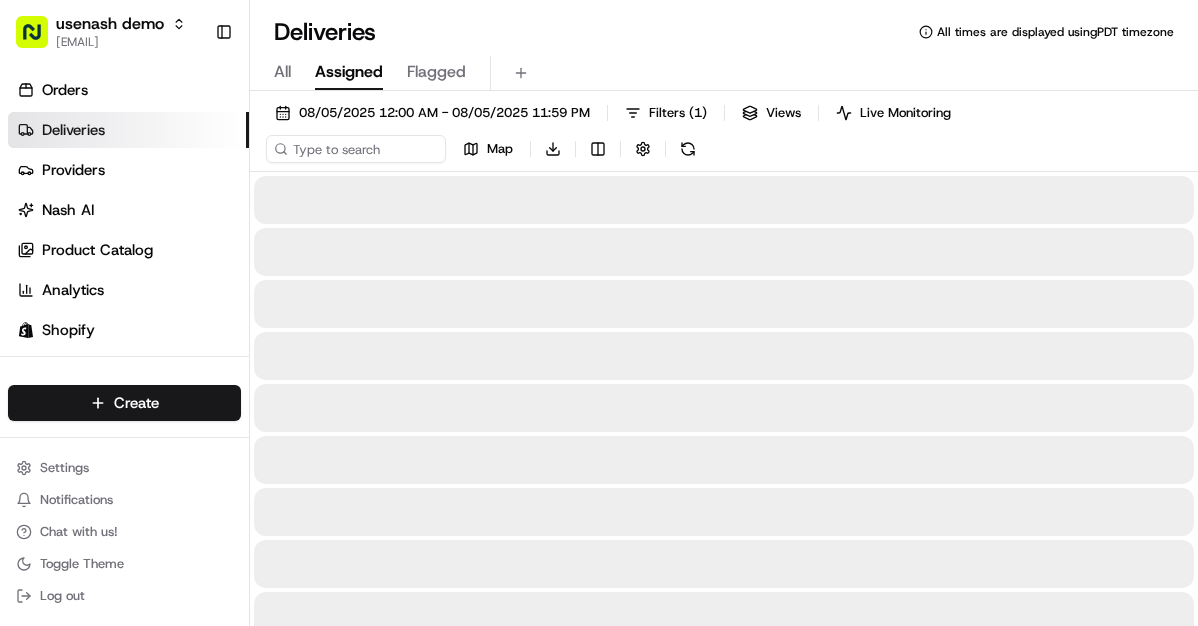 scroll, scrollTop: 0, scrollLeft: 0, axis: both 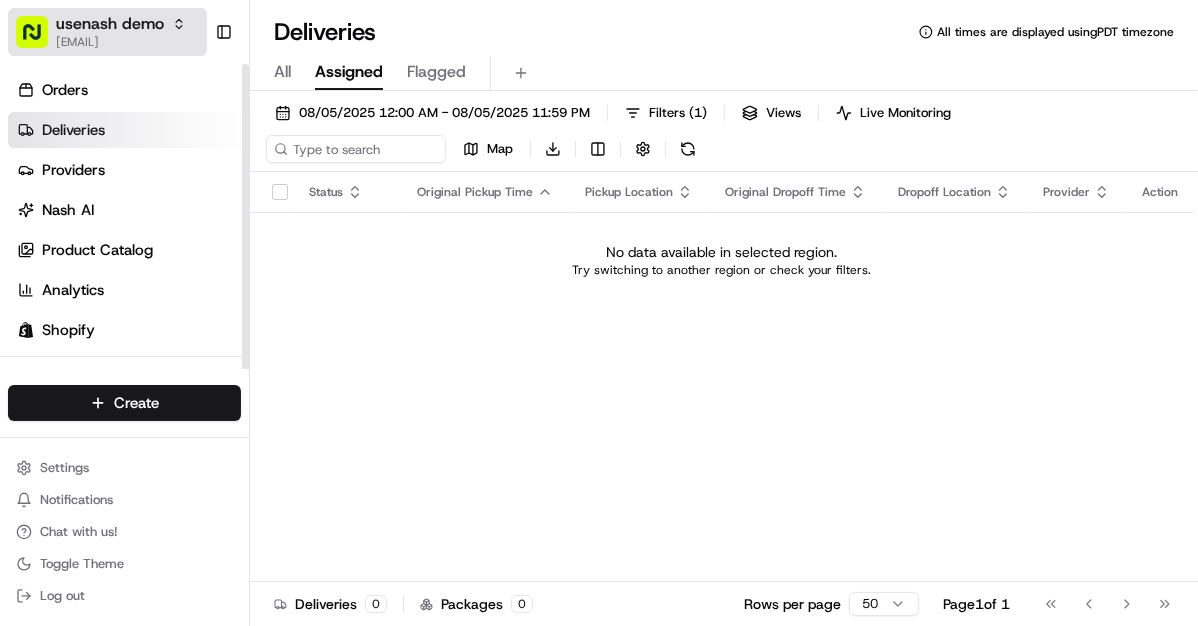 click on "usenash demo" at bounding box center (110, 24) 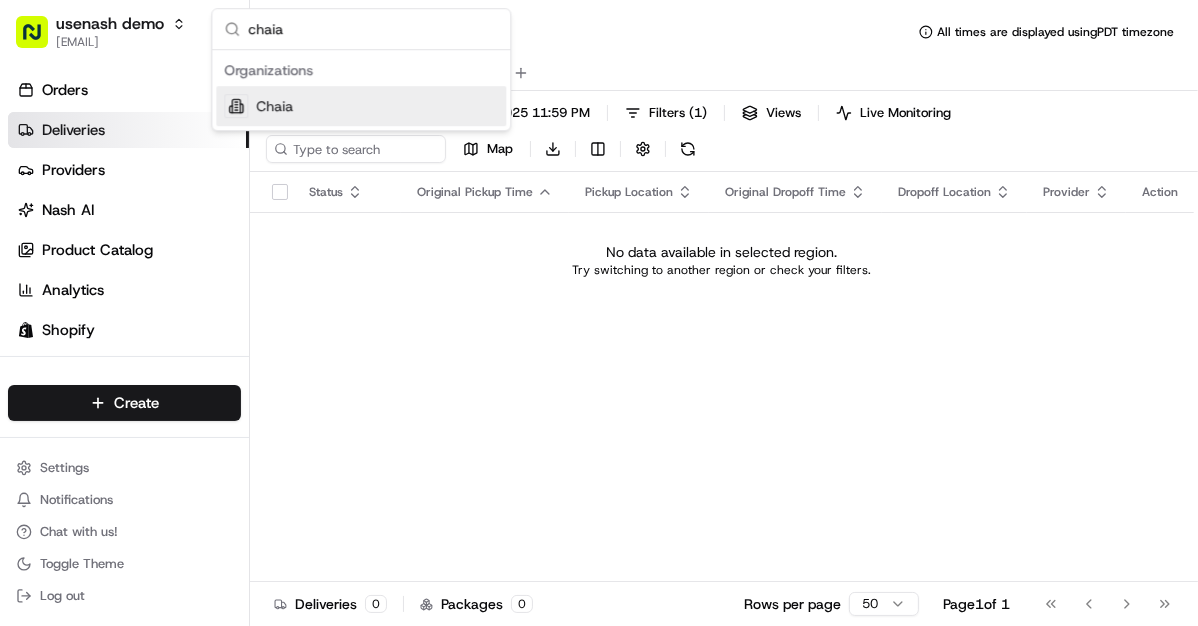 type on "chaia" 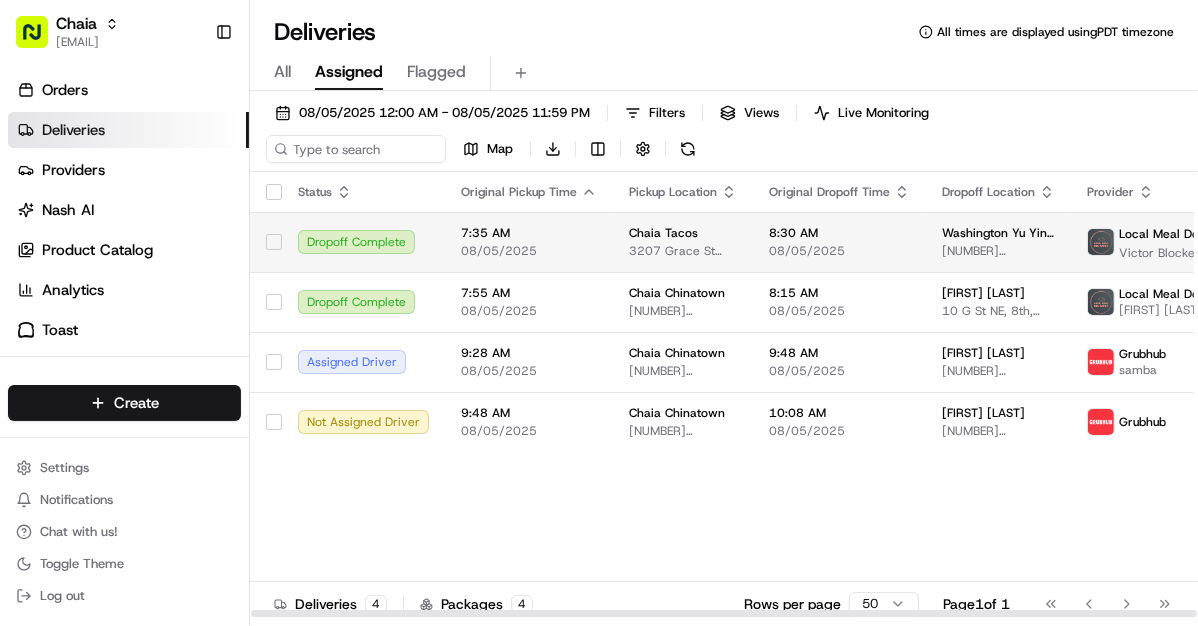 click on "Dropoff Complete" at bounding box center (363, 242) 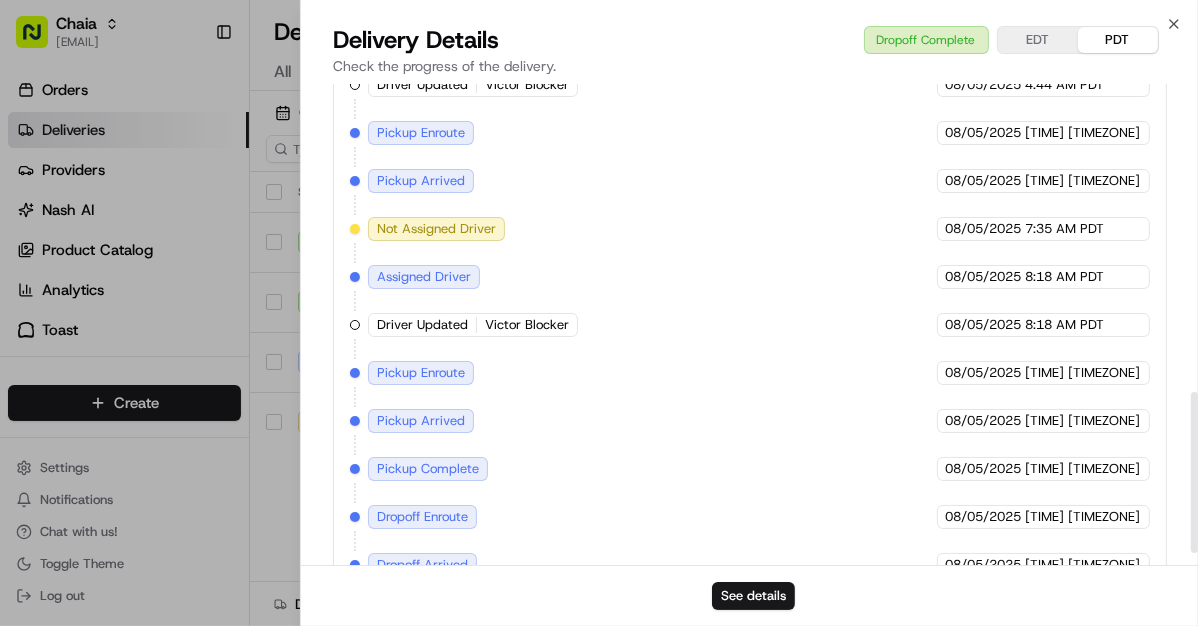scroll, scrollTop: 952, scrollLeft: 0, axis: vertical 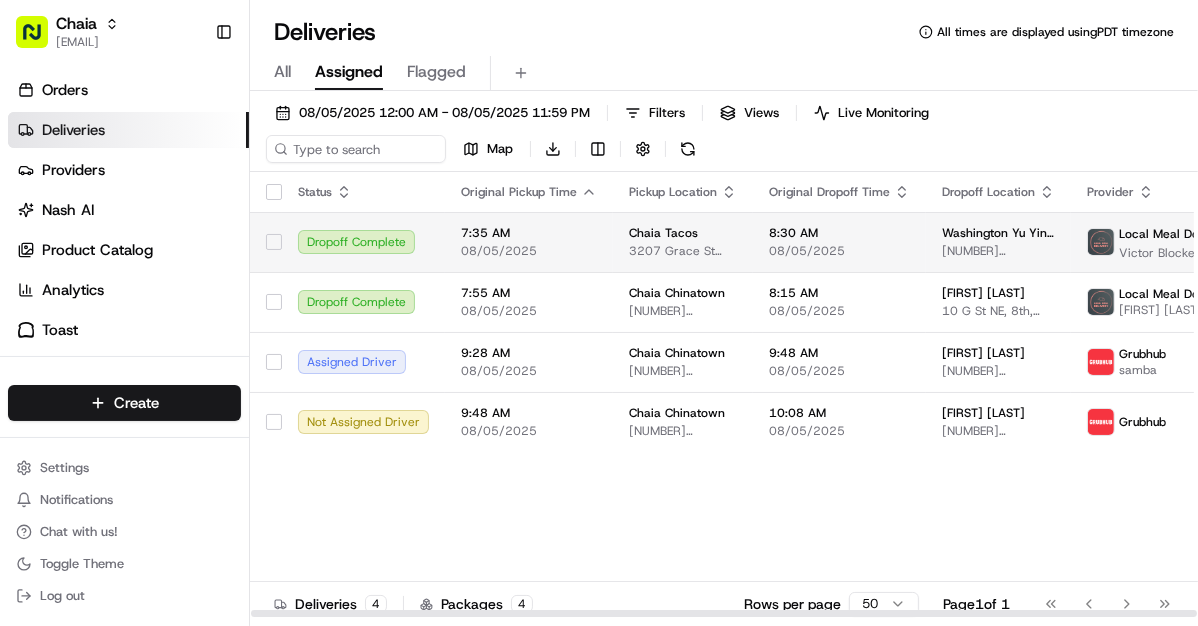 click on "Chaia Tacos 3207 Grace St NW, Washington, DC 20007, US" at bounding box center (683, 242) 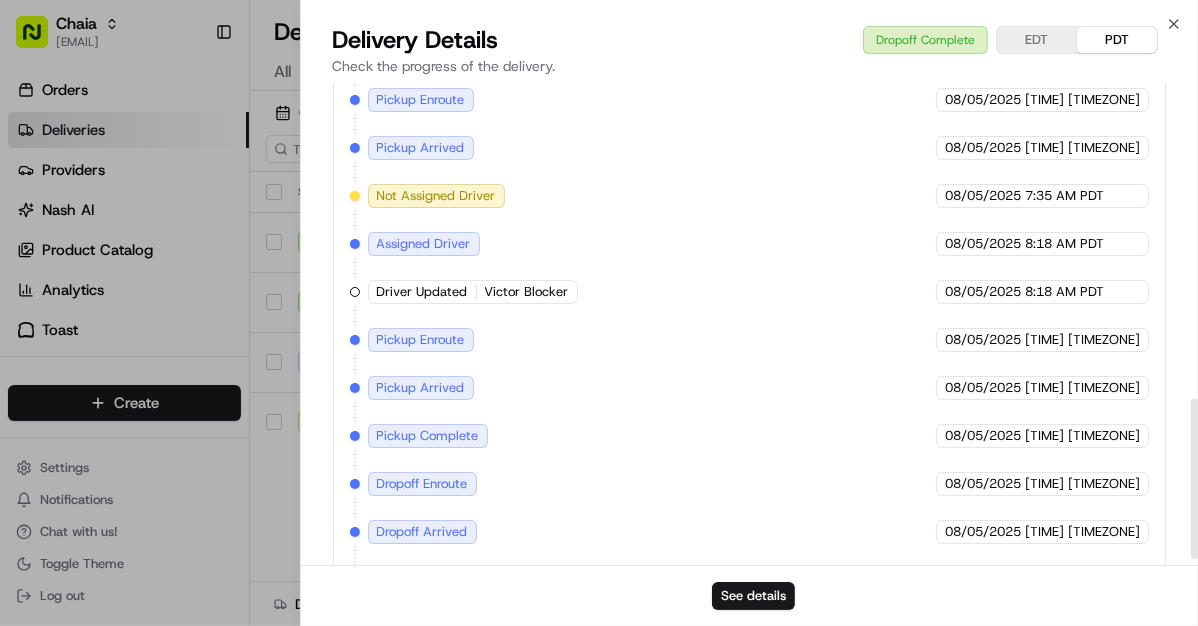 scroll, scrollTop: 952, scrollLeft: 0, axis: vertical 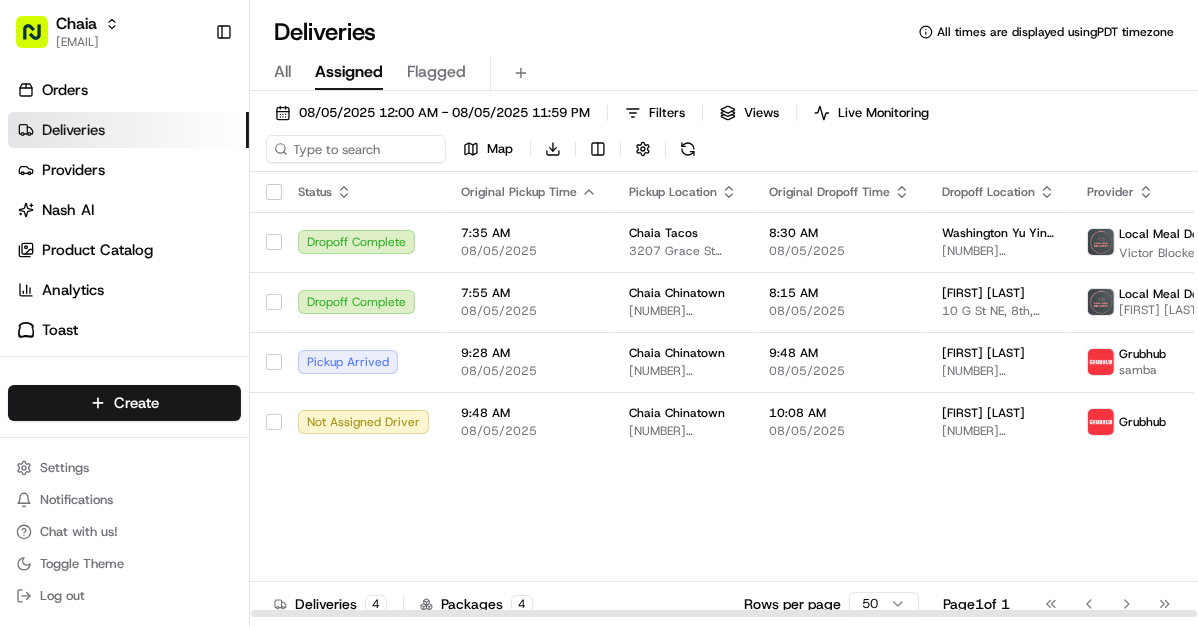 click on "Status Original Pickup Time Pickup Location Original Dropoff Time Dropoff Location Provider Action Dropoff Complete 7:35 AM 08/05/2025 Chaia Tacos 3207 Grace St NW, Washington, DC 20007, US 8:30 AM 08/05/2025 Washington Yu Ying Public Charter School 4350 1st St NE, Washington, DC 20011, US Local Meal Delivery (catering) + 1 Victor Blocker Dropoff Complete 7:55 AM 08/05/2025 Chaia Chinatown 615 I St NW, Washington, DC 20001, US 8:15 AM 08/05/2025 Sammifay Hunter 10 G St NE, 8th, Washington, DC 20002, US Local Meal Delivery (catering) Opeyemi Ajayi Pickup Arrived 9:28 AM 08/05/2025 Chaia Chinatown 615 I St NW, Washington, DC 20001, US 9:48 AM 08/05/2025 Robert Schooling 607 14th St NW, Washington, DC 20004, US Grubhub samba Not Assigned Driver 9:48 AM 08/05/2025 Chaia Chinatown 615 I St NW, Washington, DC 20001, US 10:08 AM 08/05/2025 Genevieve Questell 1025 Connecticut Ave NW, Washington, DC 20036, US Grubhub" at bounding box center [829, 395] 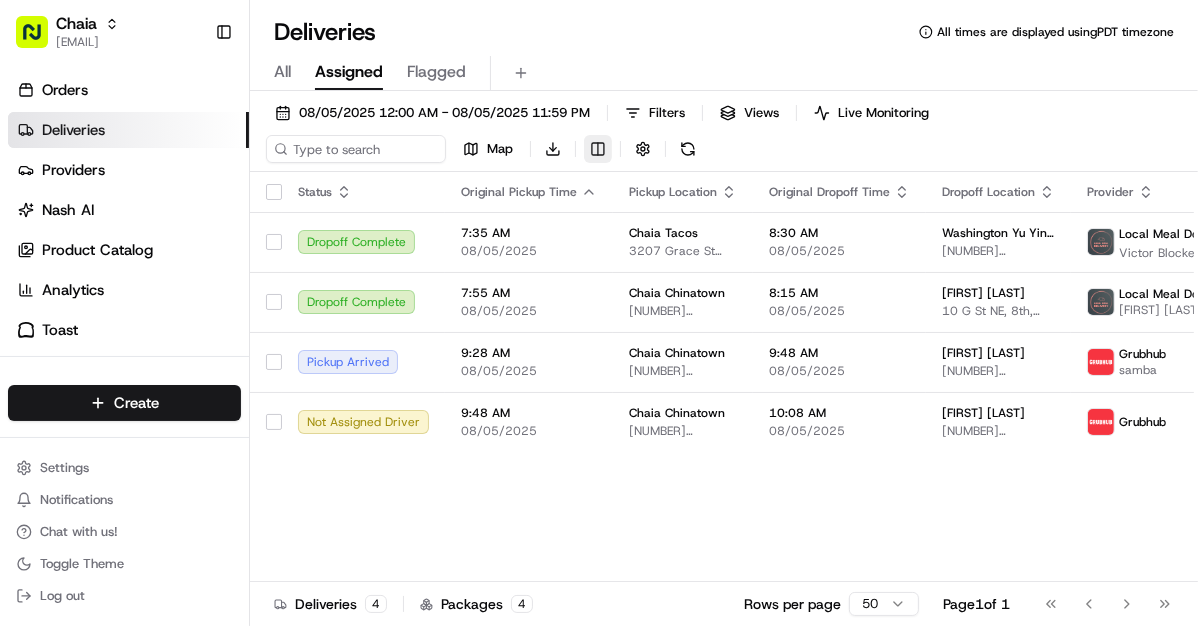 click on "Chaia Tacos 3207 Grace St NW, Washington, DC 20007, US 8:30 AM 08/05/2025 Washington Yu Ying Public Charter School 4350 1st St NE, Washington, DC 20011, US + 1 [PHONE]" at bounding box center (599, 313) 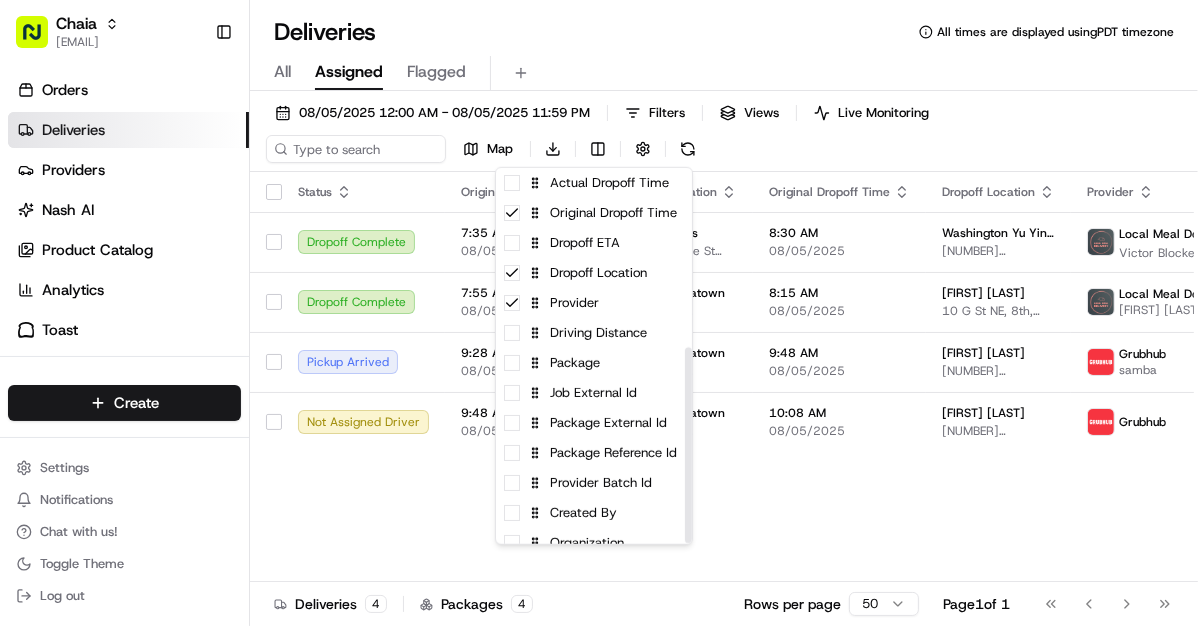 scroll, scrollTop: 343, scrollLeft: 0, axis: vertical 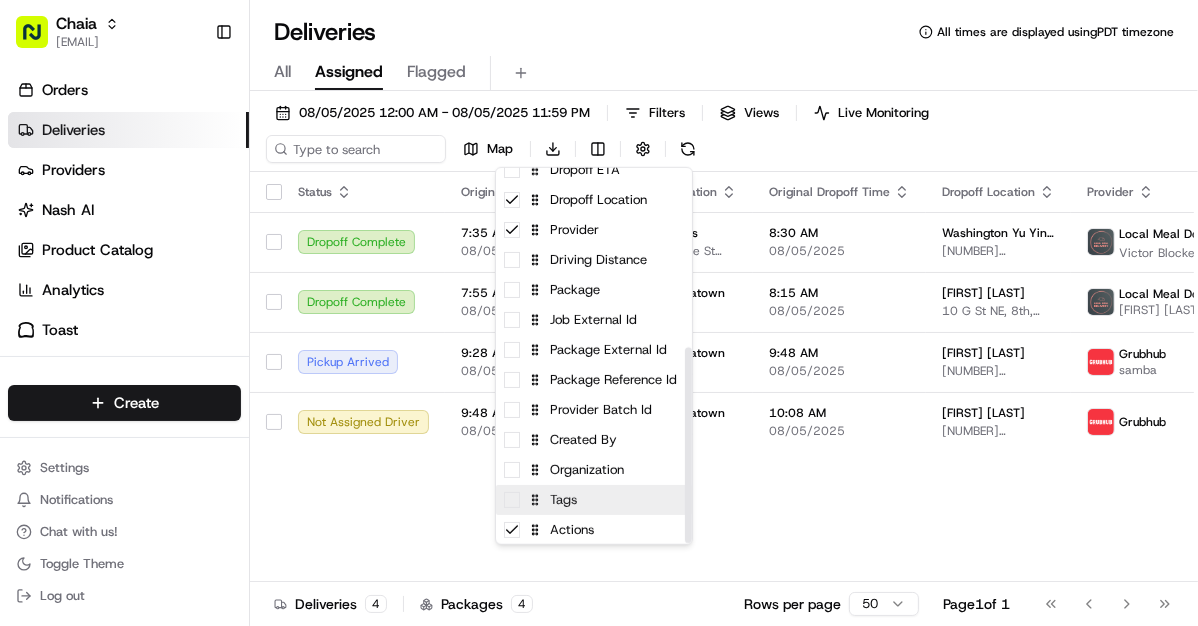 click on "Tags" at bounding box center (594, 500) 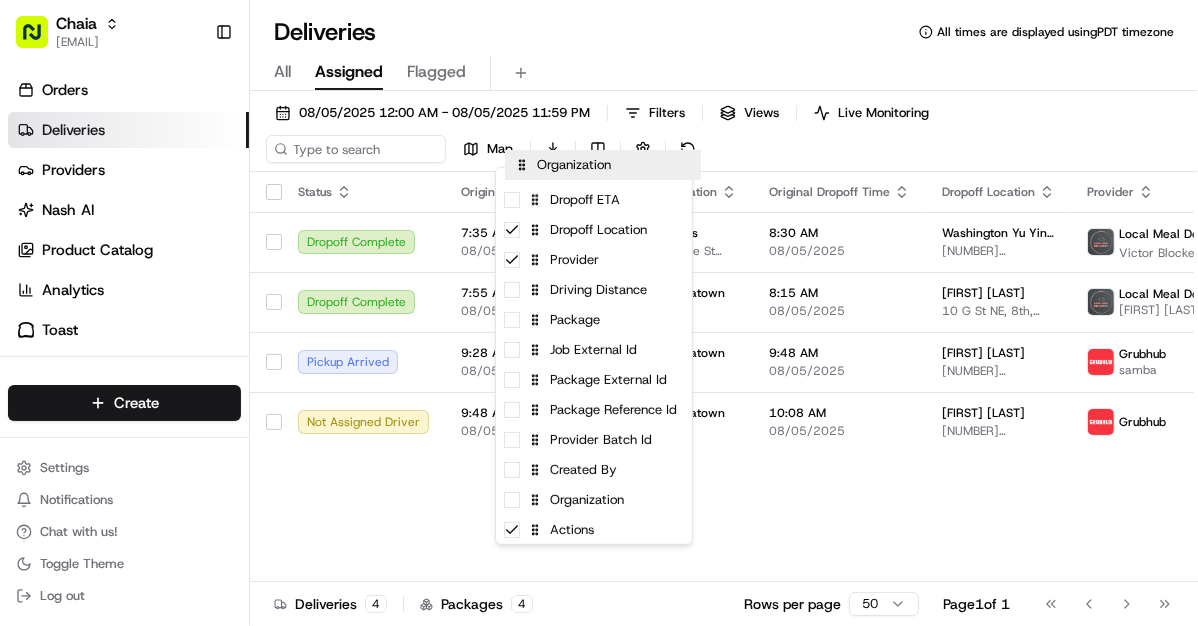 drag, startPoint x: 536, startPoint y: 508, endPoint x: 545, endPoint y: 150, distance: 358.1131 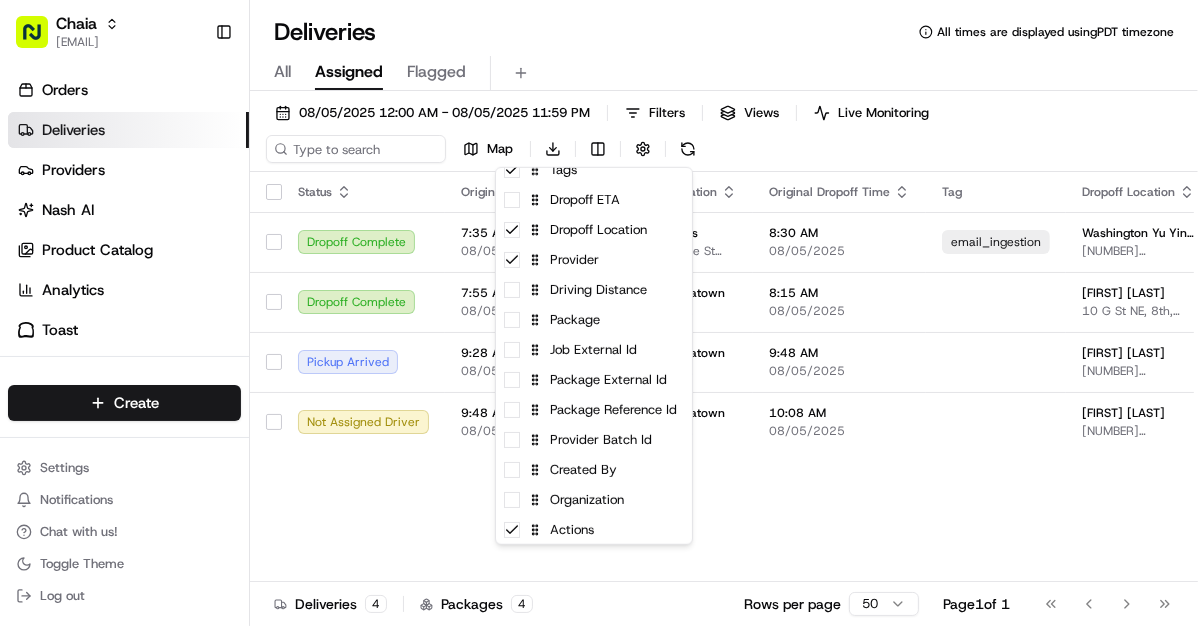 scroll, scrollTop: 330, scrollLeft: 0, axis: vertical 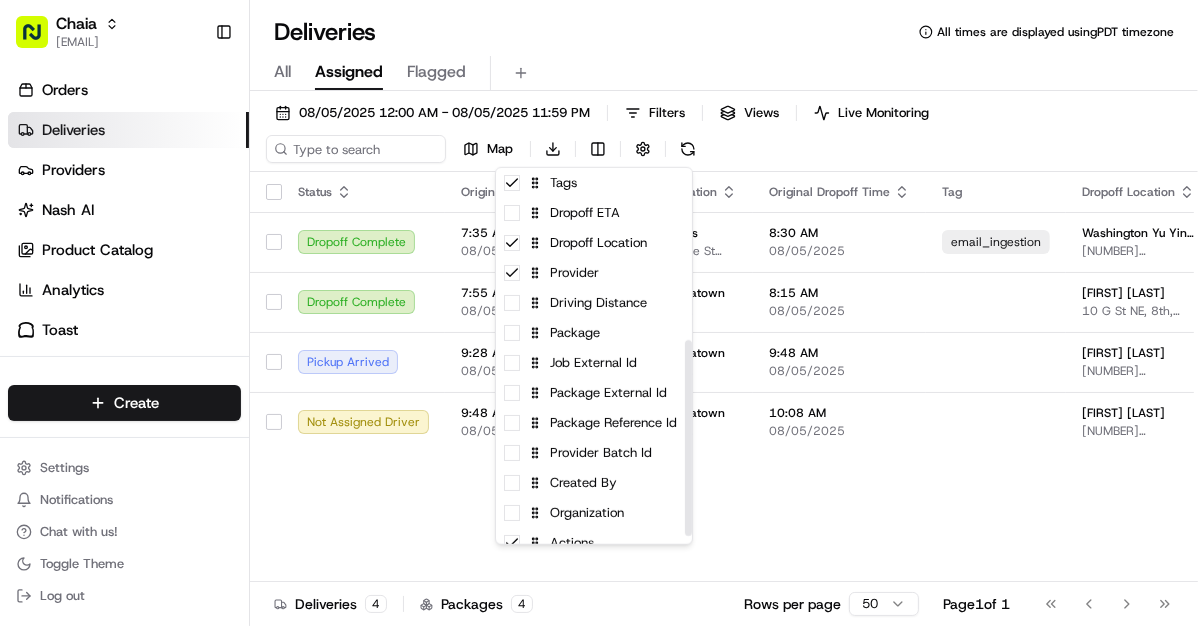 click on "Chaia benny@usenash.com Toggle Sidebar Orders Deliveries Providers Nash AI Product Catalog Analytics Toast Favorites Main Menu Members & Organization Organization Users Roles Preferences Customization Portal Tracking Orchestration Automations Dispatch Strategy Optimization Strategy Shipping Labels Manifest Locations Pickup Locations Dropoff Locations Billing Billing Refund Requests Integrations Notification Triggers Webhooks API Keys Request Logs Other Feature Flags Create Settings Notifications Chat with us! Toggle Theme Log out Deliveries All times are displayed using  PDT   timezone All Assigned Flagged 08/05/2025 12:00 AM - 08/05/2025 11:59 PM Filters Views Live Monitoring Map Download Status Original Pickup Time Pickup Location Original Dropoff Time Tag Dropoff Location Provider Action Dropoff Complete 7:35 AM 08/05/2025 Chaia Tacos 3207 Grace St NW, Washington, DC 20007, US 8:30 AM 08/05/2025 email_ingestion Washington Yu Ying Public Charter School Local Meal Delivery (catering) + 1 4 4" at bounding box center [599, 313] 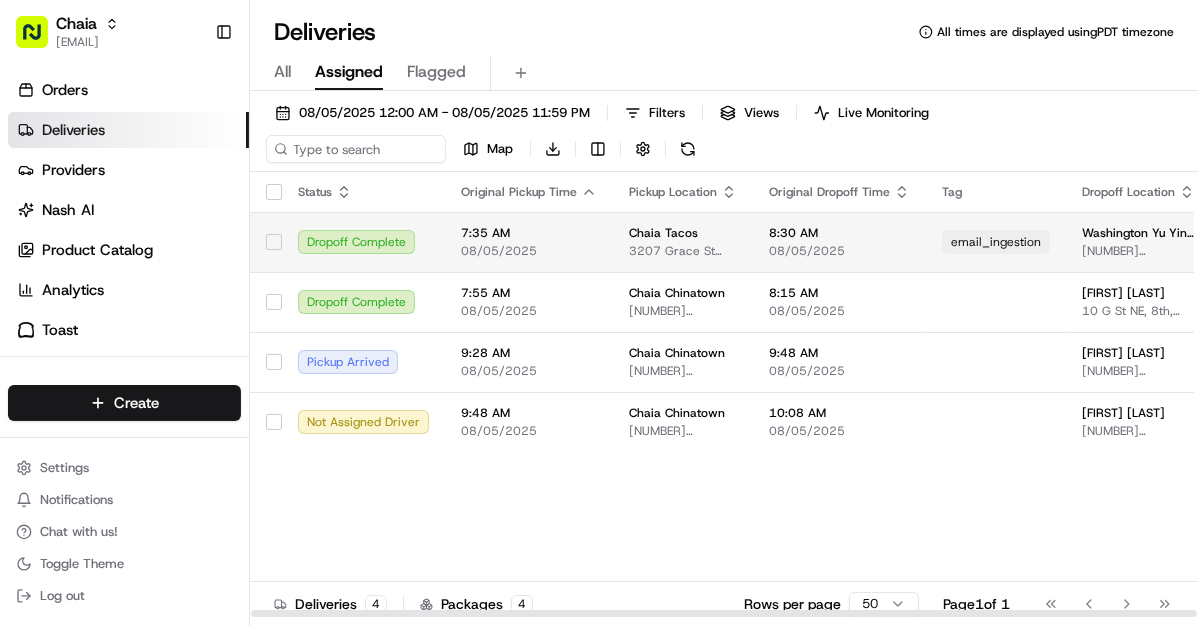 click on "email_ingestion" at bounding box center [996, 242] 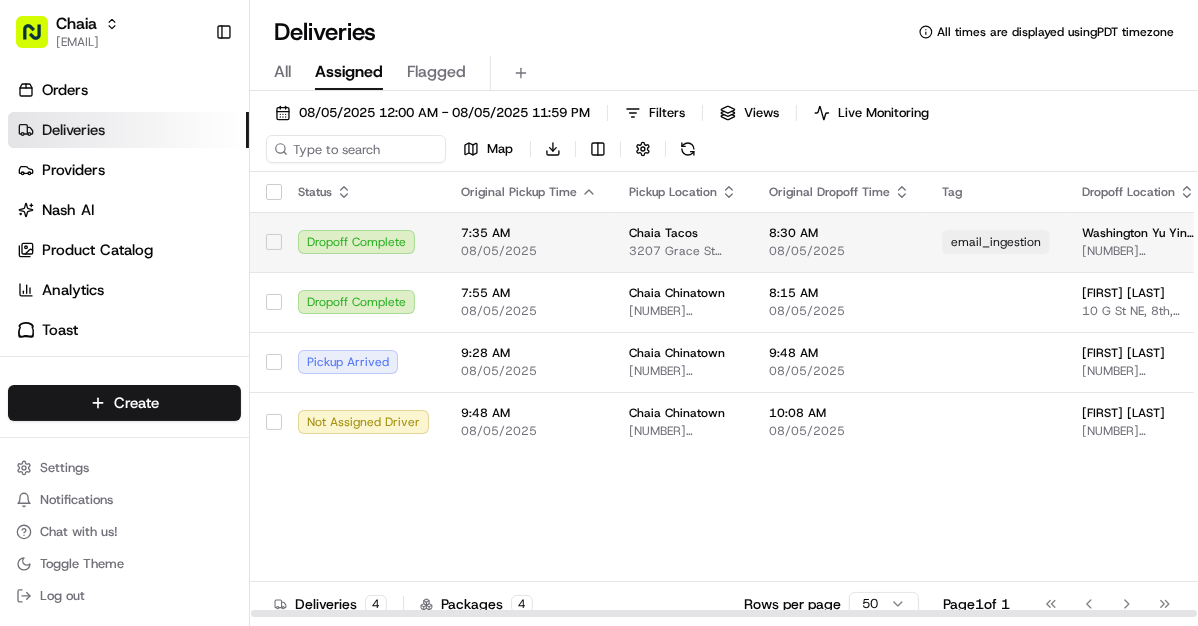 click on "email_ingestion" at bounding box center [996, 242] 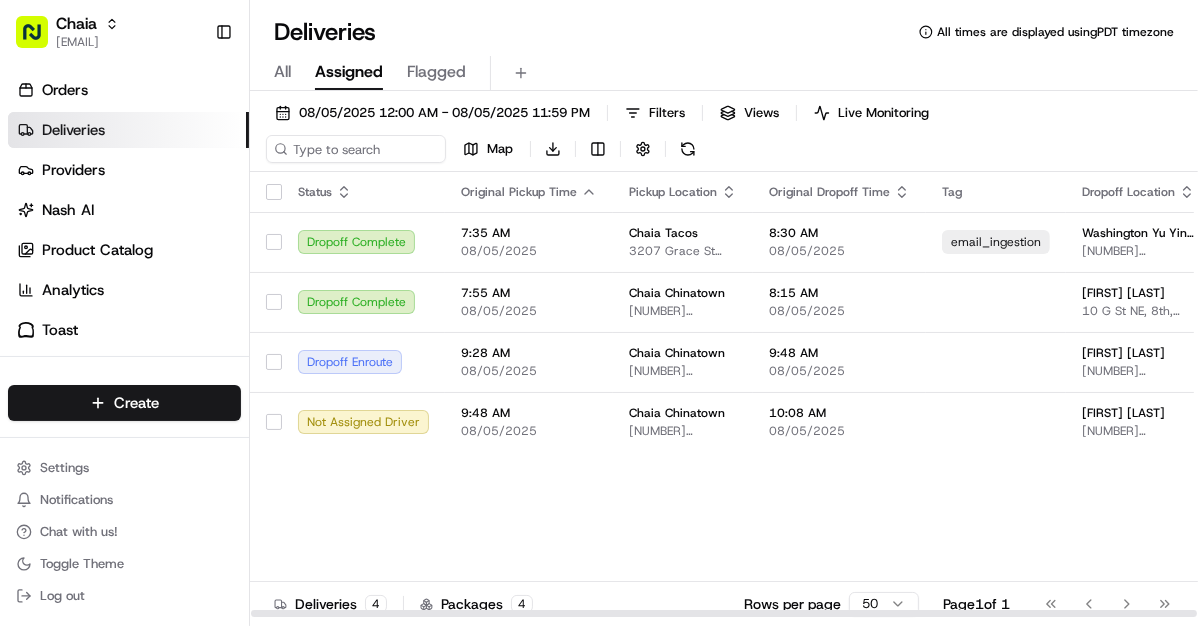 click on "Status Original Pickup Time Pickup Location Original Dropoff Time Tag Dropoff Location Provider Action Dropoff Complete 7:35 AM 08/05/2025 Chaia Tacos 3207 Grace St NW, Washington, DC 20007, US 8:30 AM 08/05/2025 email_ingestion Washington Yu Ying Public Charter School 4350 1st St NE, Washington, DC 20011, US Local Meal Delivery (catering) + 1 Victor Blocker Dropoff Complete 7:55 AM 08/05/2025 Chaia Chinatown 615 I St NW, Washington, DC 20001, US 8:15 AM 08/05/2025 Sammifay Hunter 10 G St NE, 8th, Washington, DC 20002, US Local Meal Delivery (catering) Opeyemi Ajayi Dropoff Enroute 9:28 AM 08/05/2025 Chaia Chinatown 615 I St NW, Washington, DC 20001, US 9:48 AM 08/05/2025 Robert Schooling 607 14th St NW, Washington, DC 20004, US Grubhub samba Not Assigned Driver 9:48 AM 08/05/2025 Chaia Chinatown 615 I St NW, Washington, DC 20001, US 10:08 AM 08/05/2025 Genevieve Questell 1025 Connecticut Ave NW, Washington, DC 20036, US Grubhub" at bounding box center [899, 395] 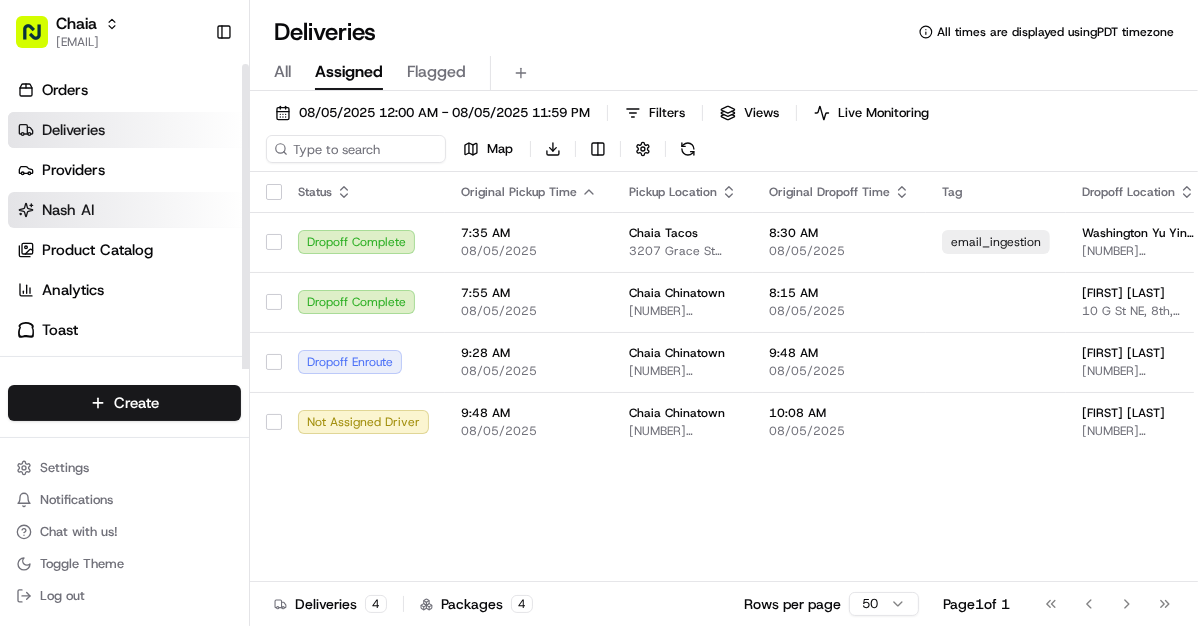 click on "Nash AI" at bounding box center [68, 210] 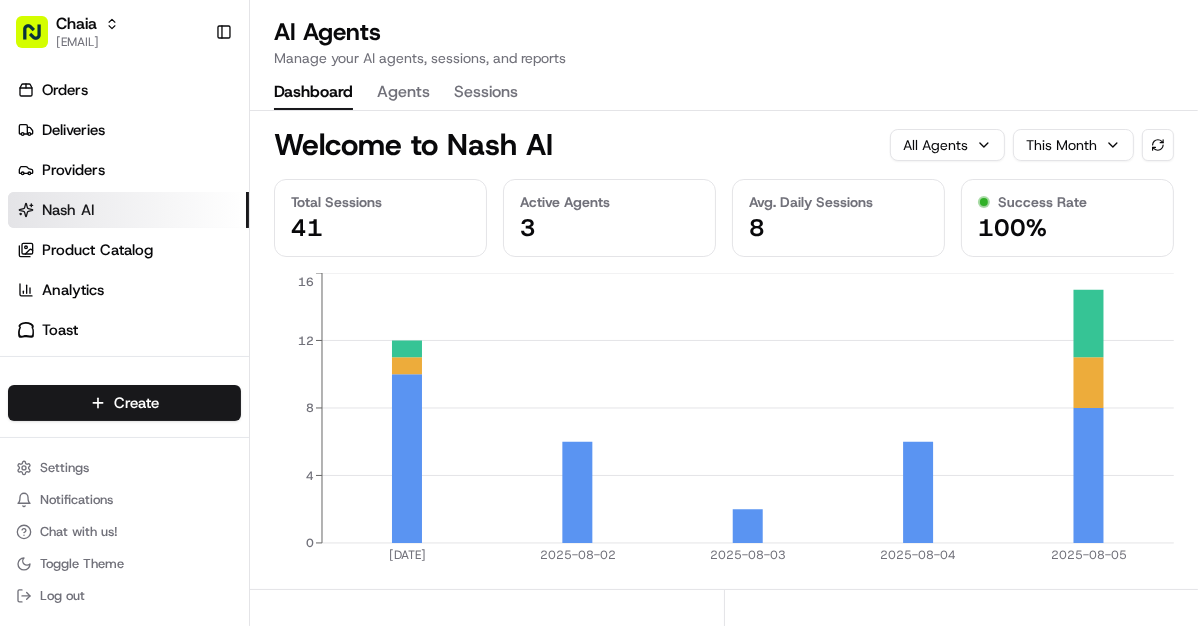 click on "Agents" at bounding box center (403, 93) 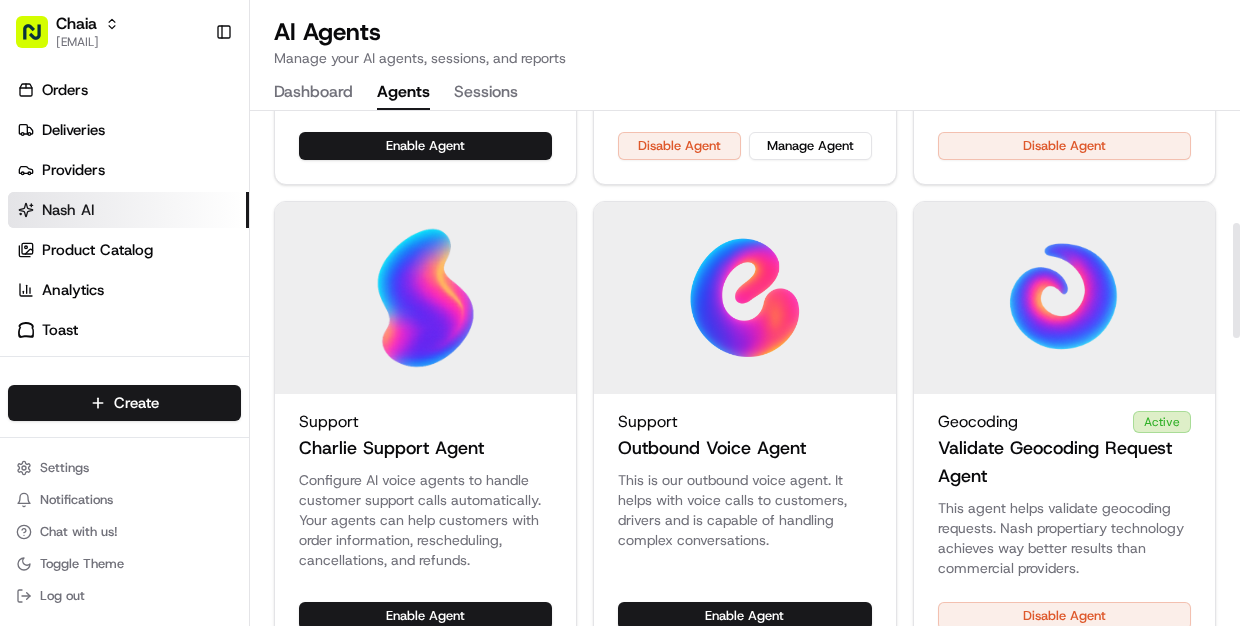 scroll, scrollTop: 649, scrollLeft: 0, axis: vertical 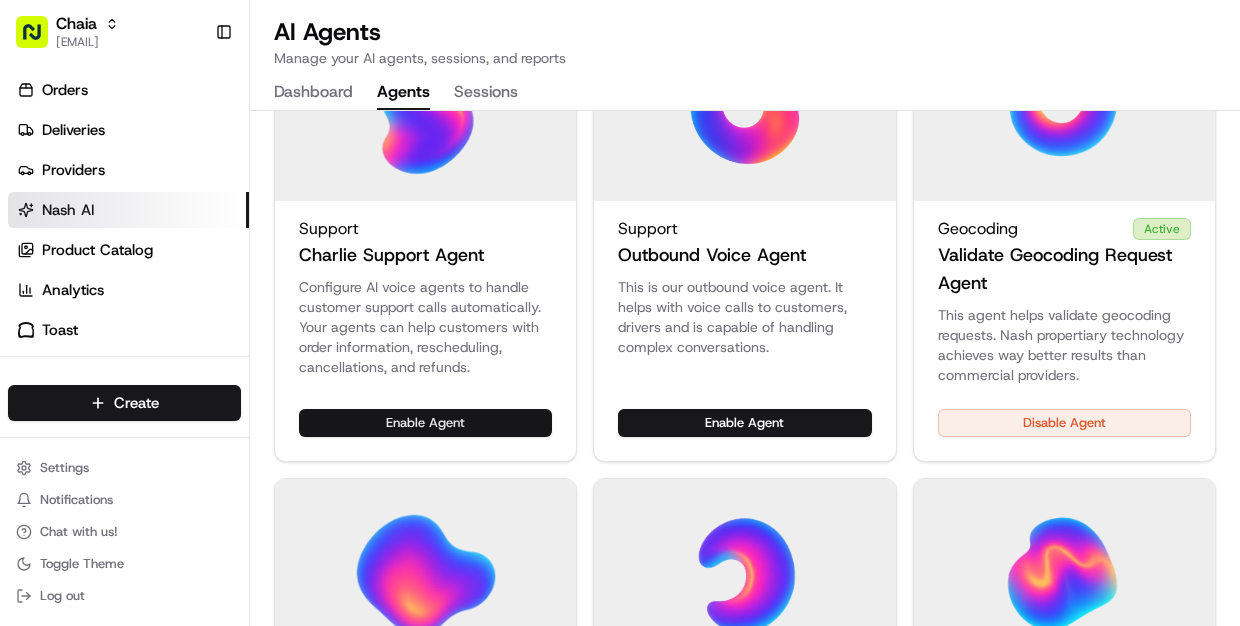 click on "Enable Agent" at bounding box center (425, 423) 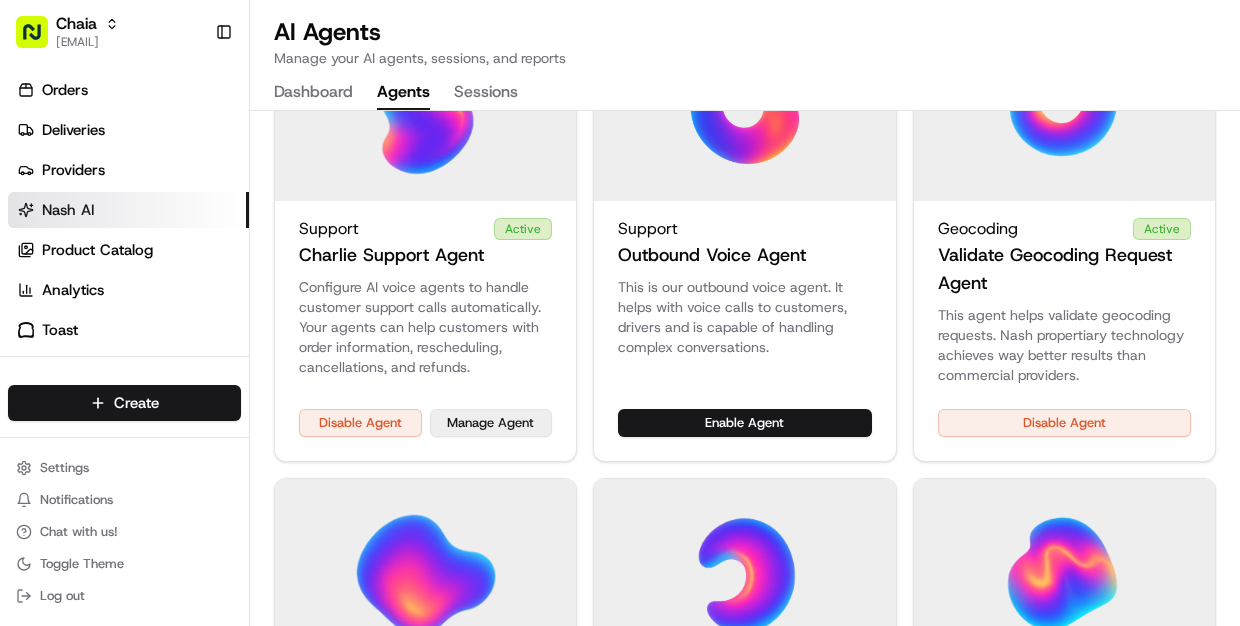 click on "Manage Agent" at bounding box center (491, 423) 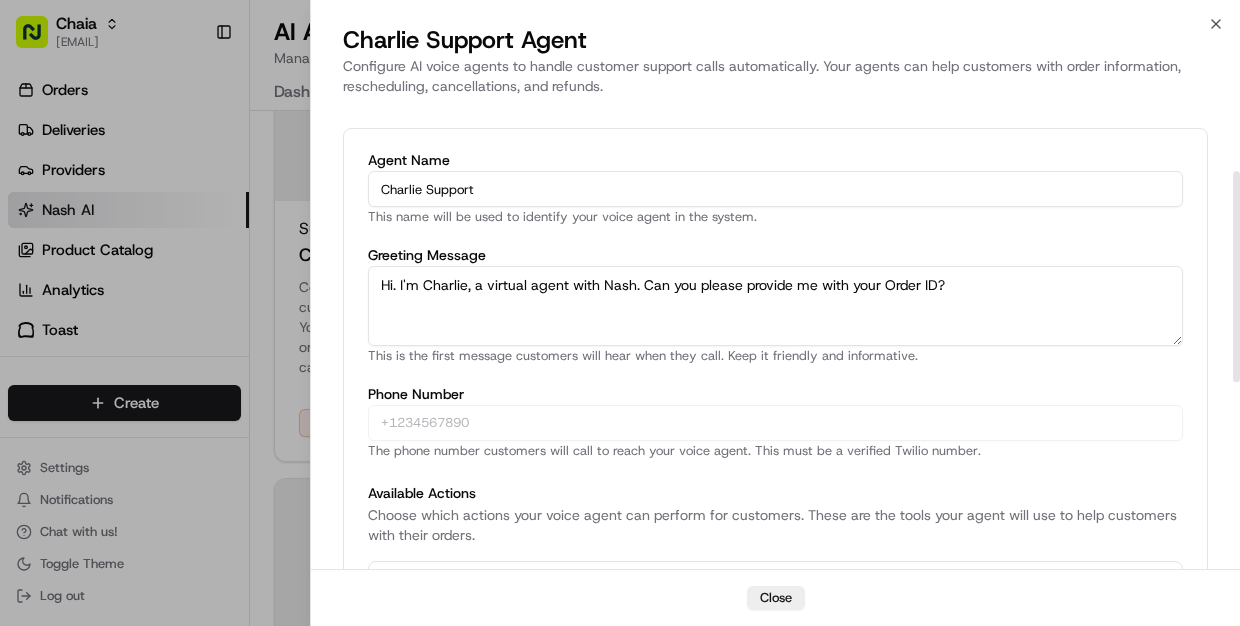 scroll, scrollTop: 160, scrollLeft: 0, axis: vertical 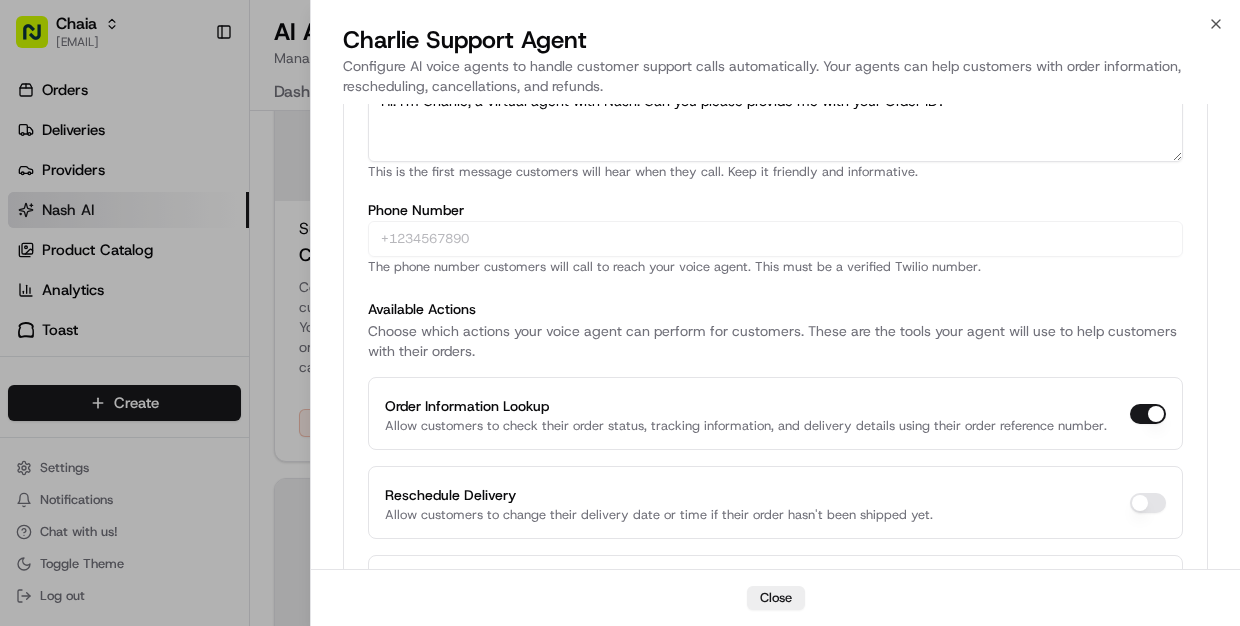 click at bounding box center [620, 313] 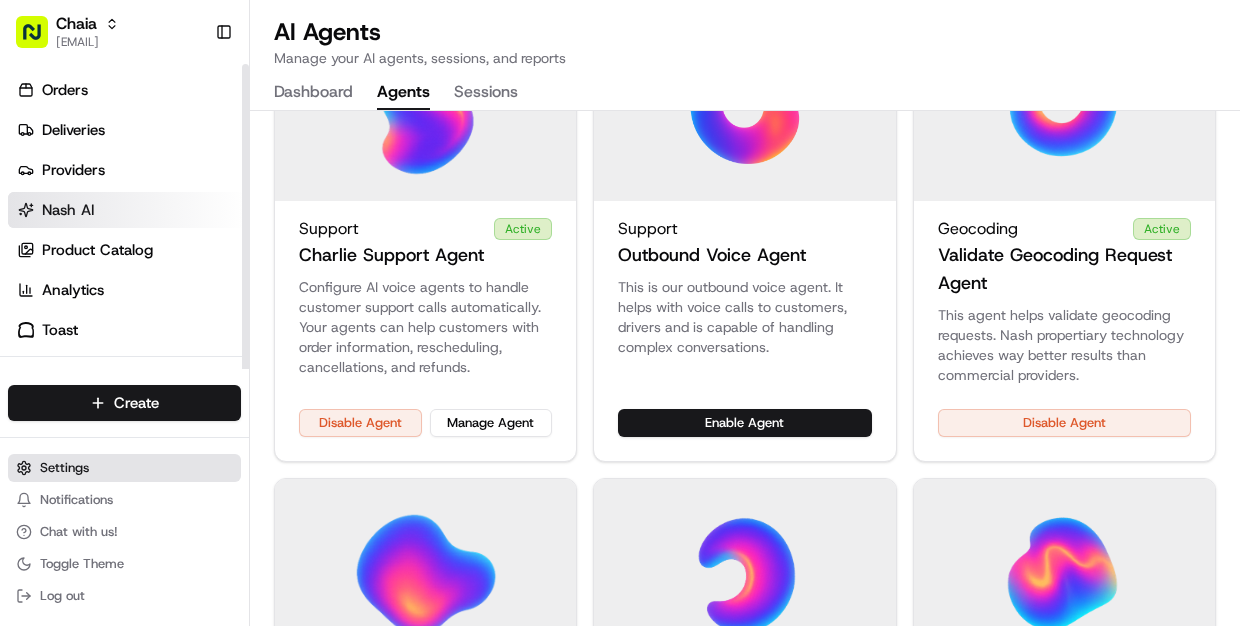 click on "Settings" at bounding box center (64, 468) 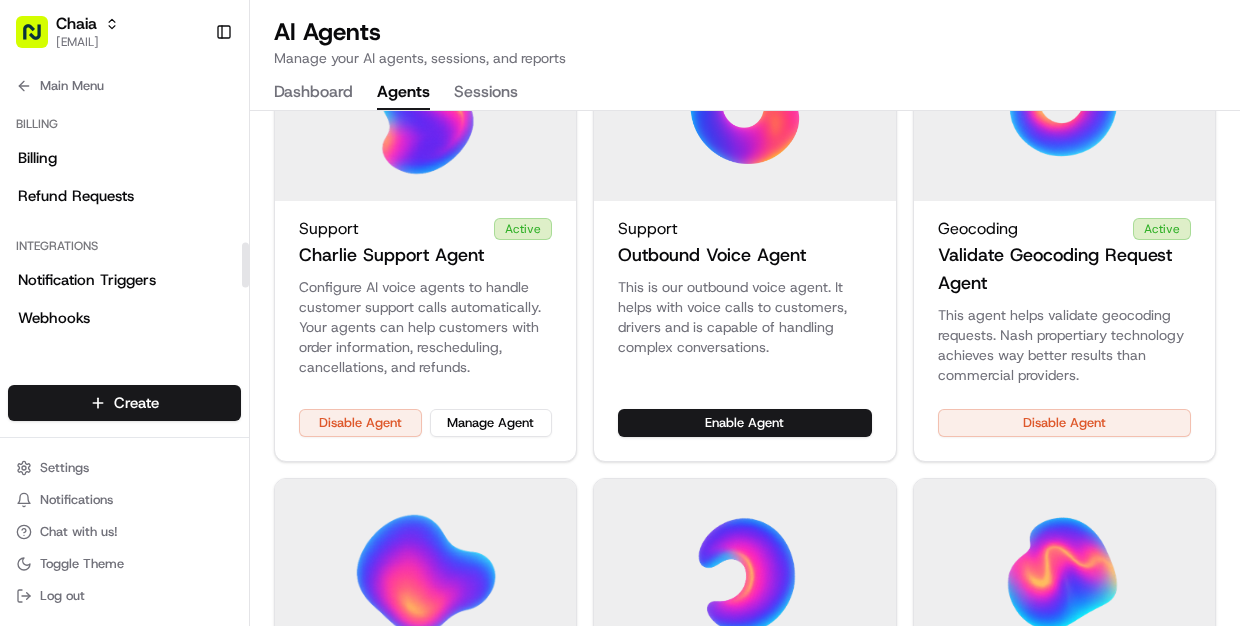 scroll, scrollTop: 799, scrollLeft: 0, axis: vertical 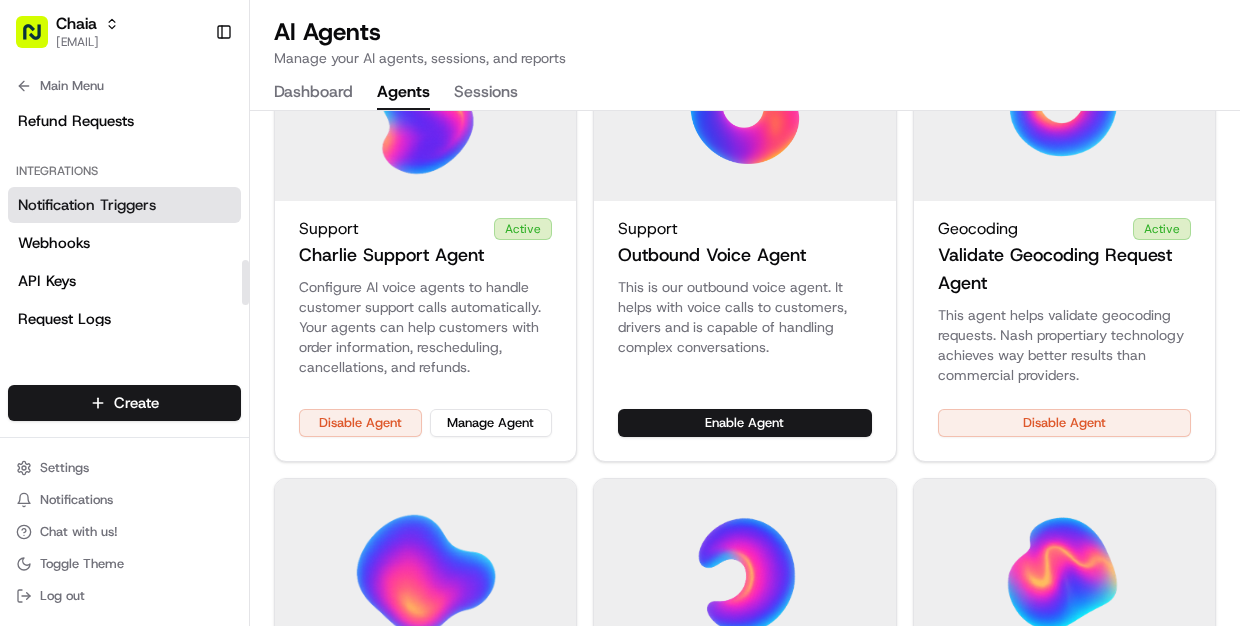 click on "Notification Triggers" at bounding box center (87, 205) 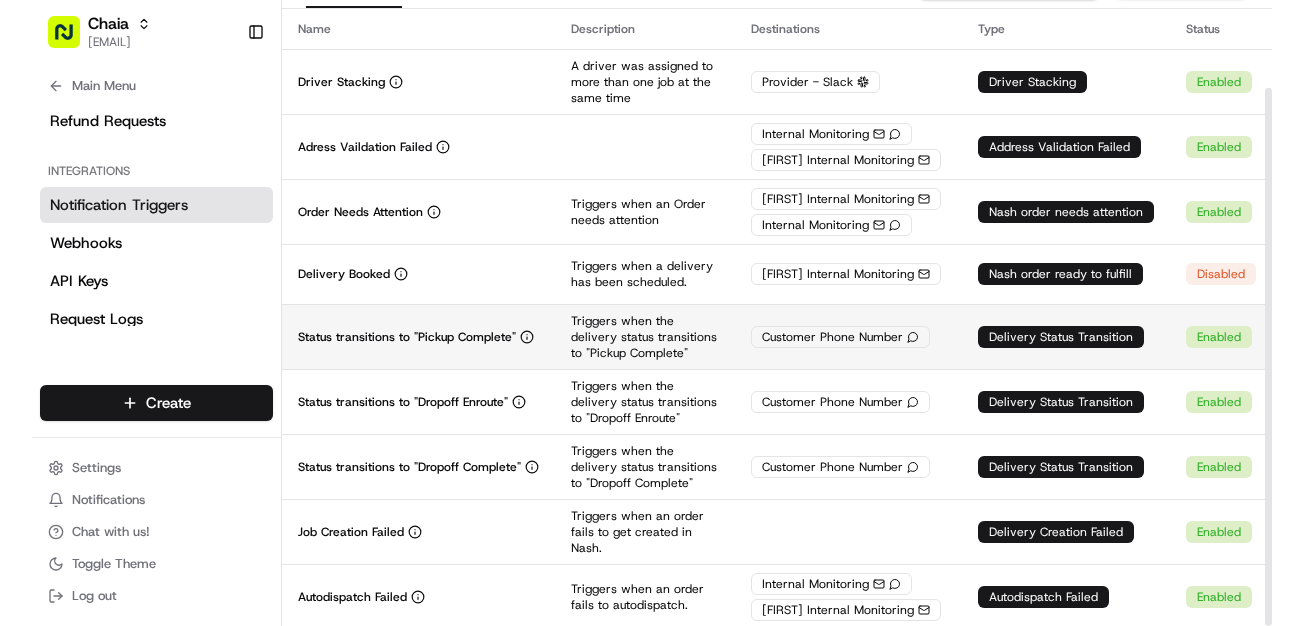scroll, scrollTop: 100, scrollLeft: 0, axis: vertical 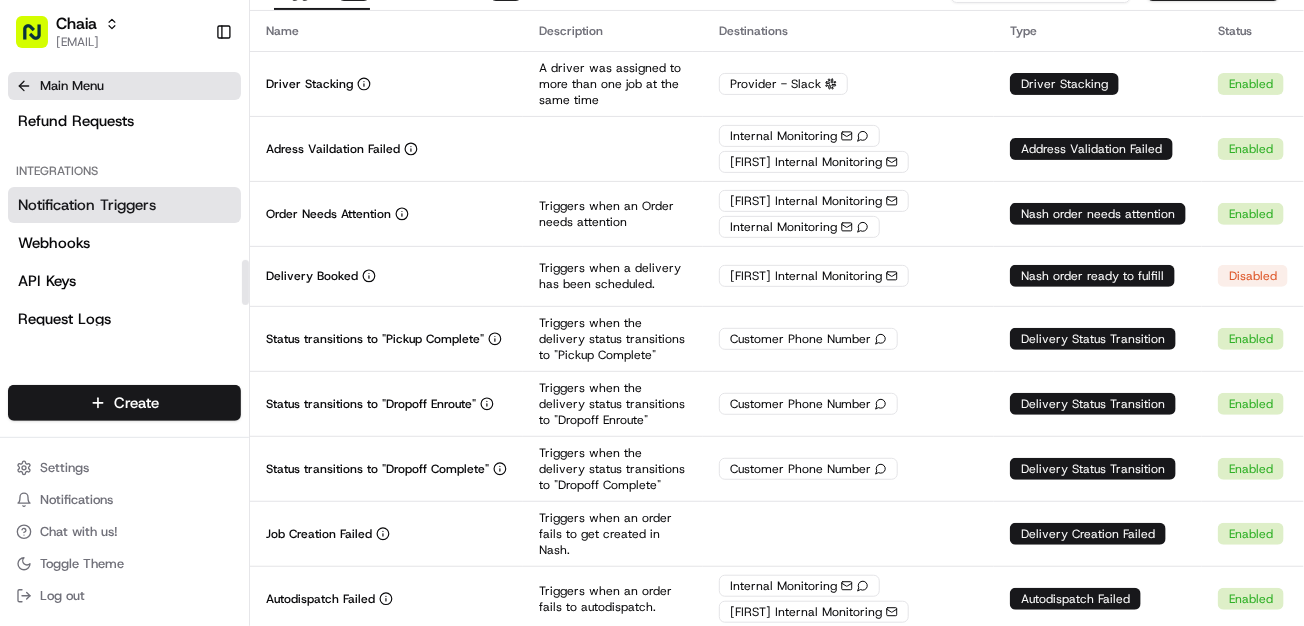 click 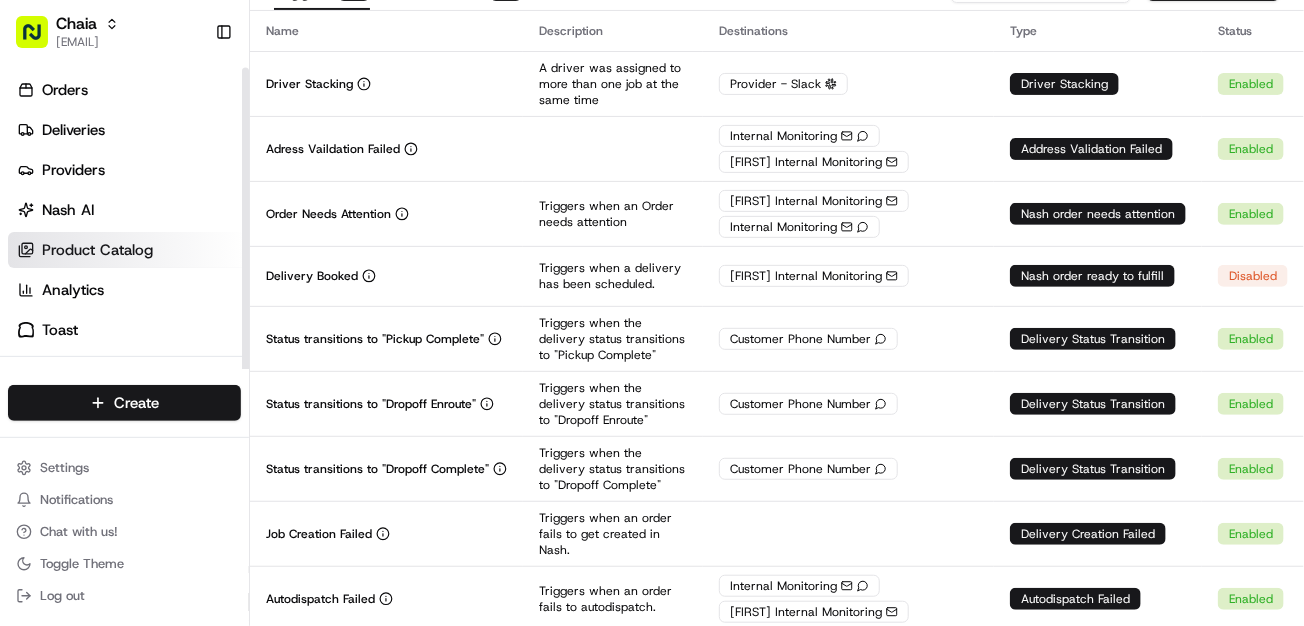 scroll, scrollTop: 3, scrollLeft: 0, axis: vertical 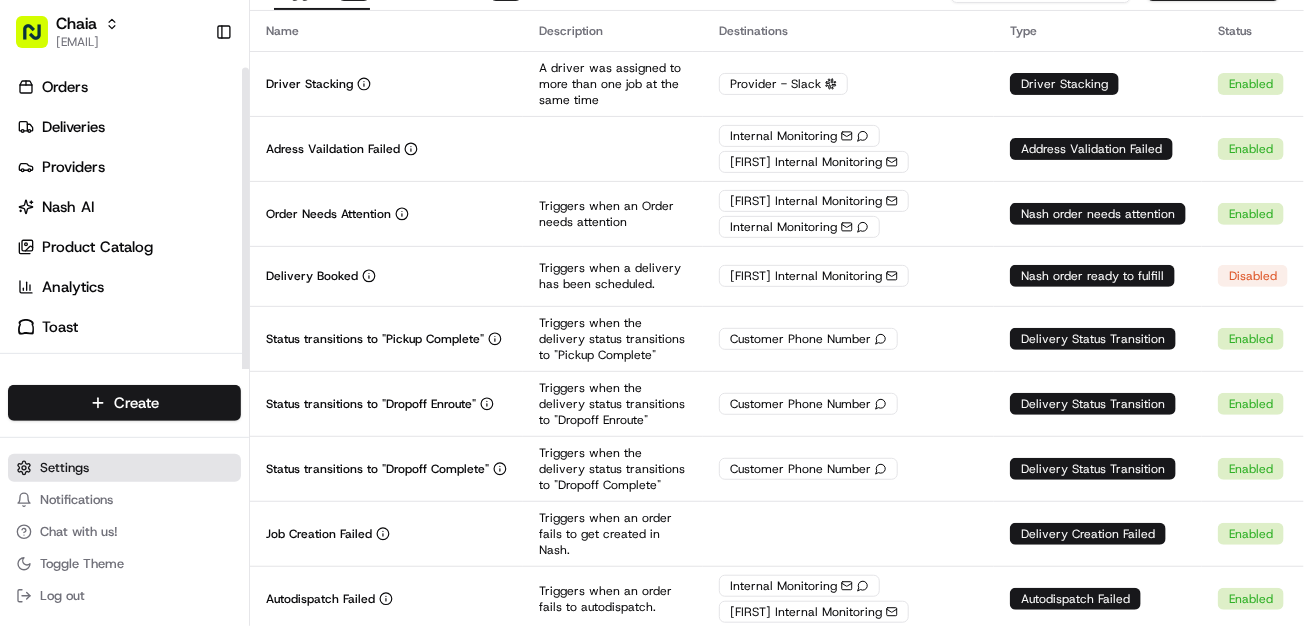 click on "Settings" at bounding box center (64, 468) 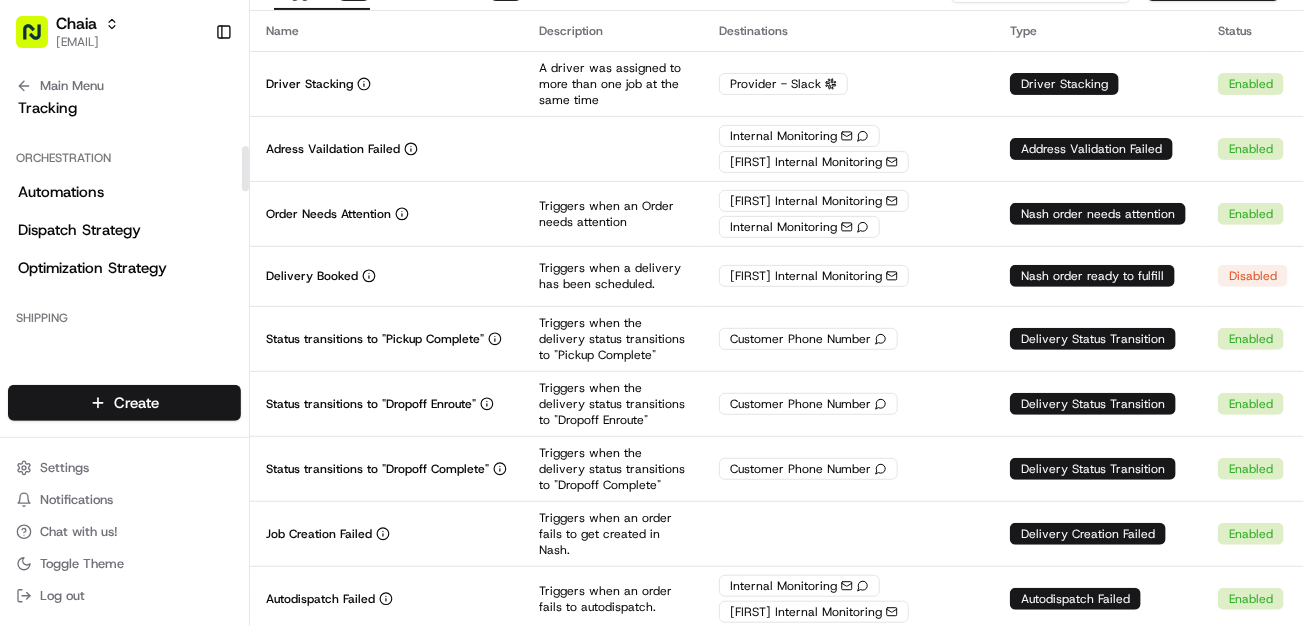 scroll, scrollTop: 211, scrollLeft: 0, axis: vertical 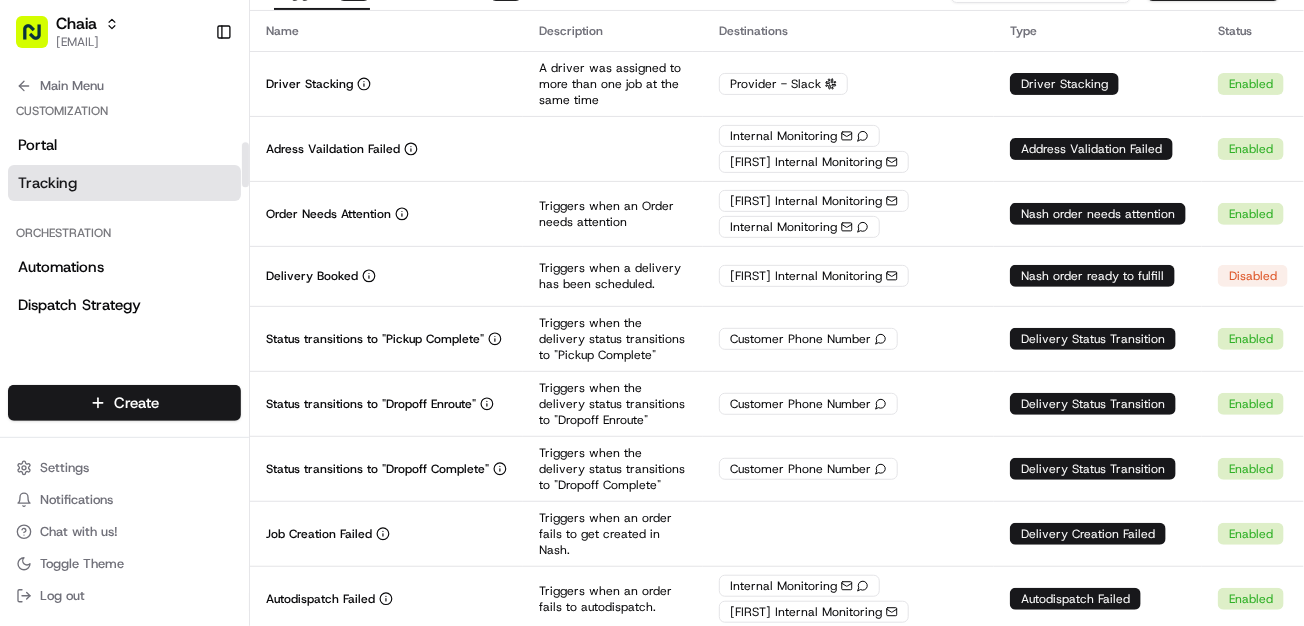 click on "Tracking" at bounding box center [47, 183] 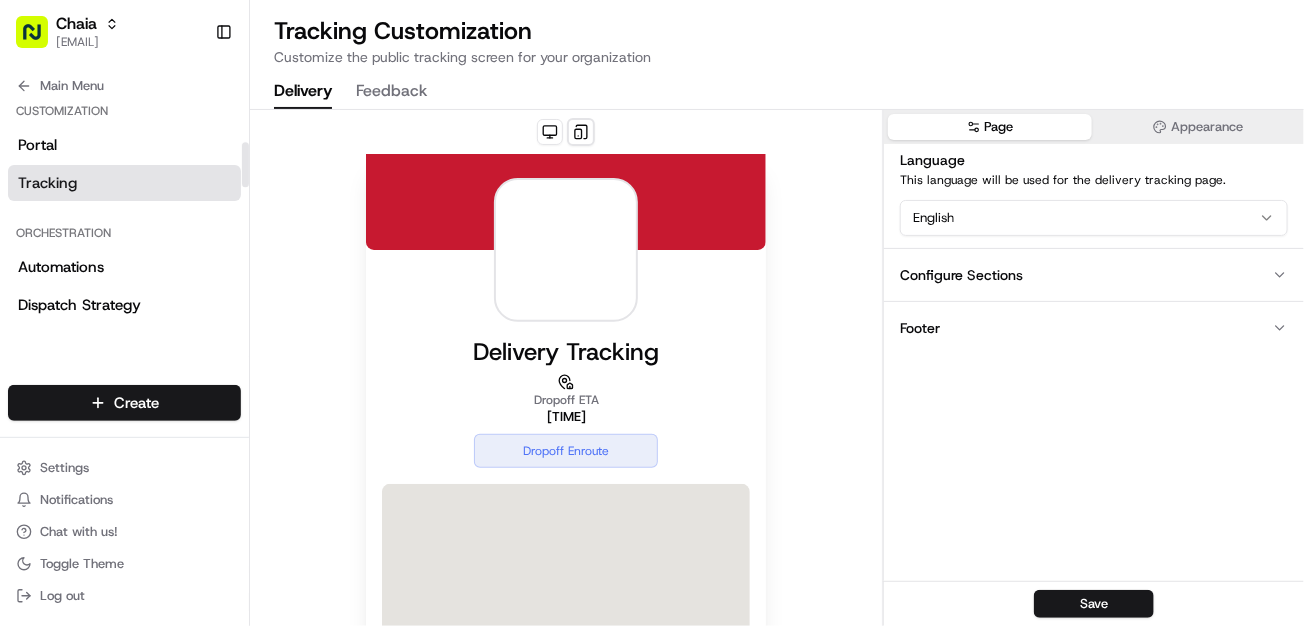 scroll, scrollTop: 0, scrollLeft: 0, axis: both 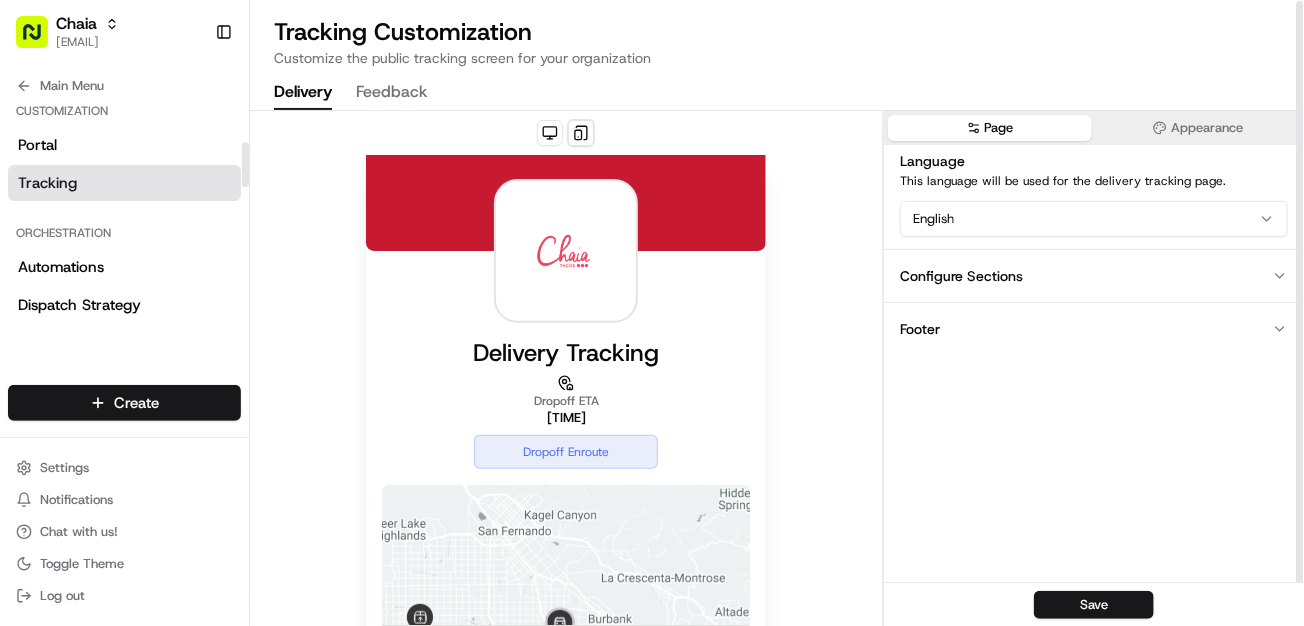 click on "Feedback" at bounding box center [391, 93] 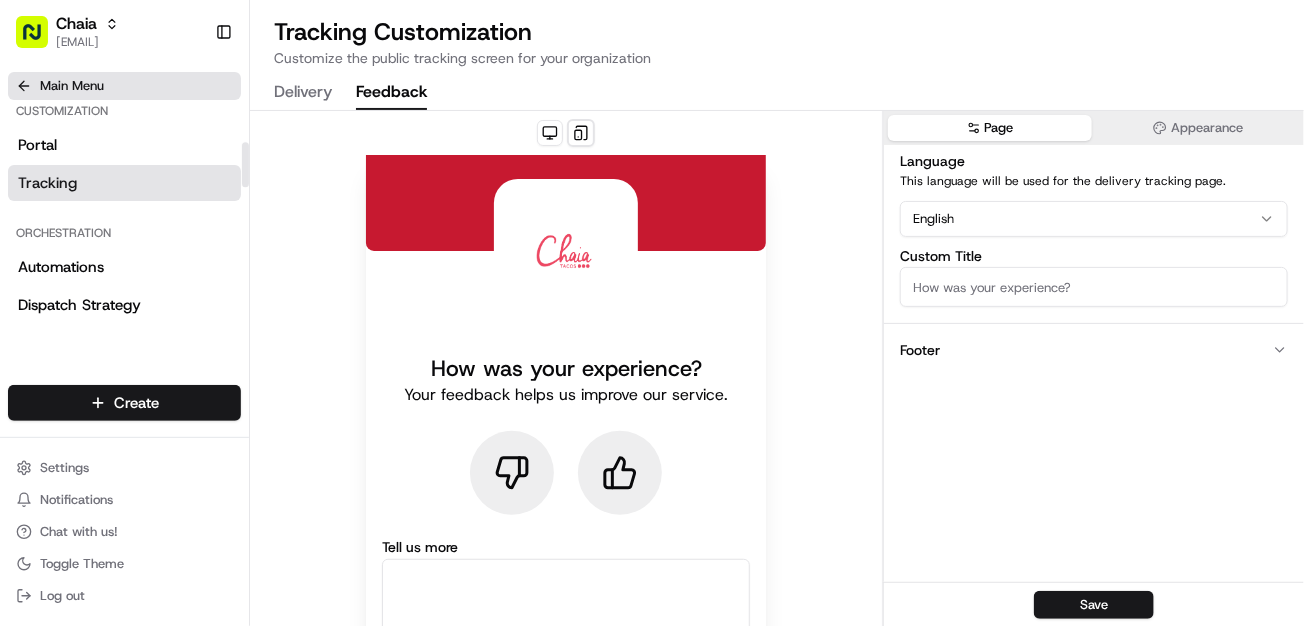 click 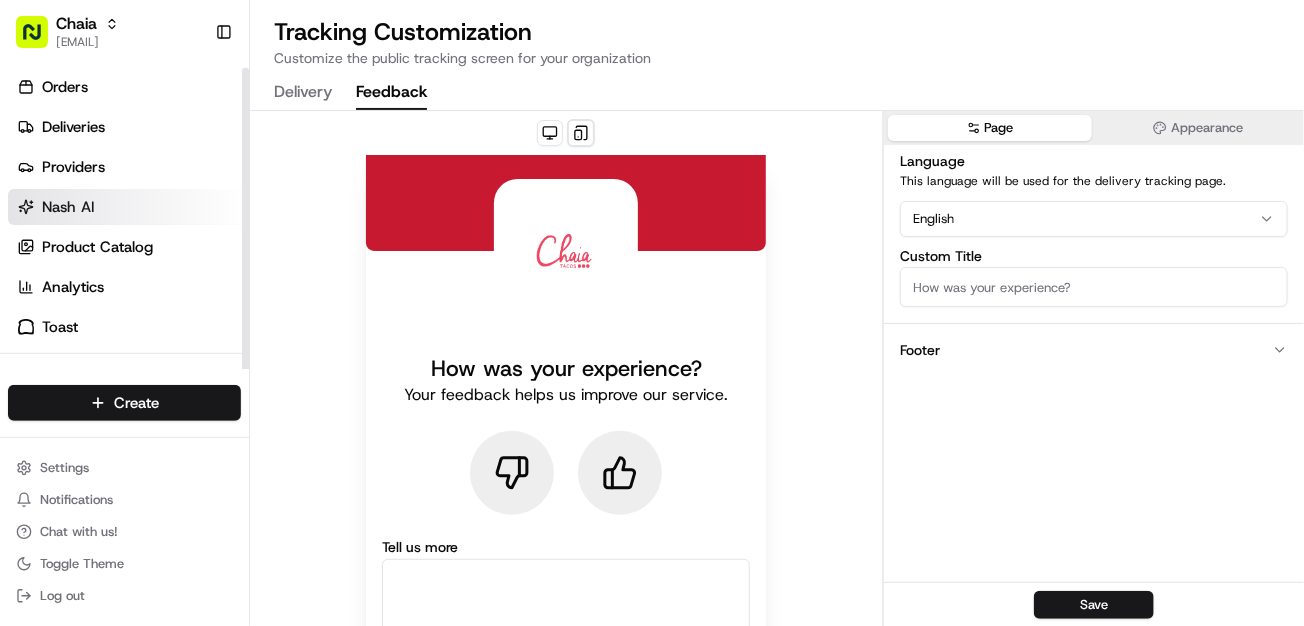 click on "Nash AI" at bounding box center [68, 207] 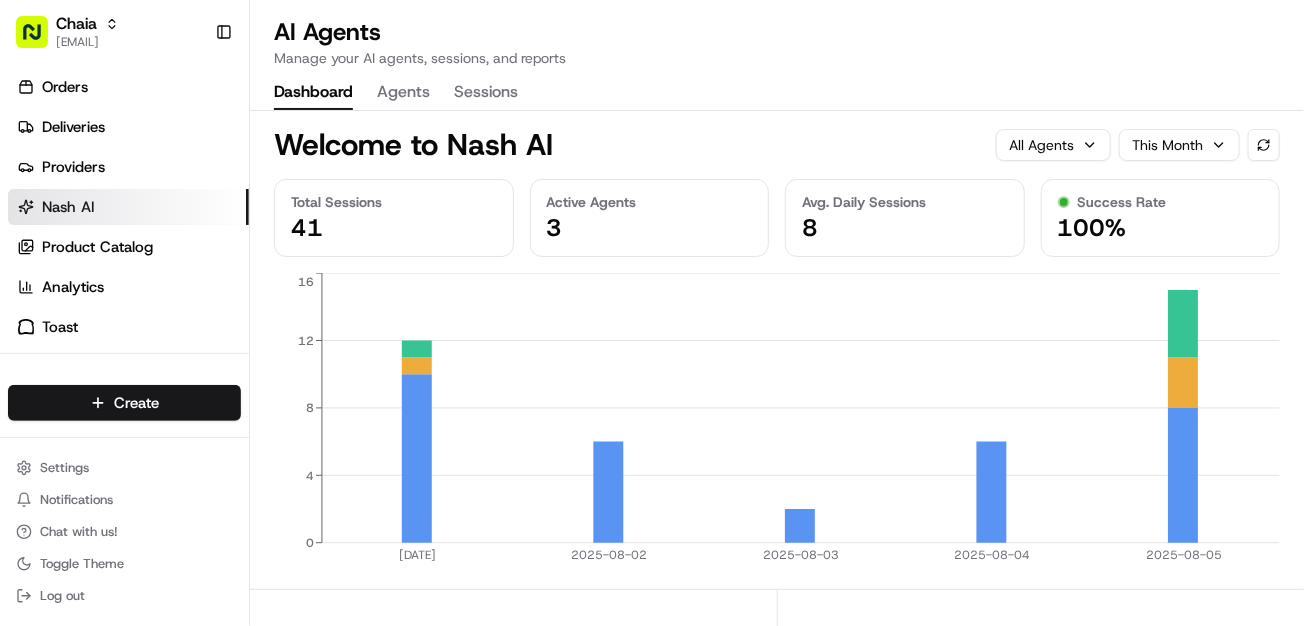 click on "Agents" at bounding box center (403, 93) 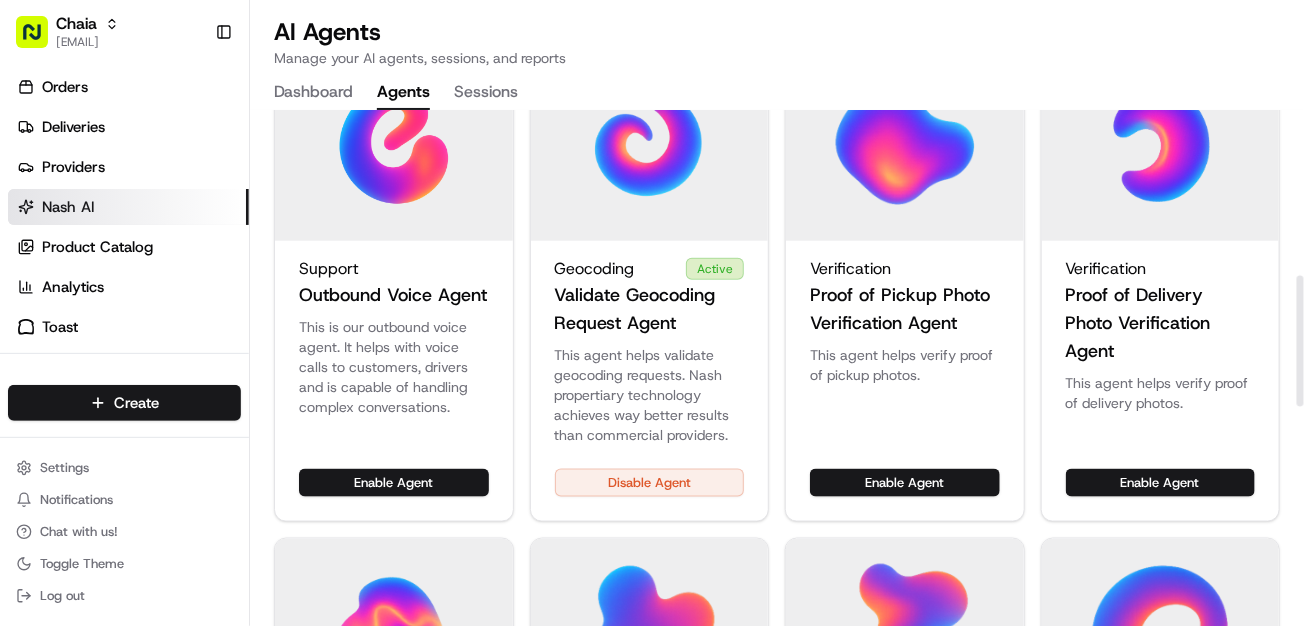 scroll, scrollTop: 642, scrollLeft: 0, axis: vertical 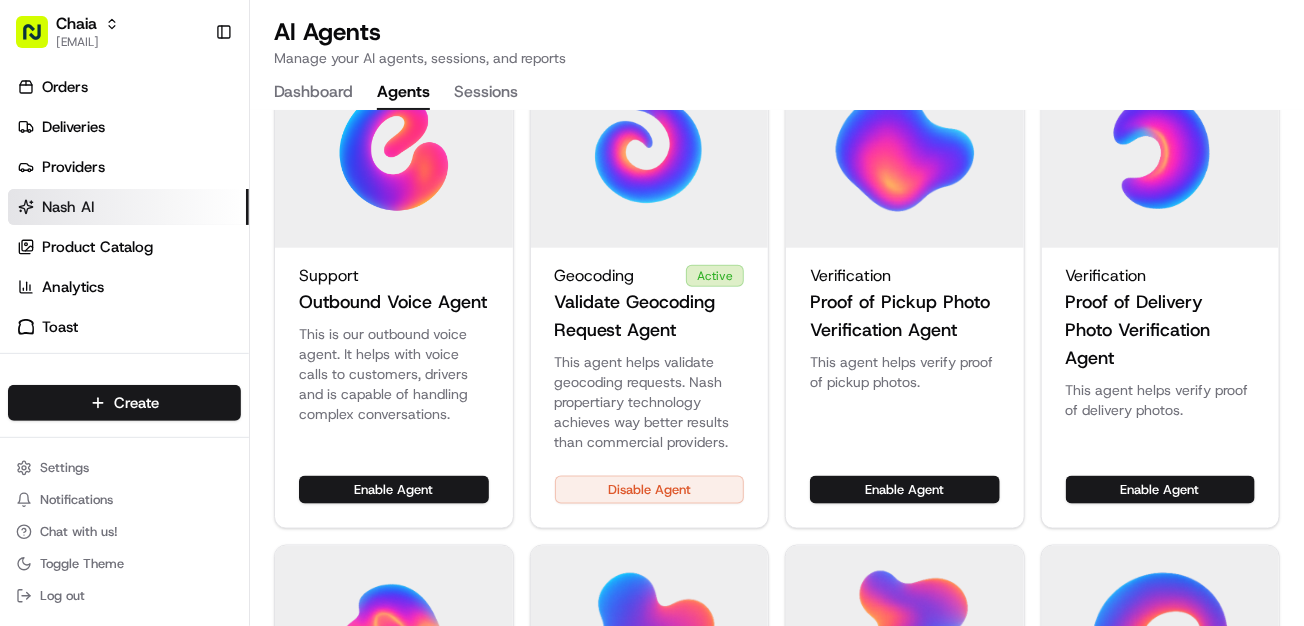 click on "Enable Agent" at bounding box center (394, 490) 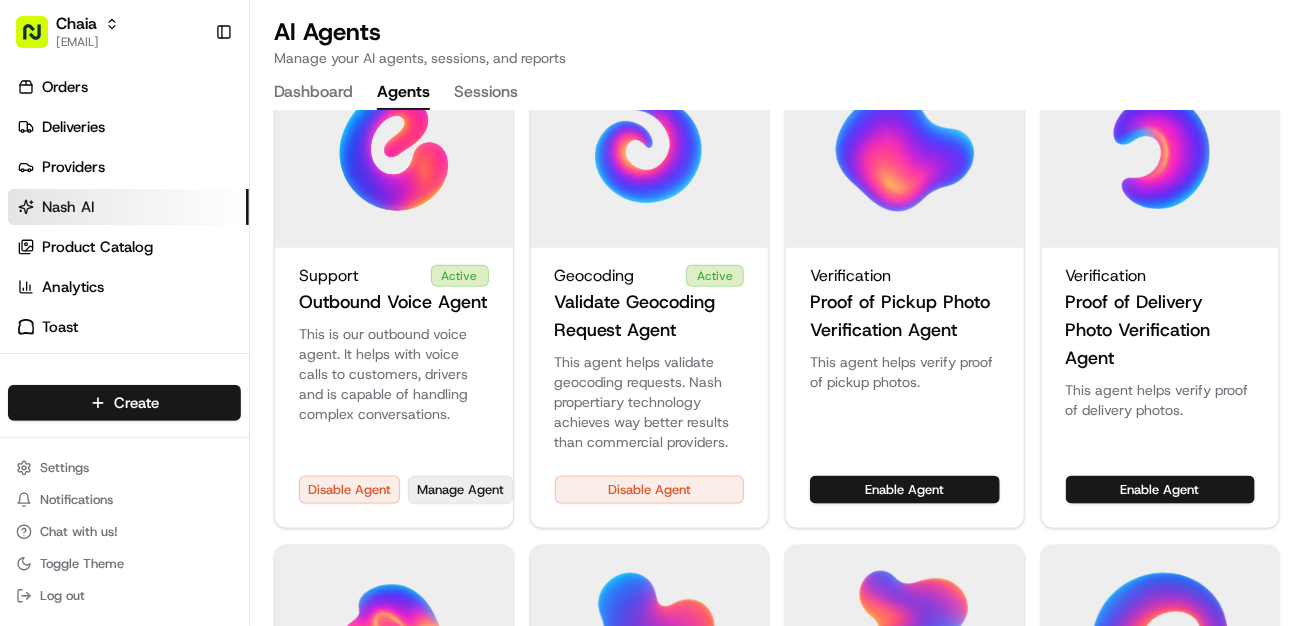 click on "Manage Agent" at bounding box center (460, 490) 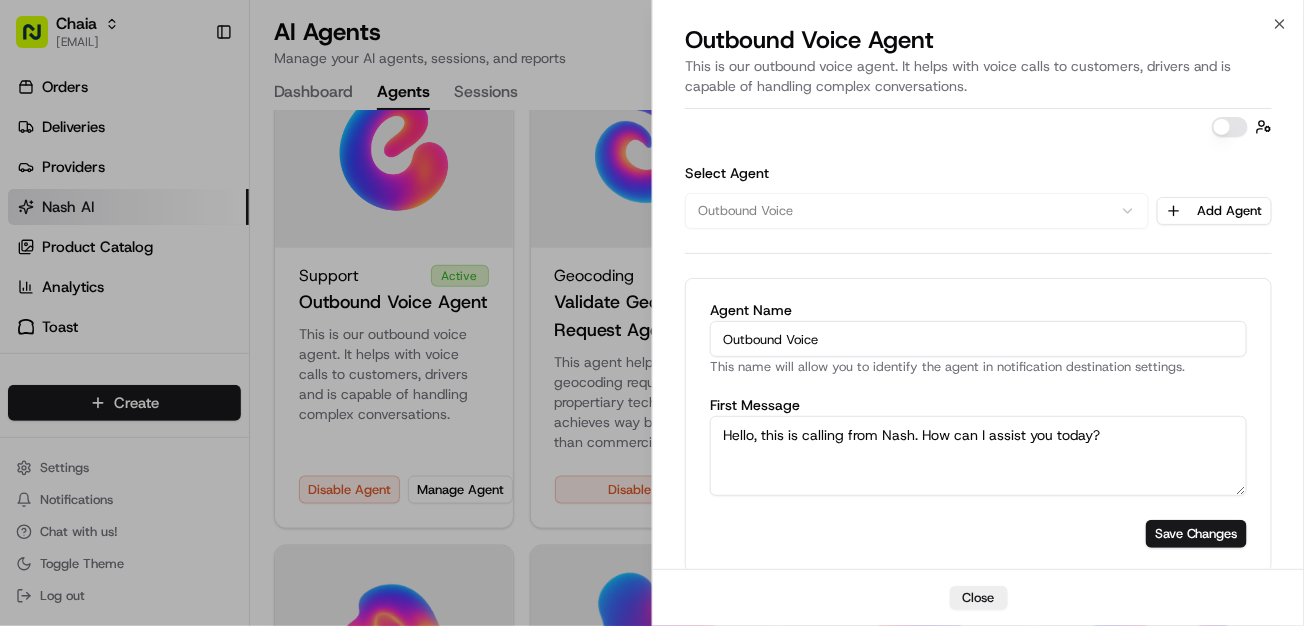 scroll, scrollTop: 6, scrollLeft: 0, axis: vertical 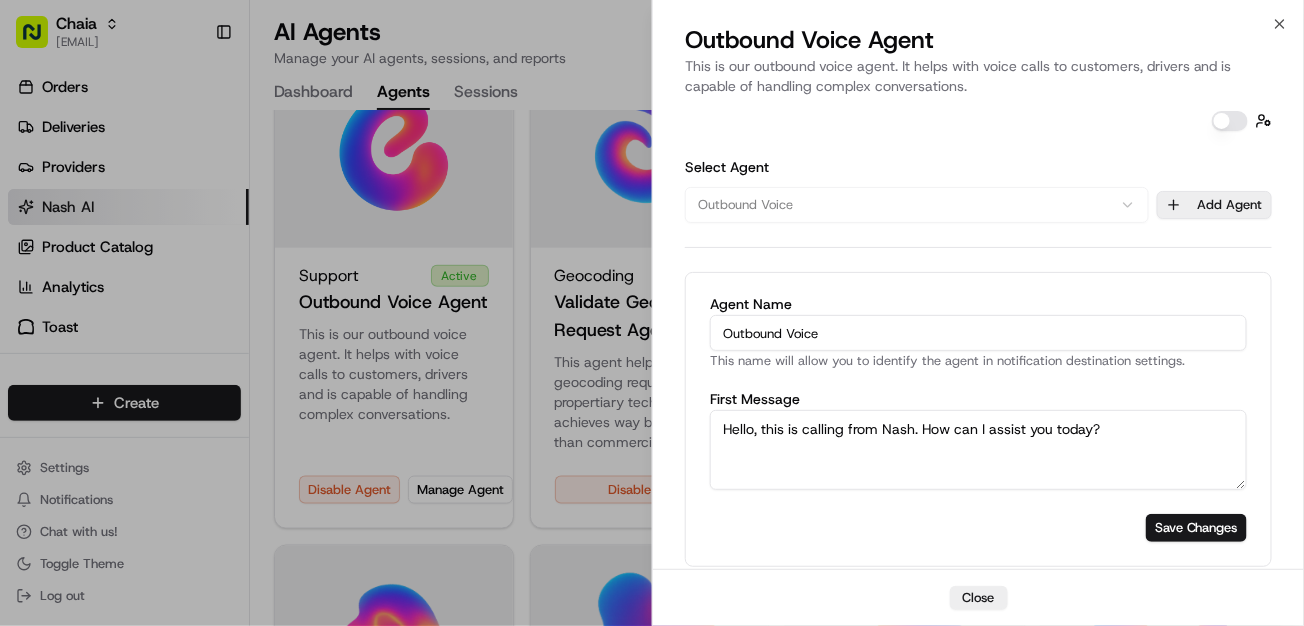 click on "Add Agent" at bounding box center (1214, 205) 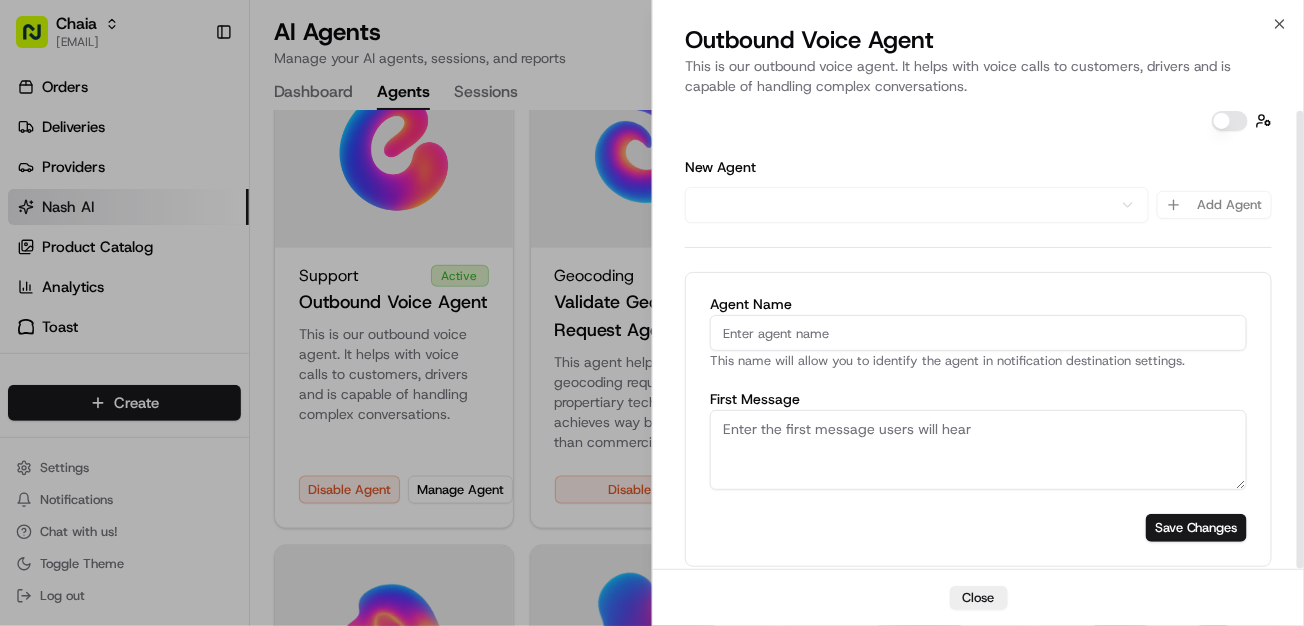 scroll, scrollTop: 0, scrollLeft: 0, axis: both 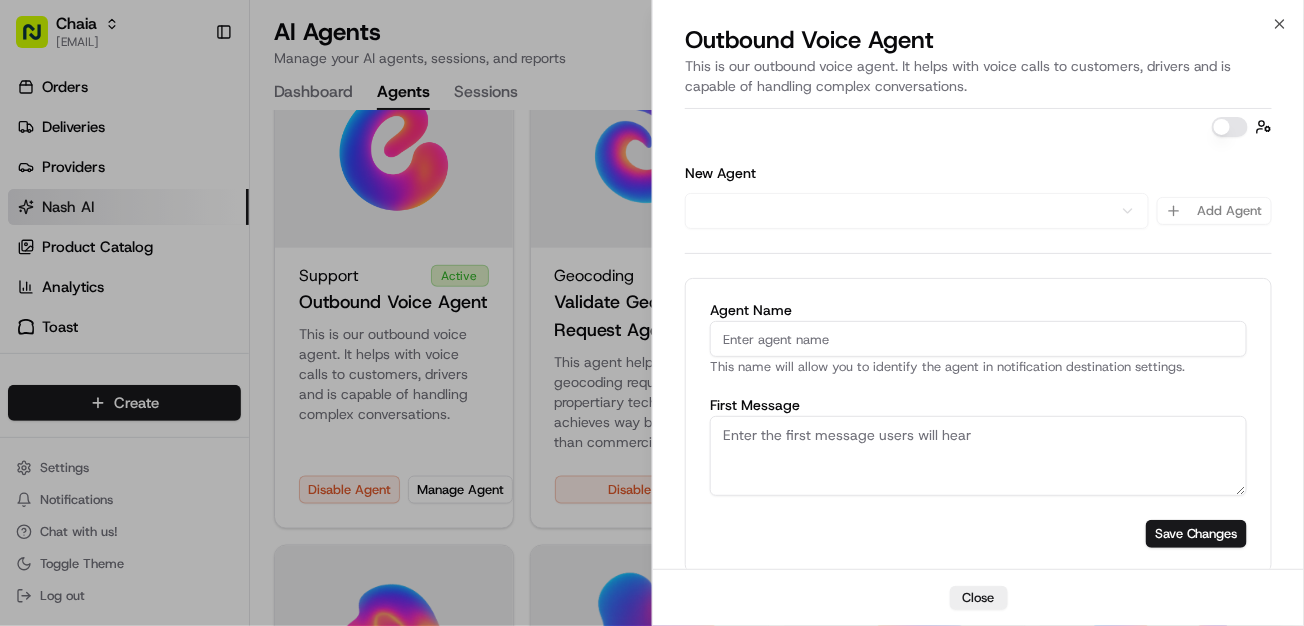 click at bounding box center [1230, 127] 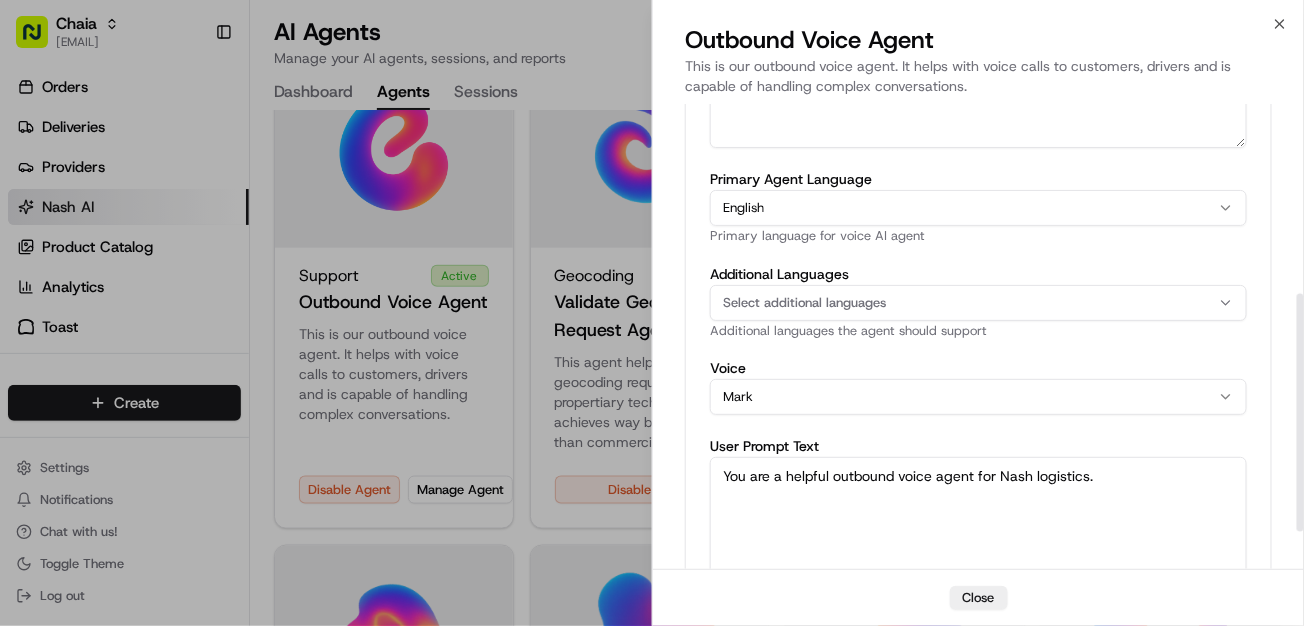 scroll, scrollTop: 444, scrollLeft: 0, axis: vertical 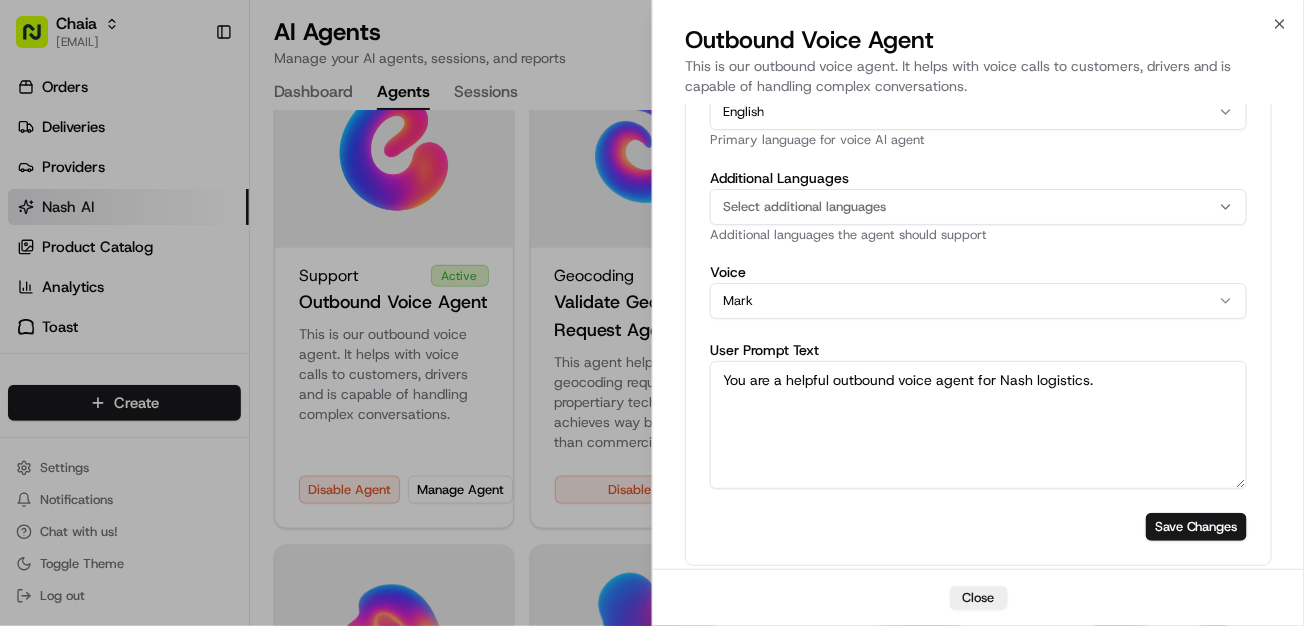 click on "You are a helpful outbound voice agent for Nash logistics." at bounding box center (978, 425) 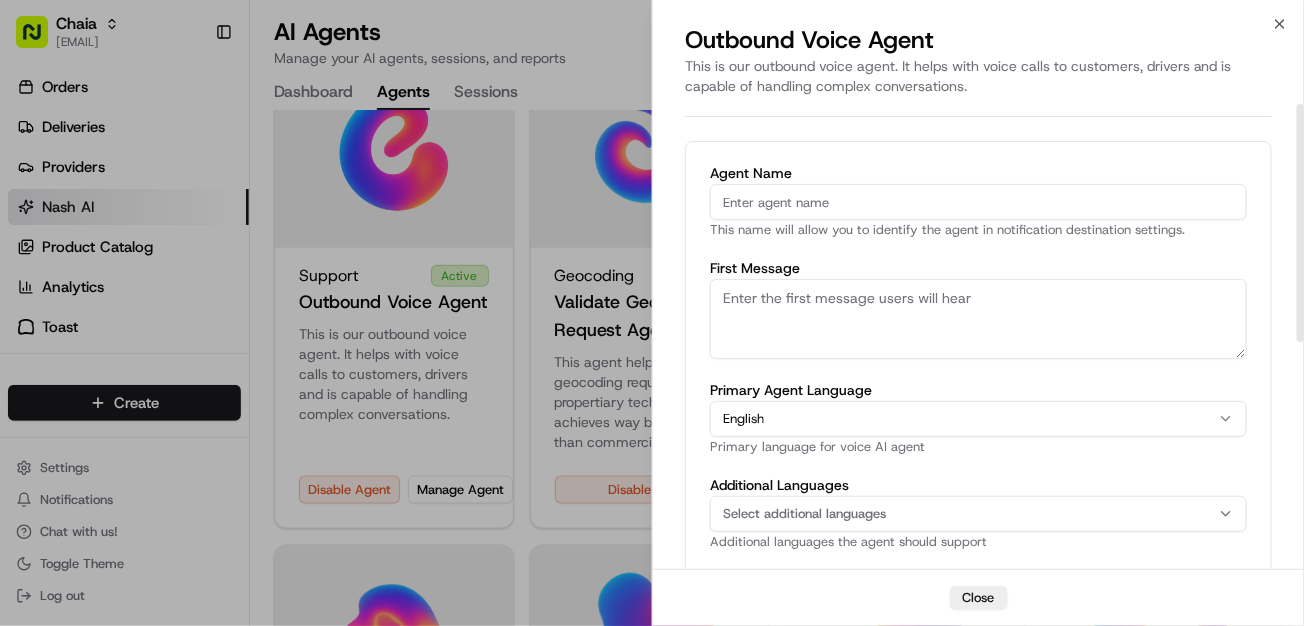 scroll, scrollTop: 0, scrollLeft: 0, axis: both 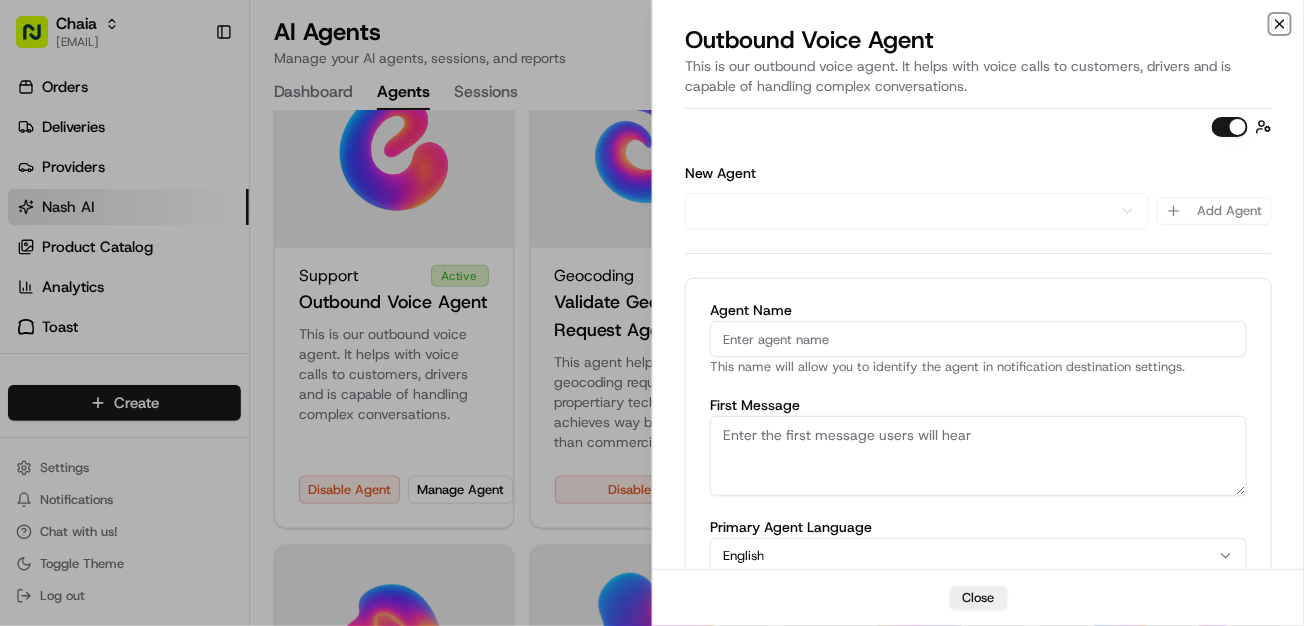 click 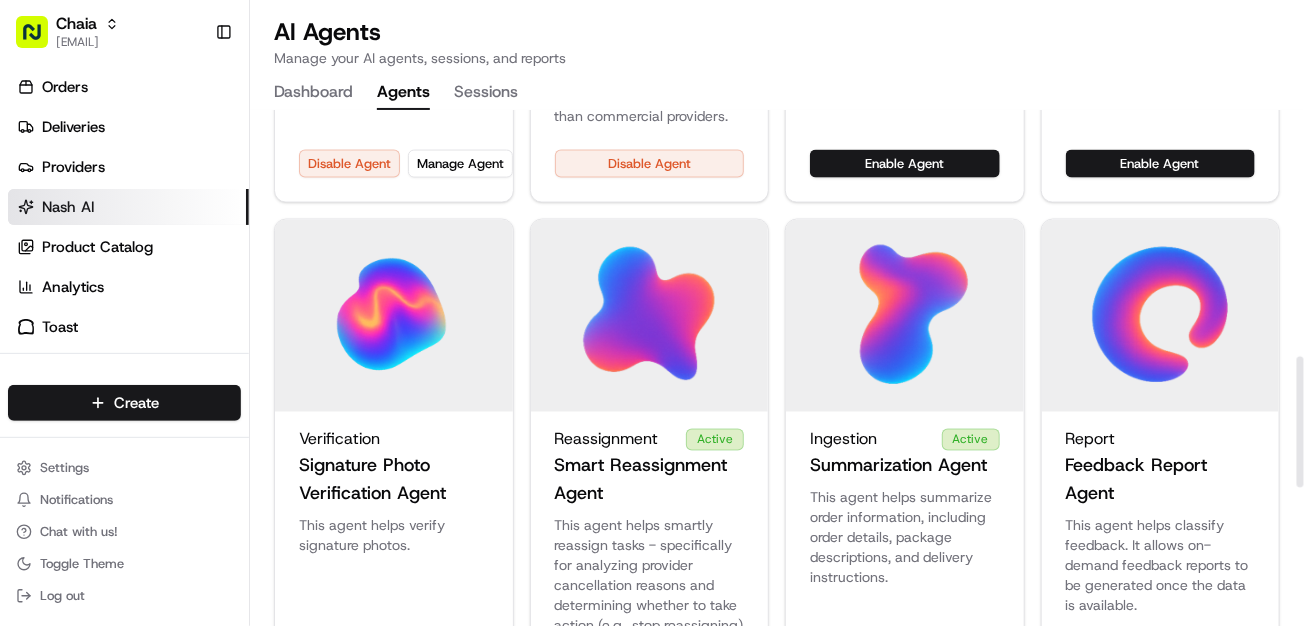 scroll, scrollTop: 1012, scrollLeft: 0, axis: vertical 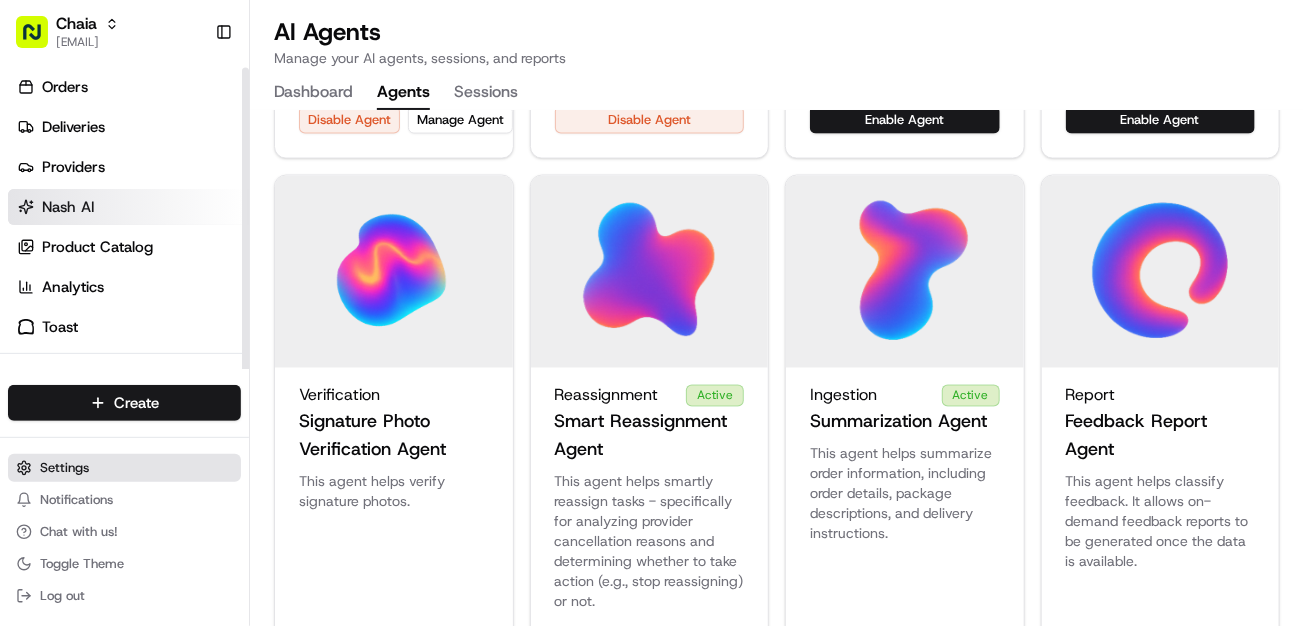 click on "Settings" at bounding box center (124, 468) 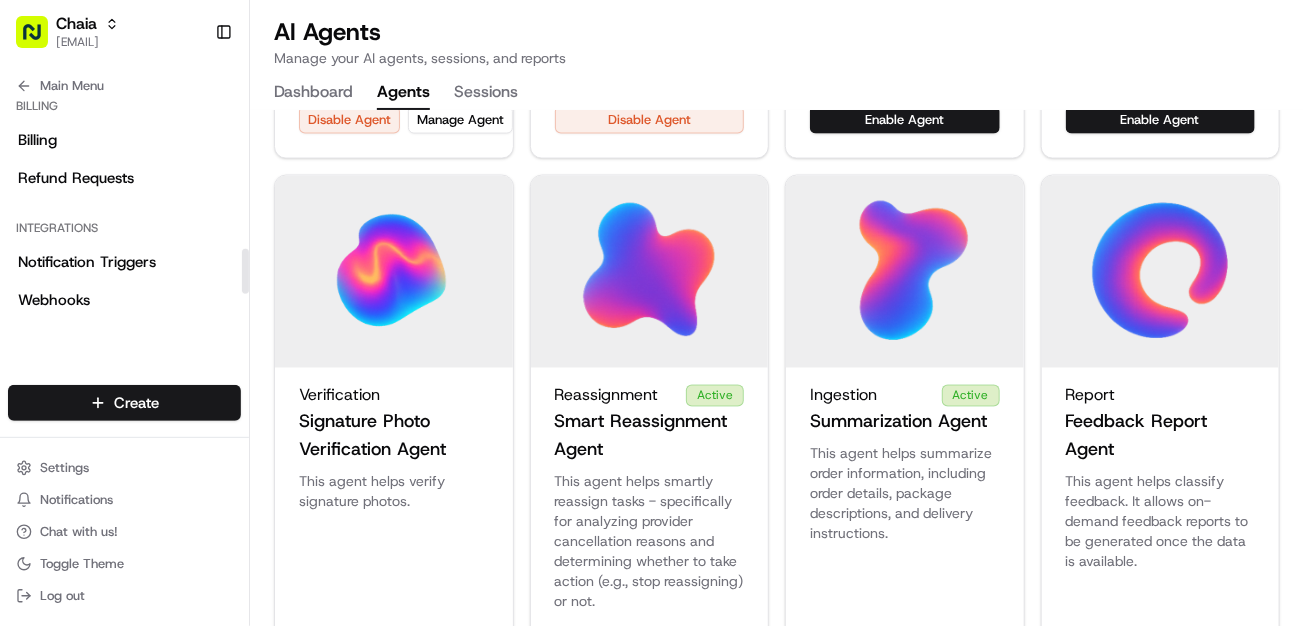 scroll, scrollTop: 815, scrollLeft: 0, axis: vertical 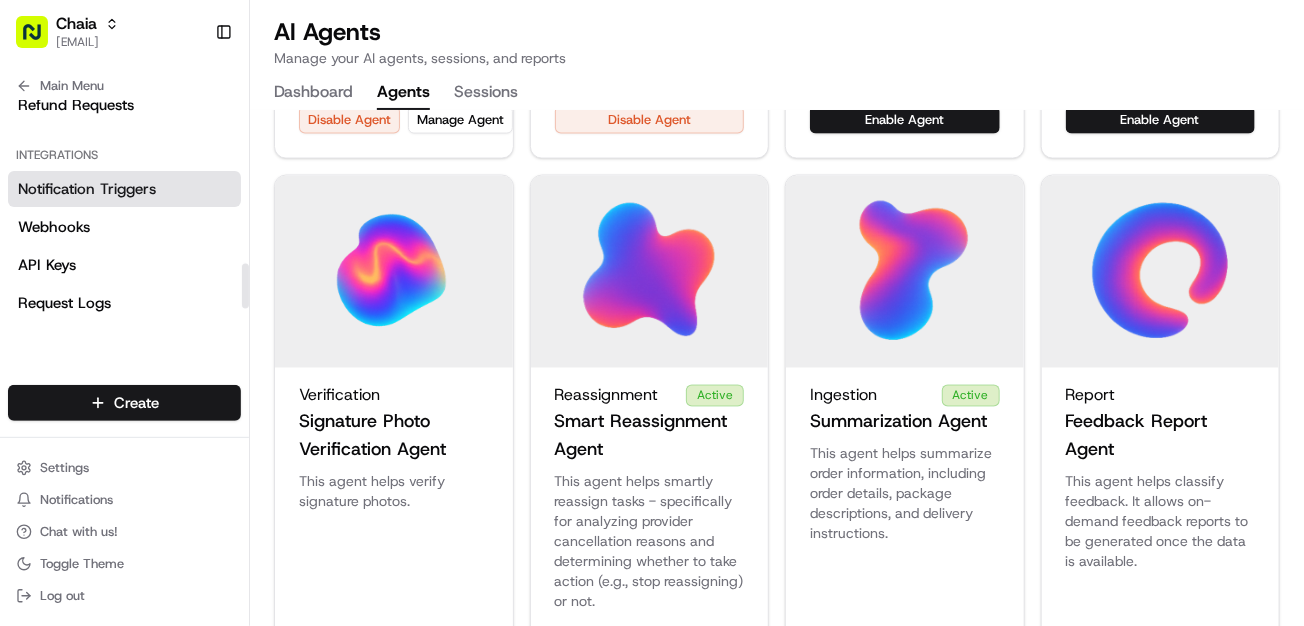 click on "Notification Triggers" at bounding box center (87, 189) 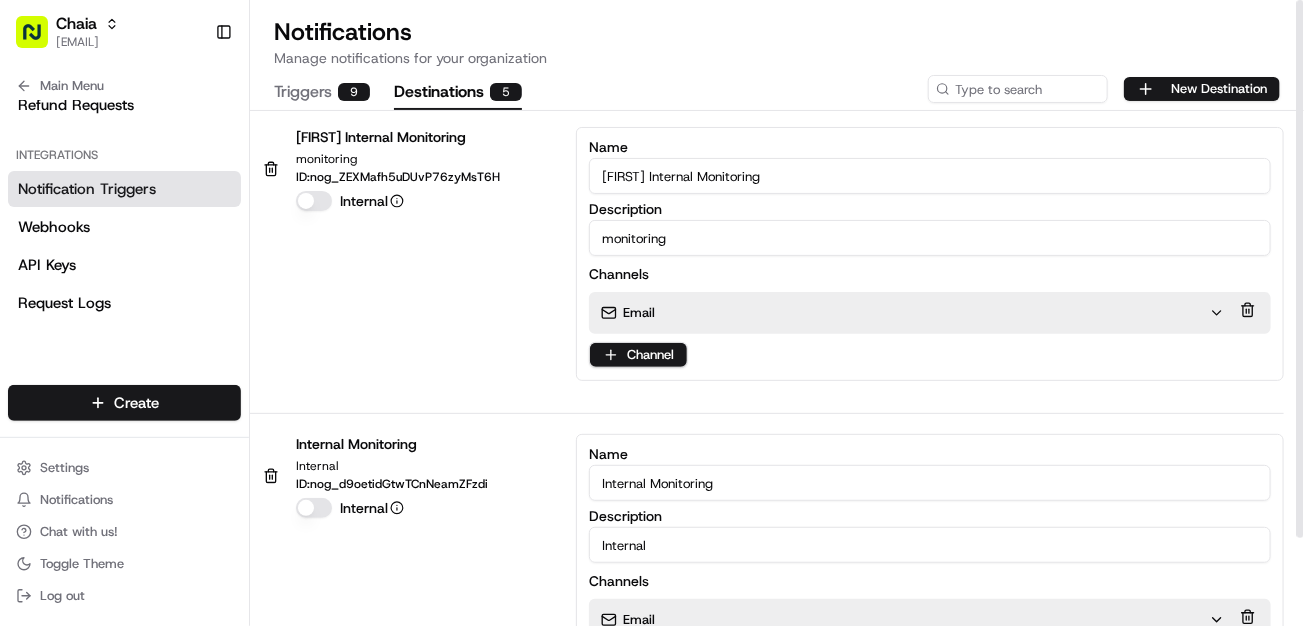 click on "Destinations 5" at bounding box center (458, 93) 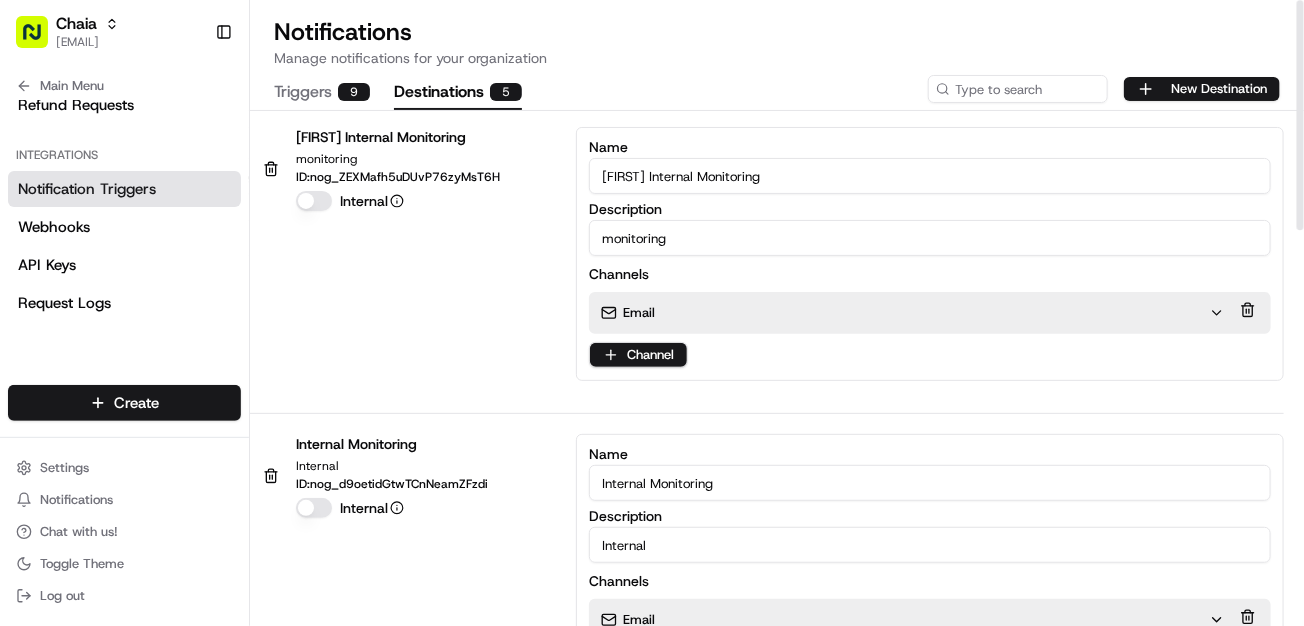 scroll, scrollTop: 0, scrollLeft: 0, axis: both 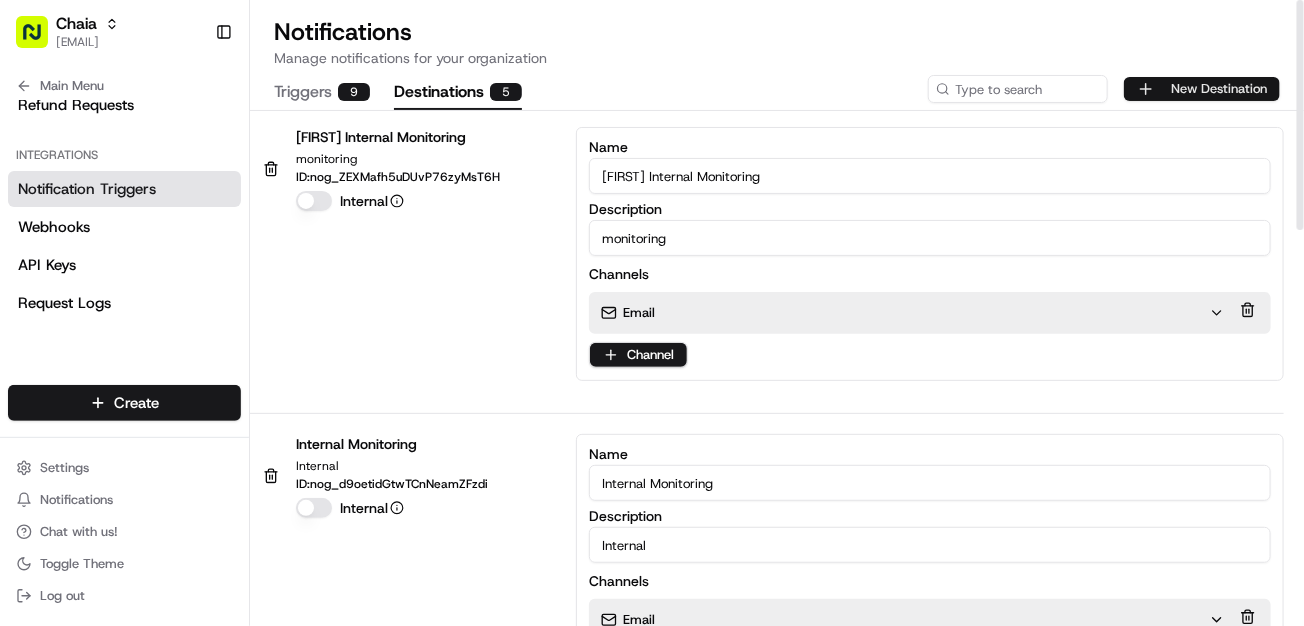 click on "New Destination" at bounding box center [1202, 89] 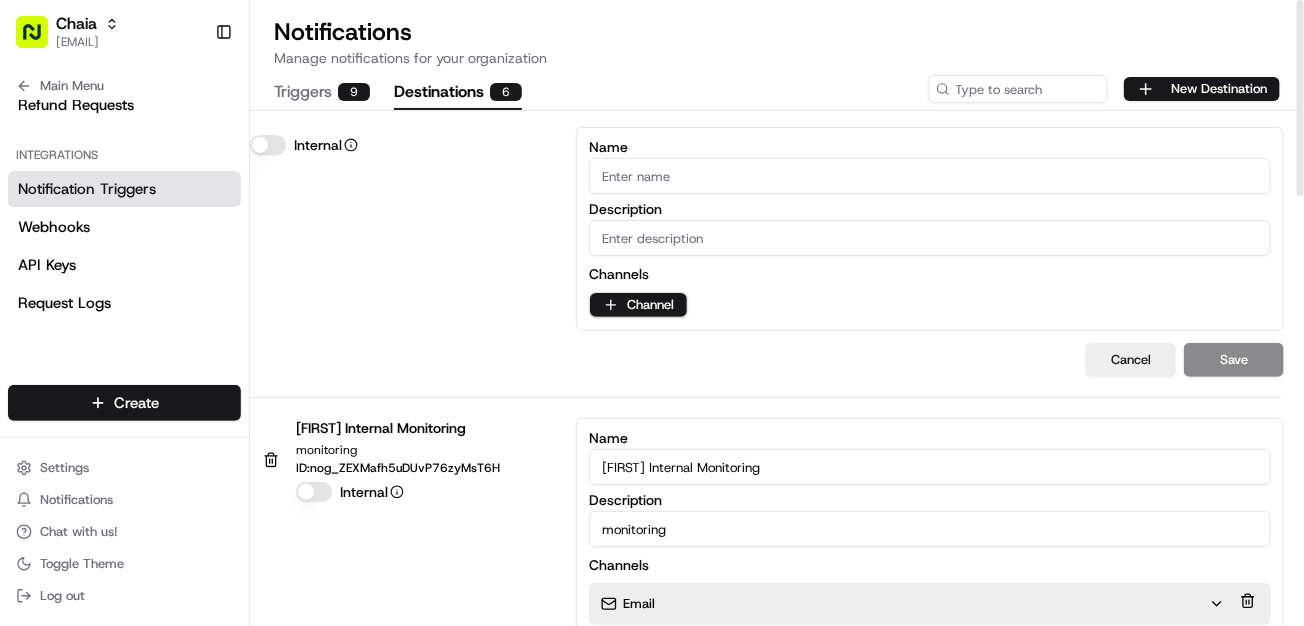 click on "Name" at bounding box center (930, 176) 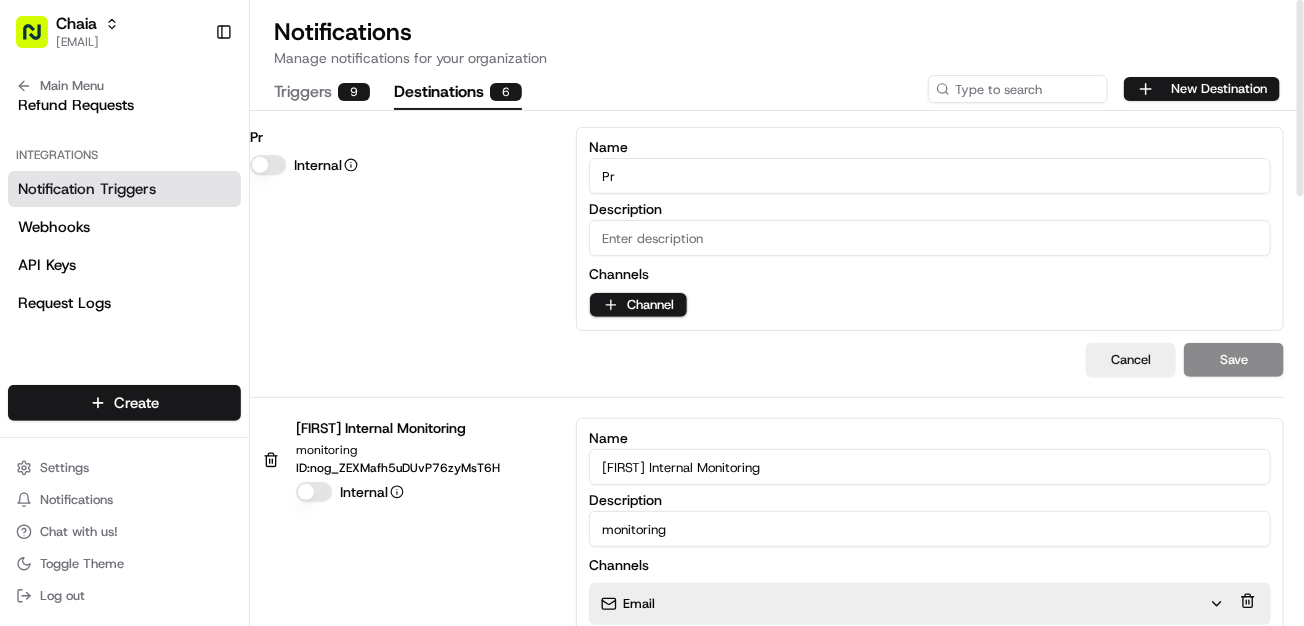 type on "P" 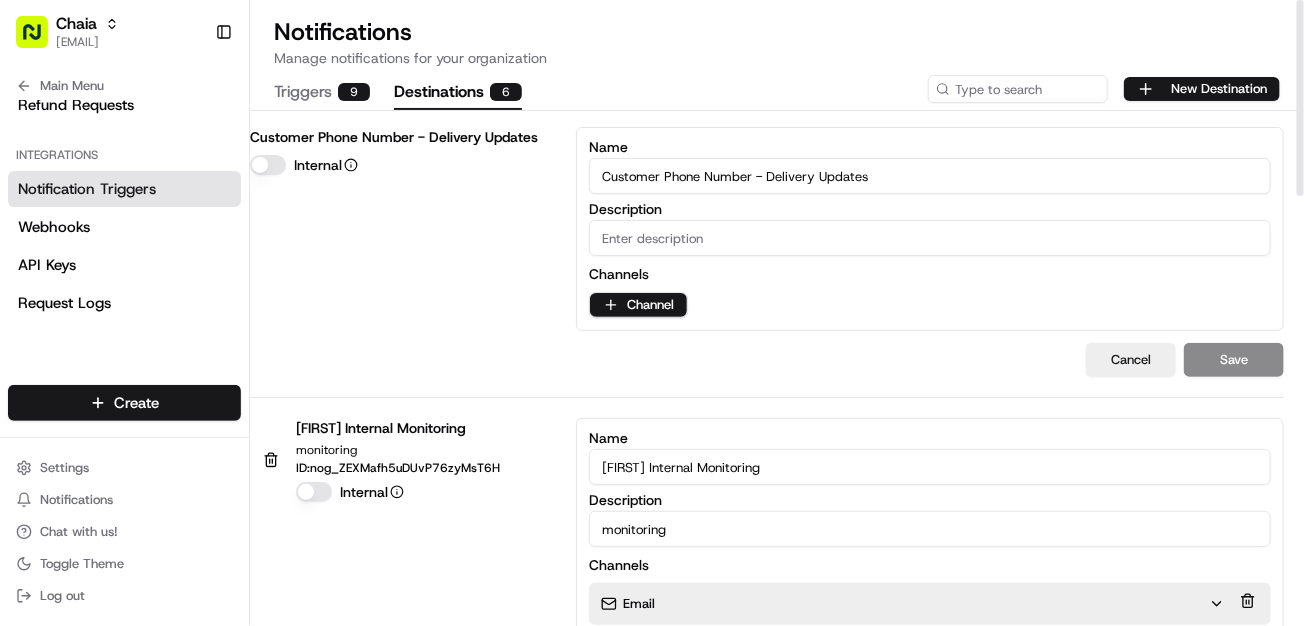 type on "Customer Phone Number - Delivery Updates" 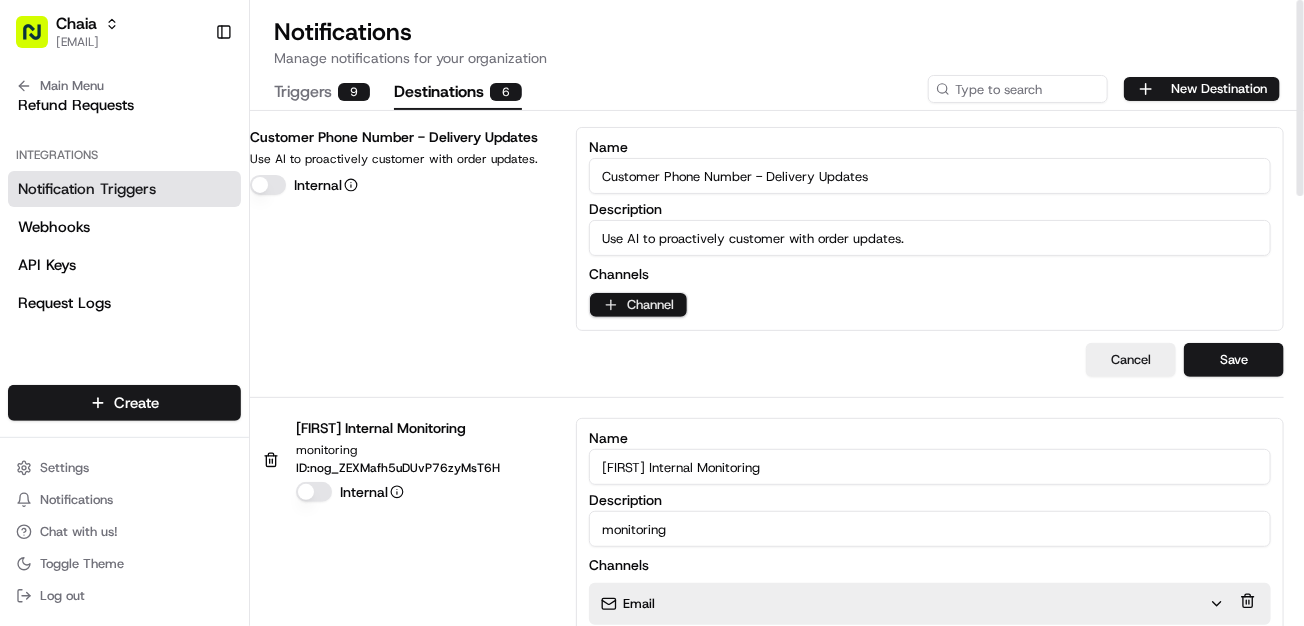 type on "Use AI to proactively customer with order updates." 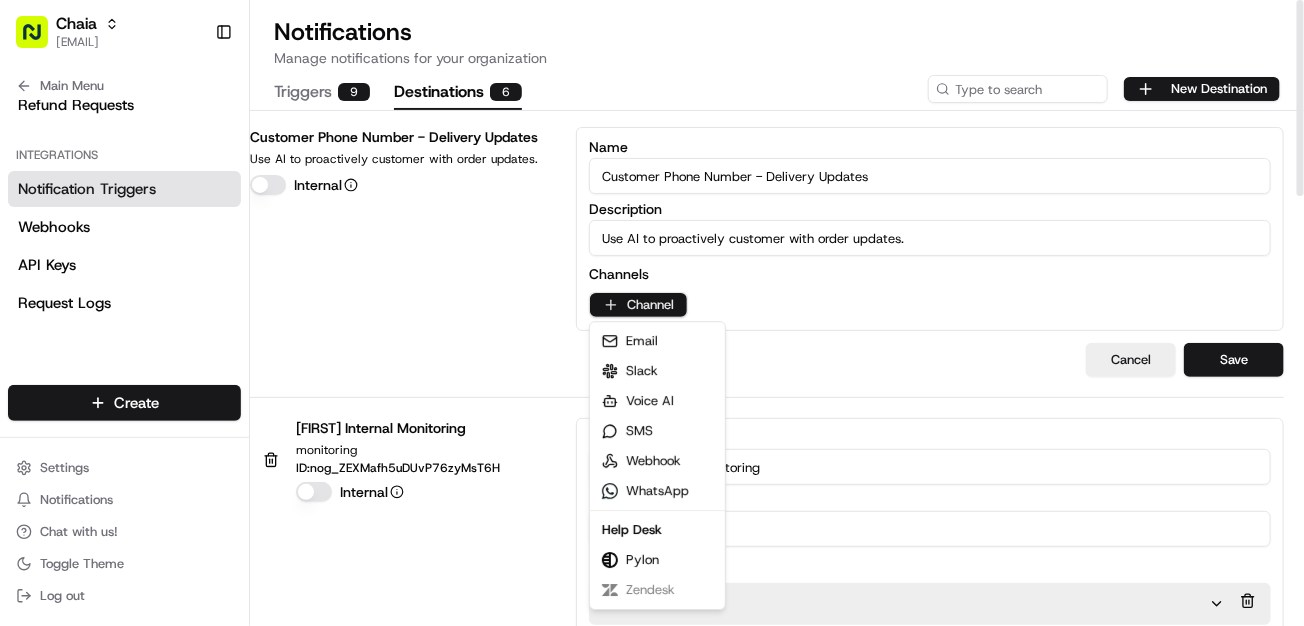 click on "Customer Phone Number - Delivery Updates Use AI to proactively customer with order updates. Internal   Name Mariam Internal Monitoring Description Email" at bounding box center [652, 313] 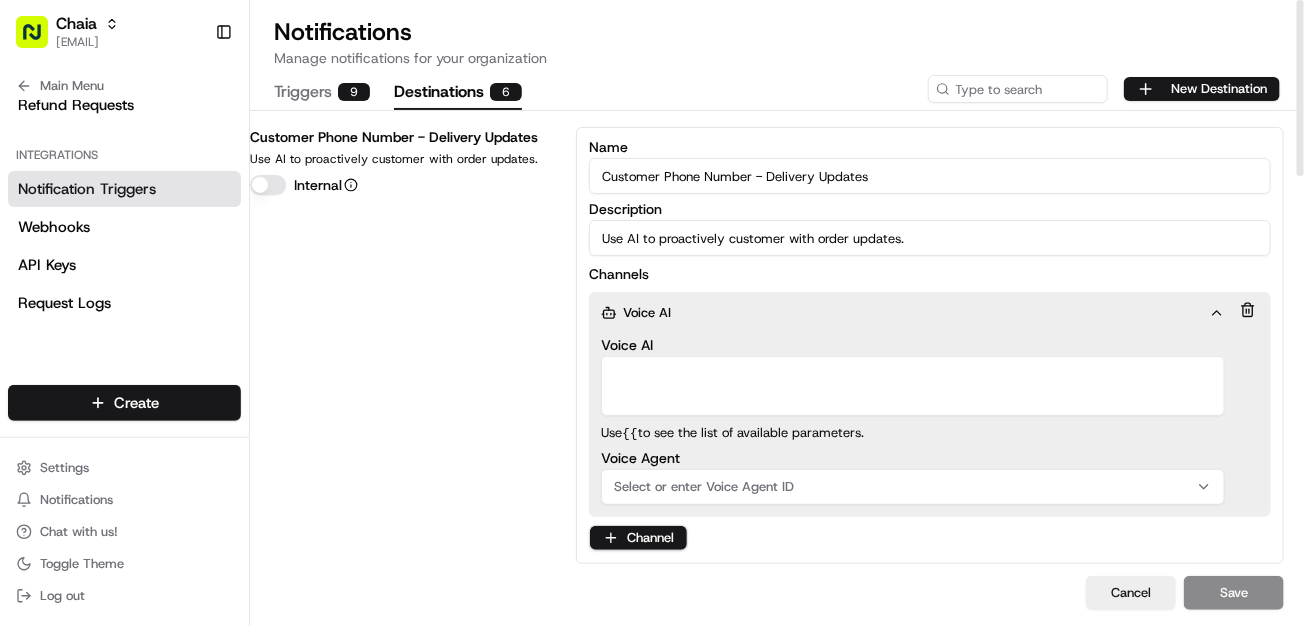 click on "Voice AI" at bounding box center [913, 386] 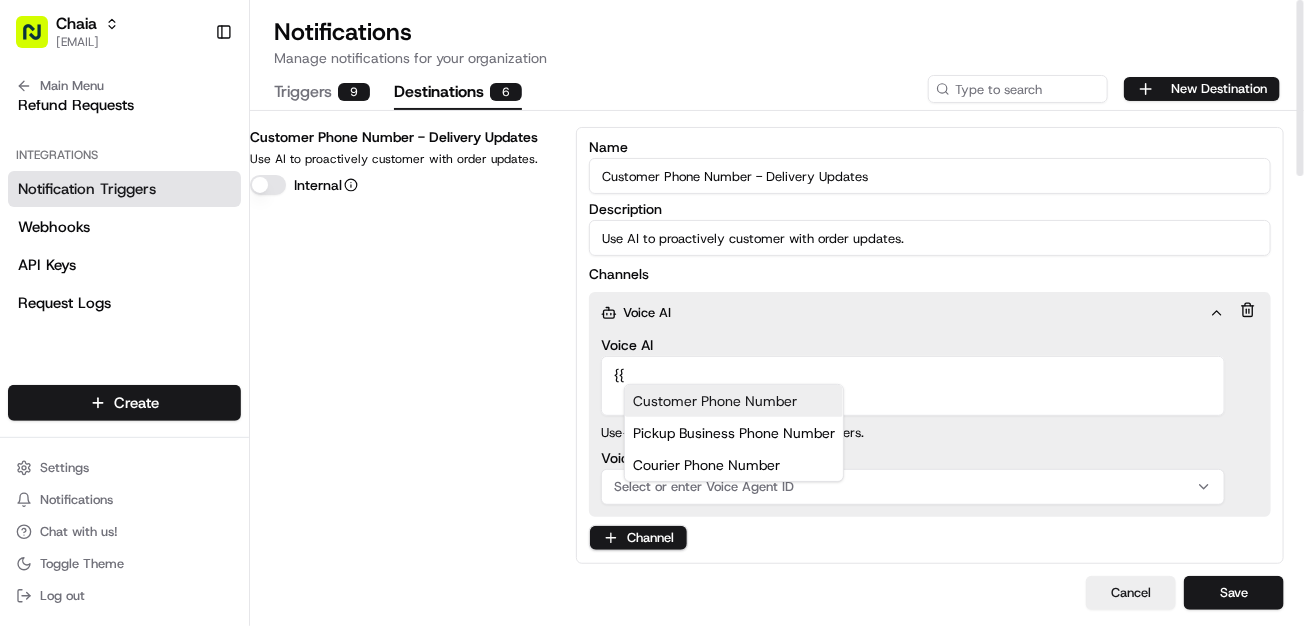 click on "Customer Phone Number" at bounding box center [734, 401] 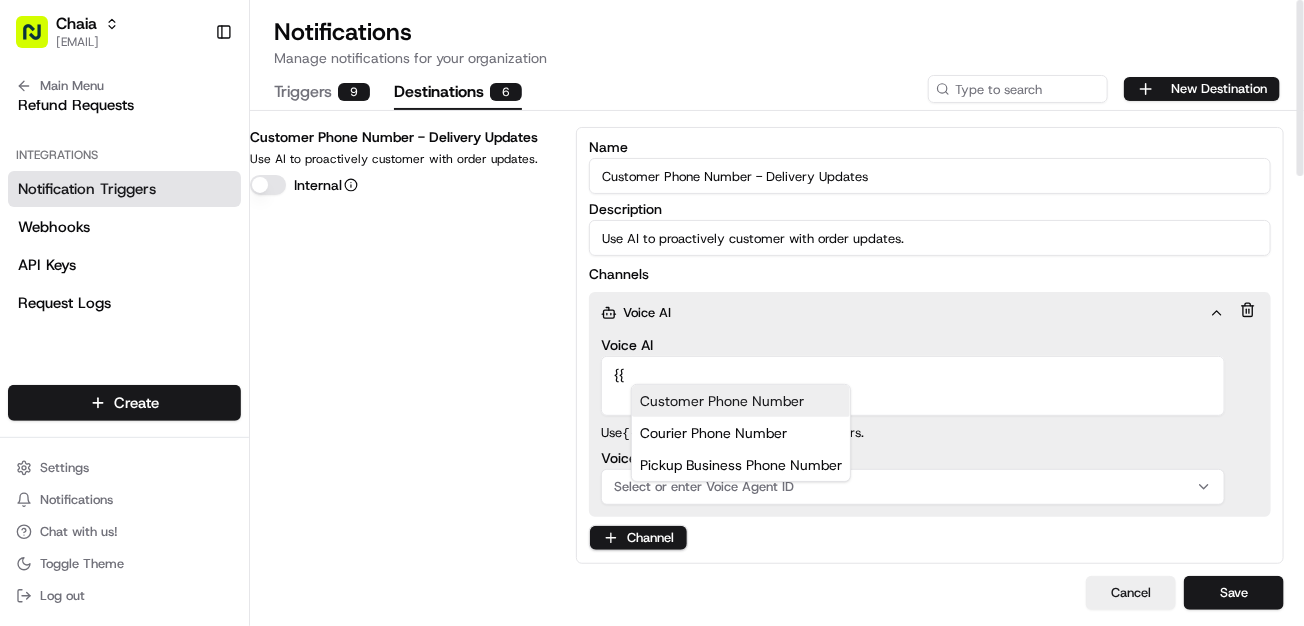 type on "{" 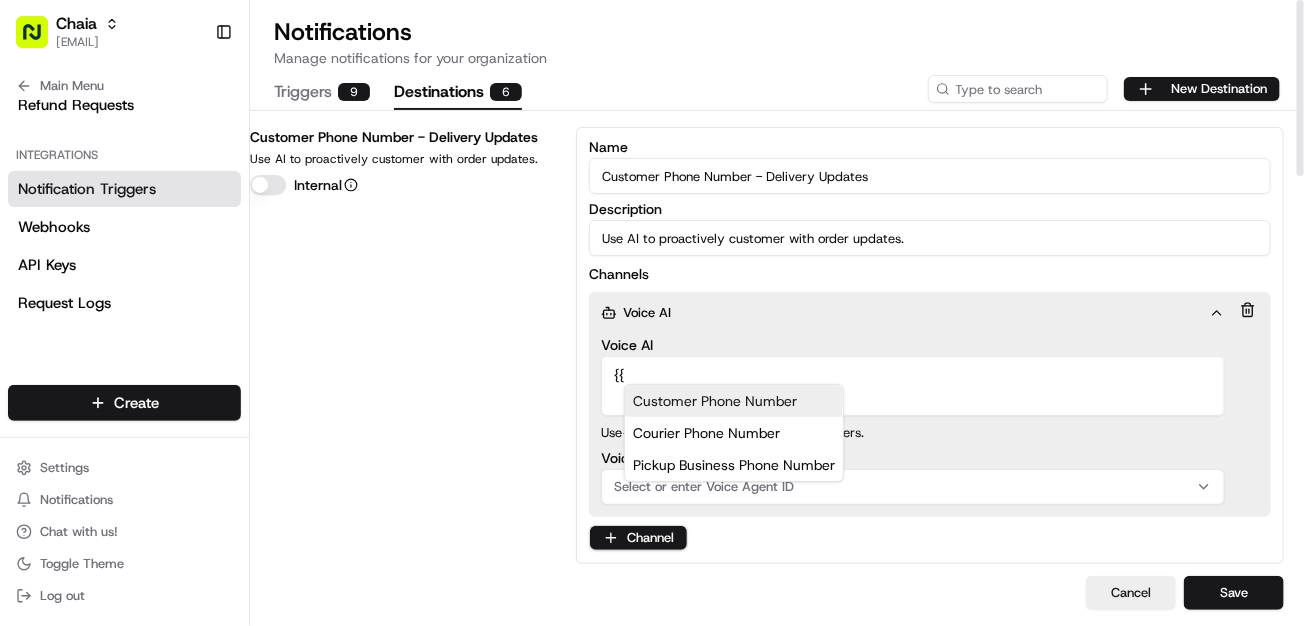 click on "Customer Phone Number" at bounding box center (734, 401) 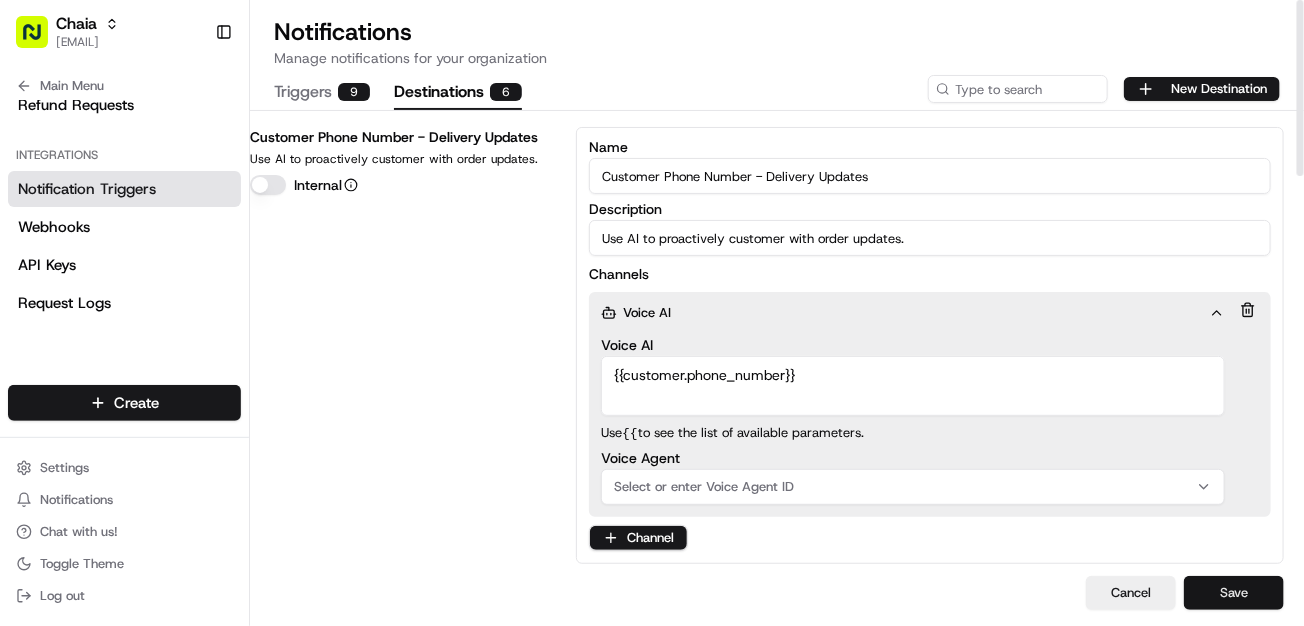 type on "{{customer.phone_number}}" 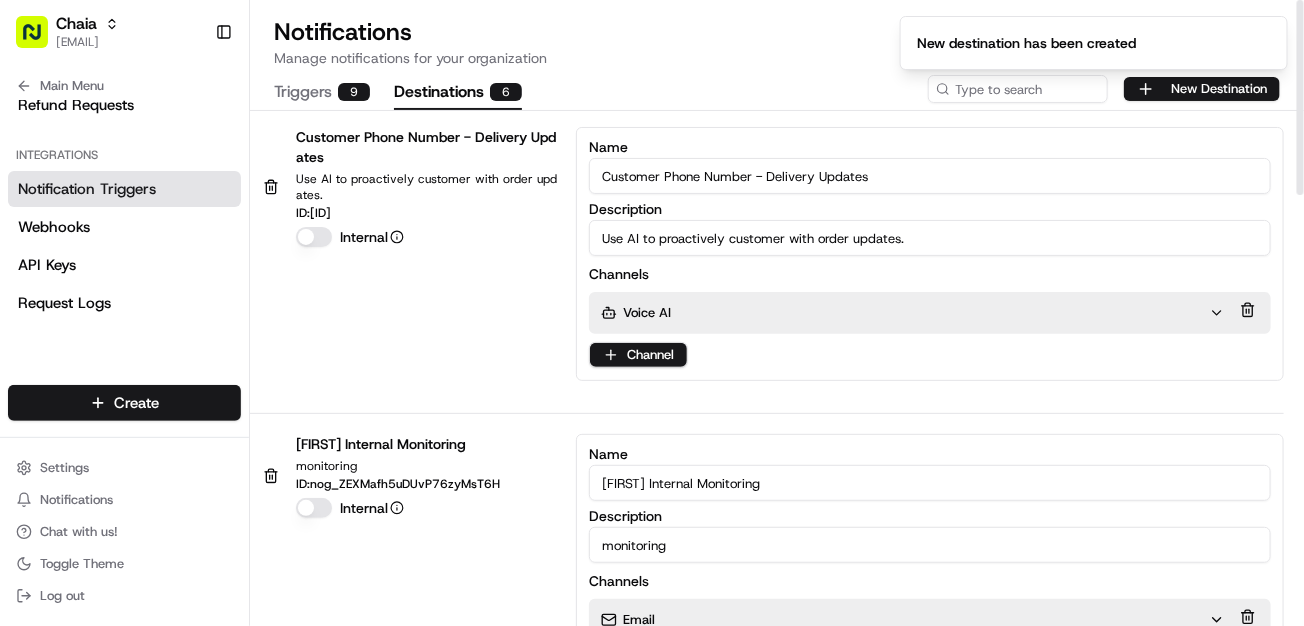 click on "Triggers 9" at bounding box center [322, 93] 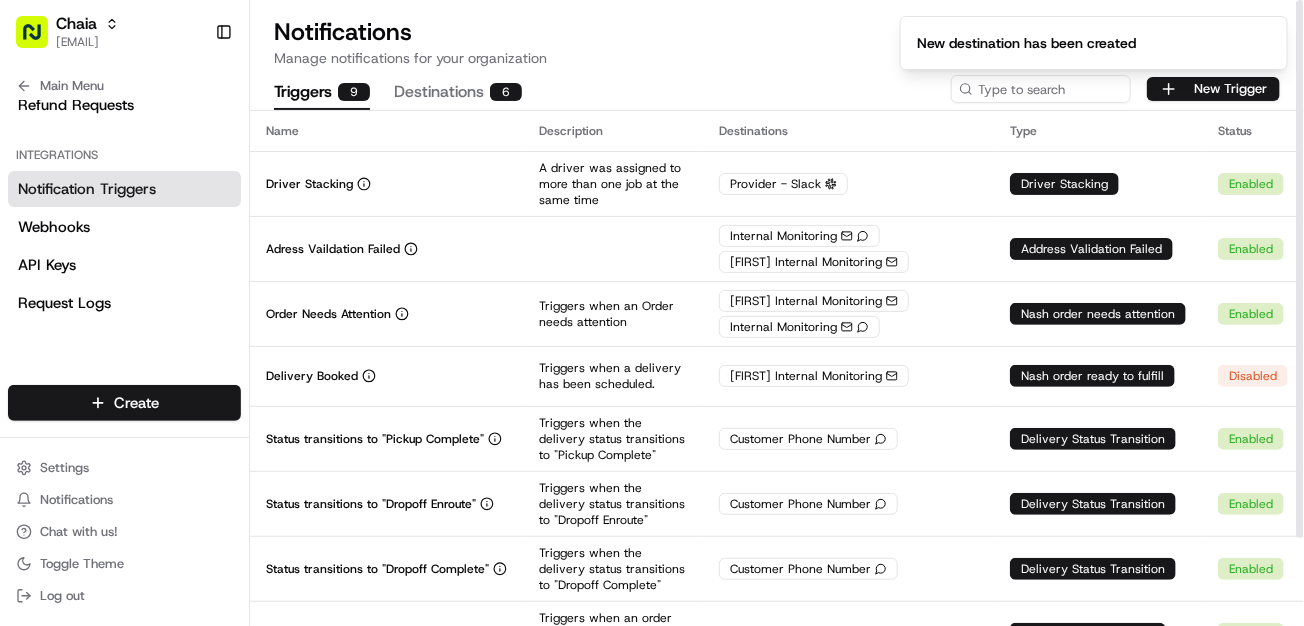 click on "New destination has been created" at bounding box center (1094, 43) 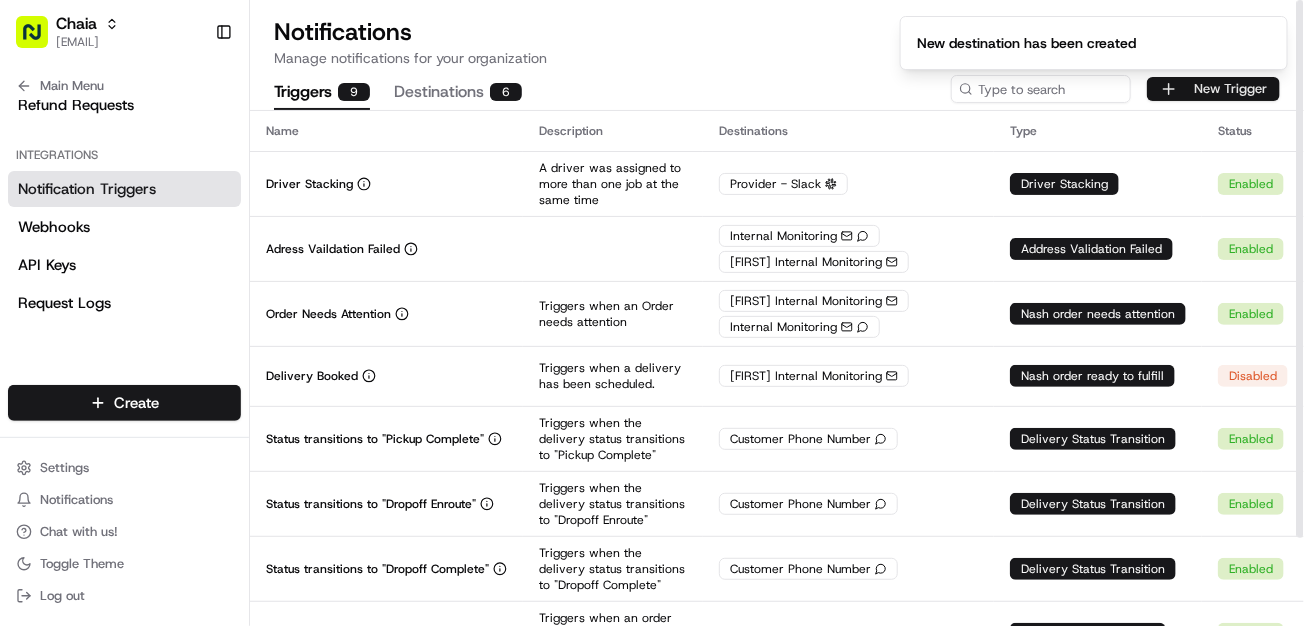 click on "New Trigger" at bounding box center [1213, 89] 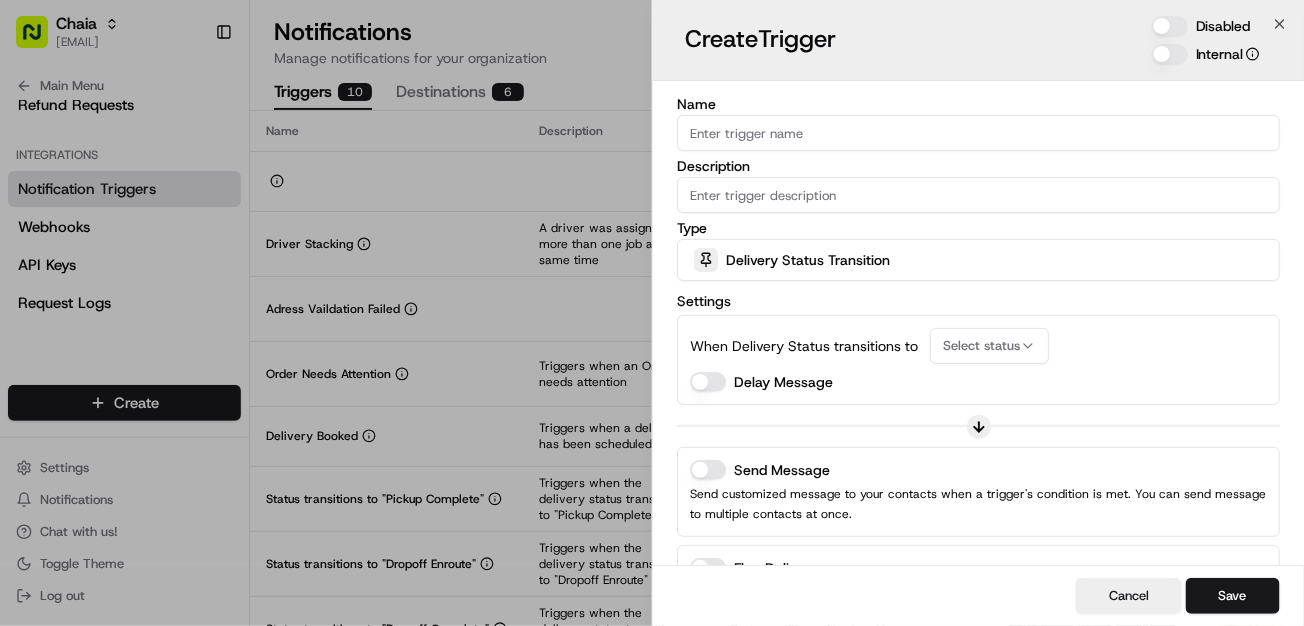 click on "Name" at bounding box center [978, 133] 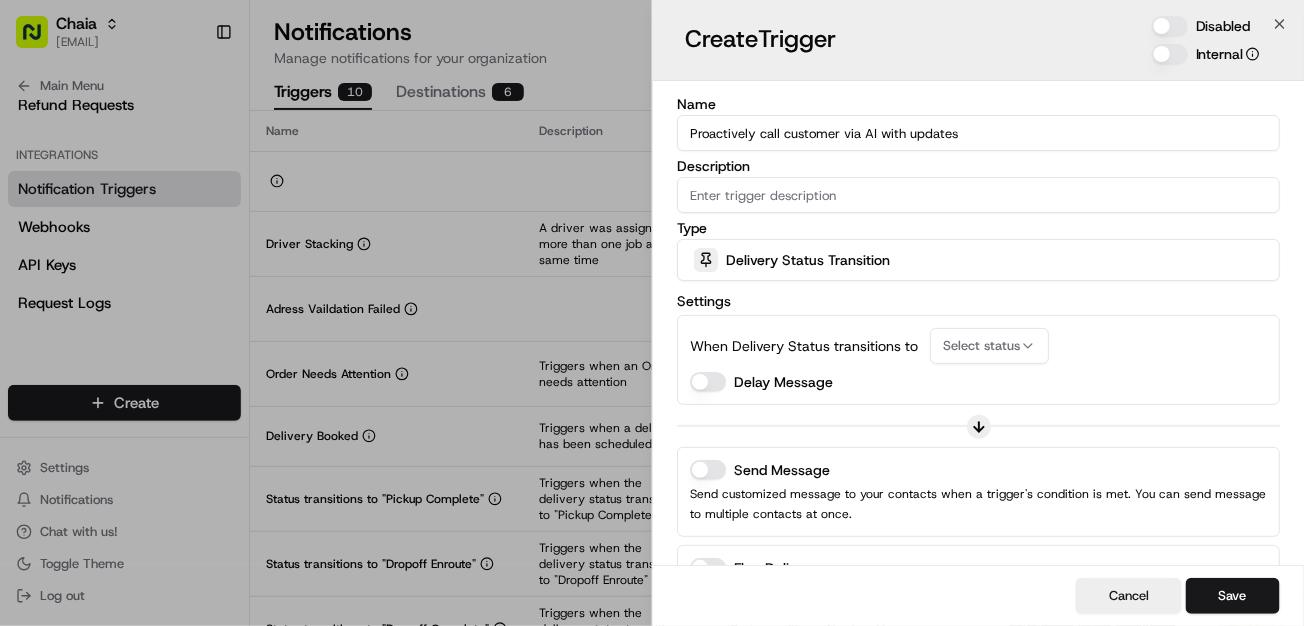 type on "Proactively call customer via AI with updates" 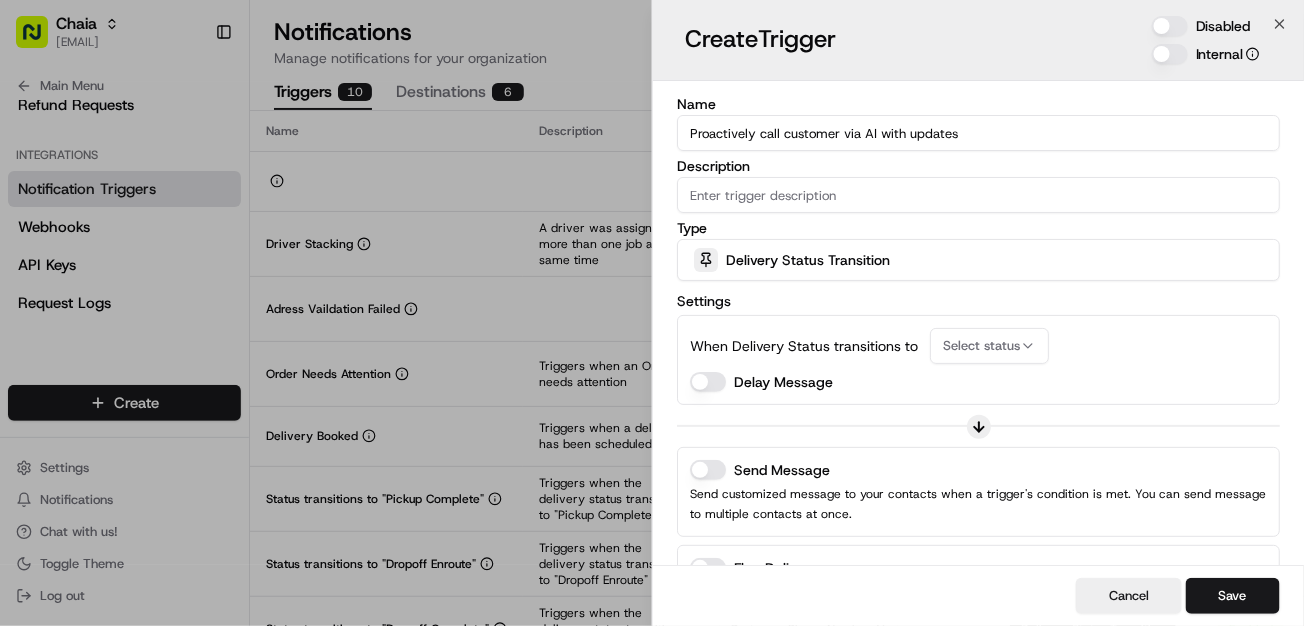 click on "Select status" at bounding box center [981, 346] 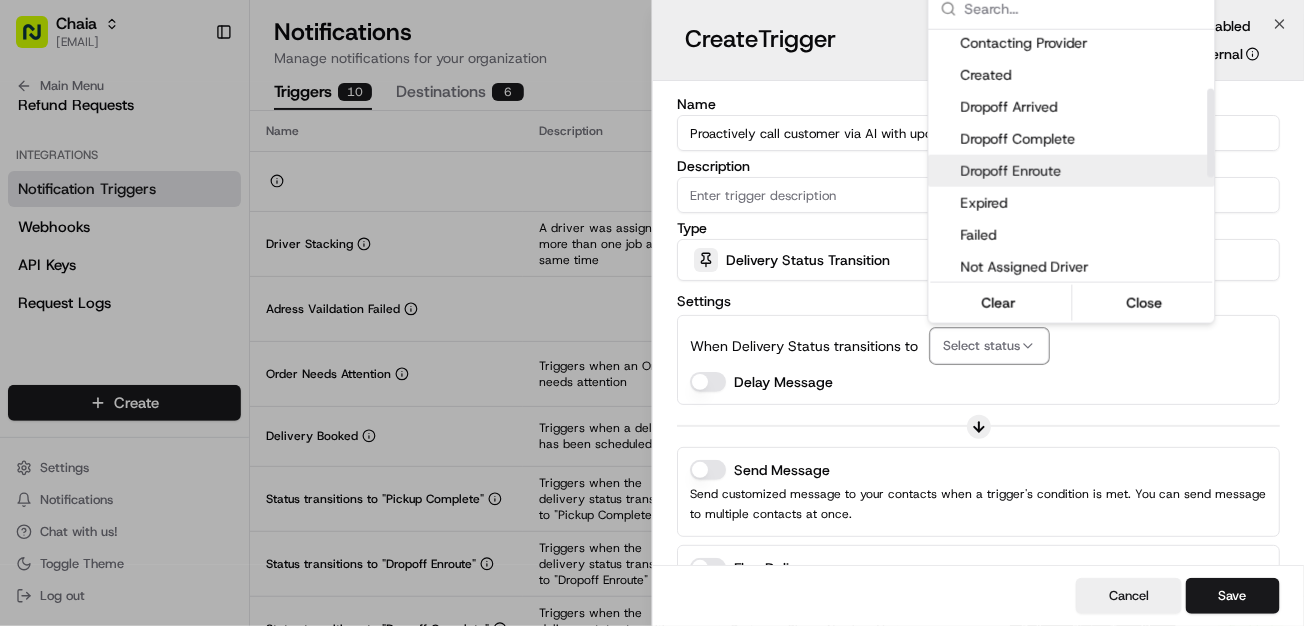 scroll, scrollTop: 165, scrollLeft: 0, axis: vertical 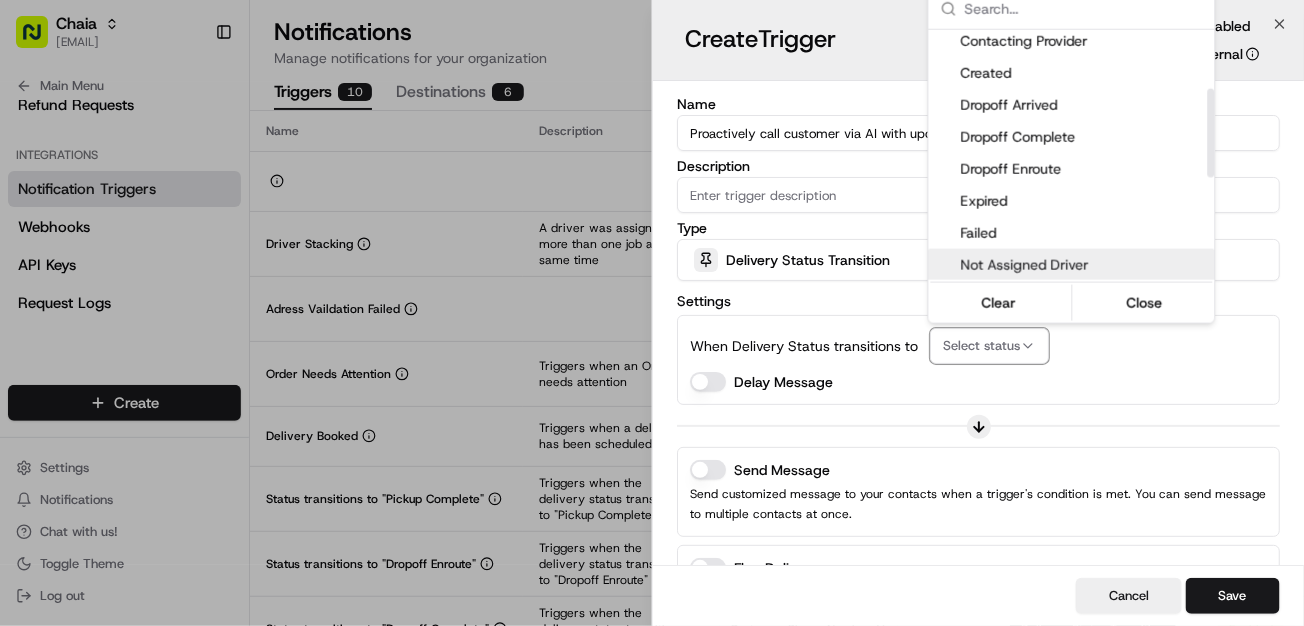 click at bounding box center (652, 313) 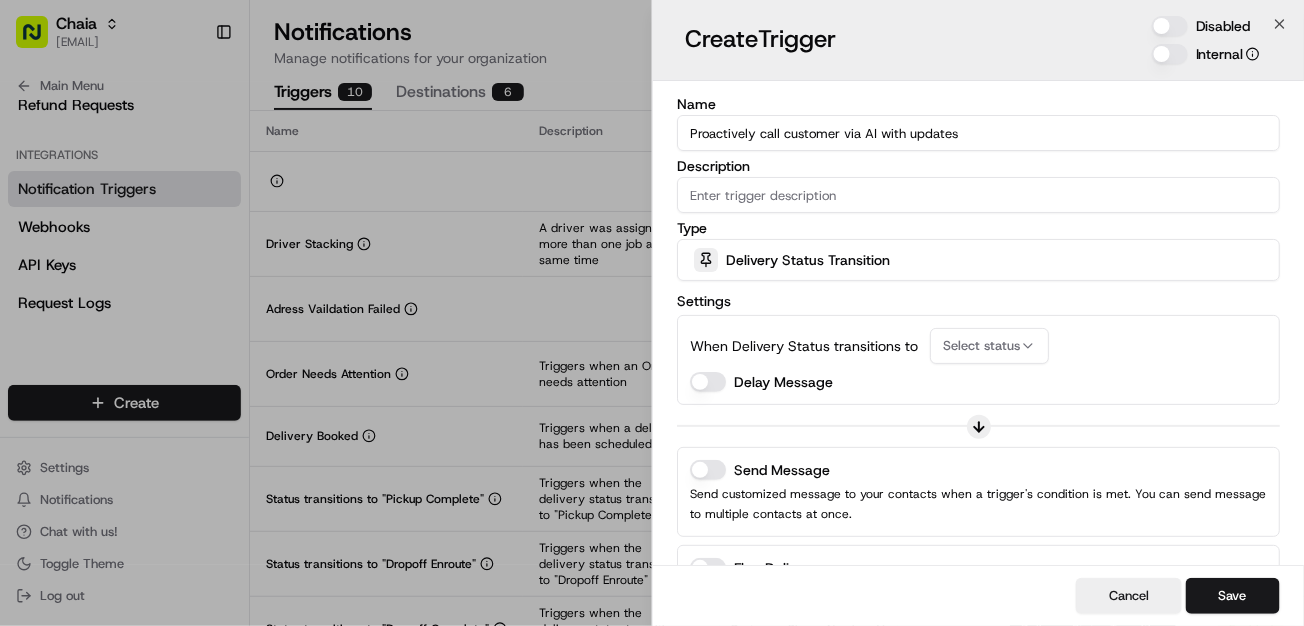 click on "Delivery Status Transition" at bounding box center (978, 260) 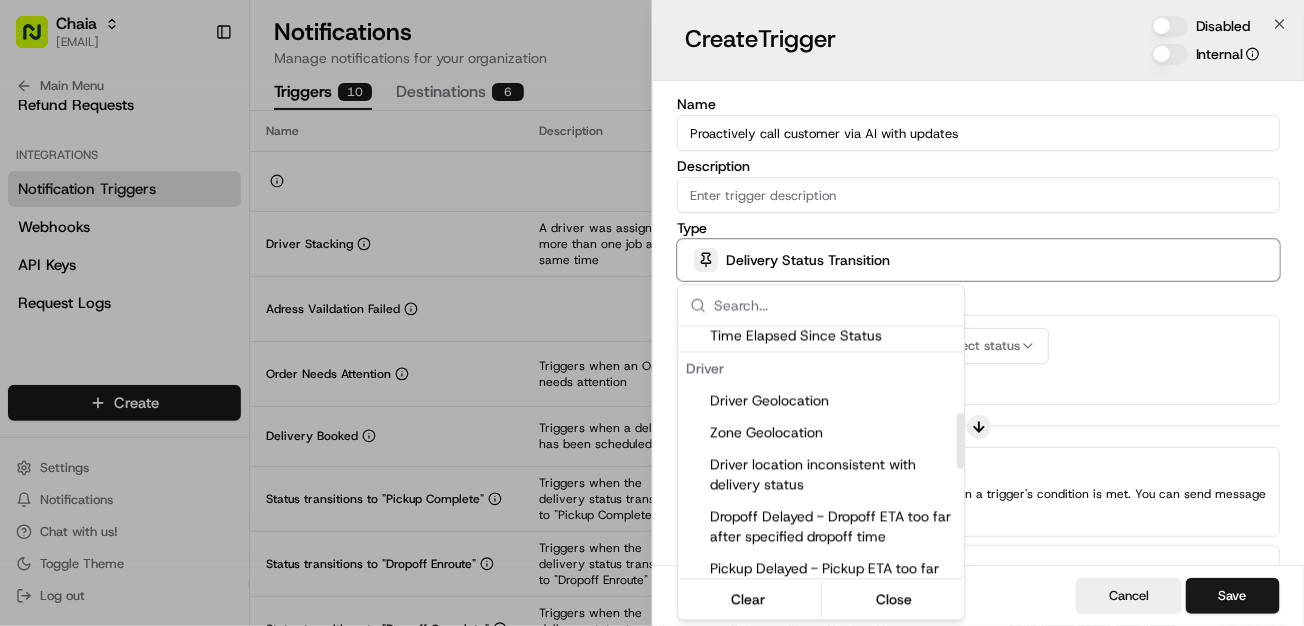 scroll, scrollTop: 405, scrollLeft: 0, axis: vertical 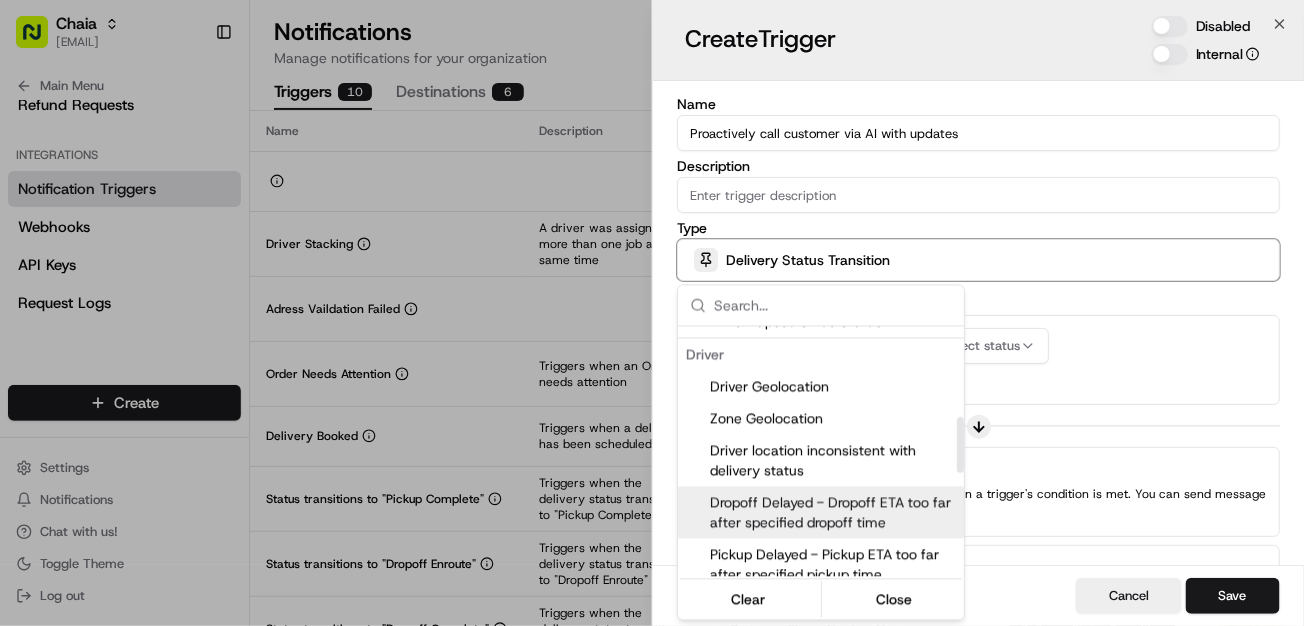 click on "Dropoff Delayed - Dropoff ETA too far after specified dropoff time" at bounding box center (833, 513) 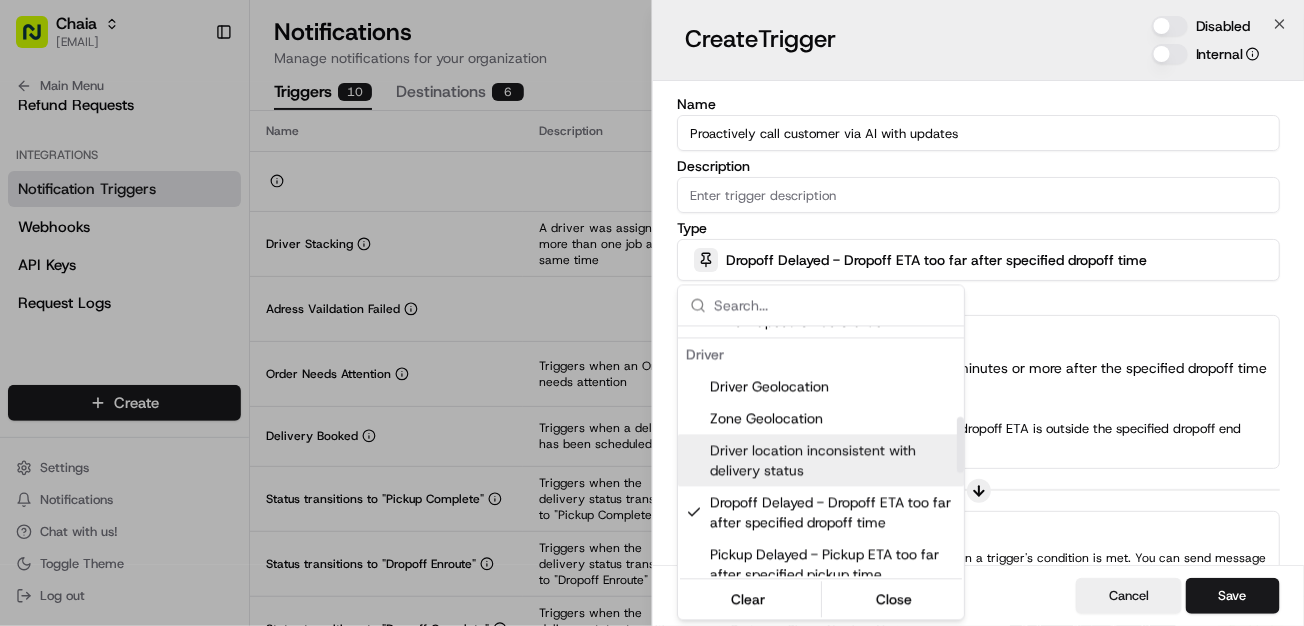 click at bounding box center [652, 313] 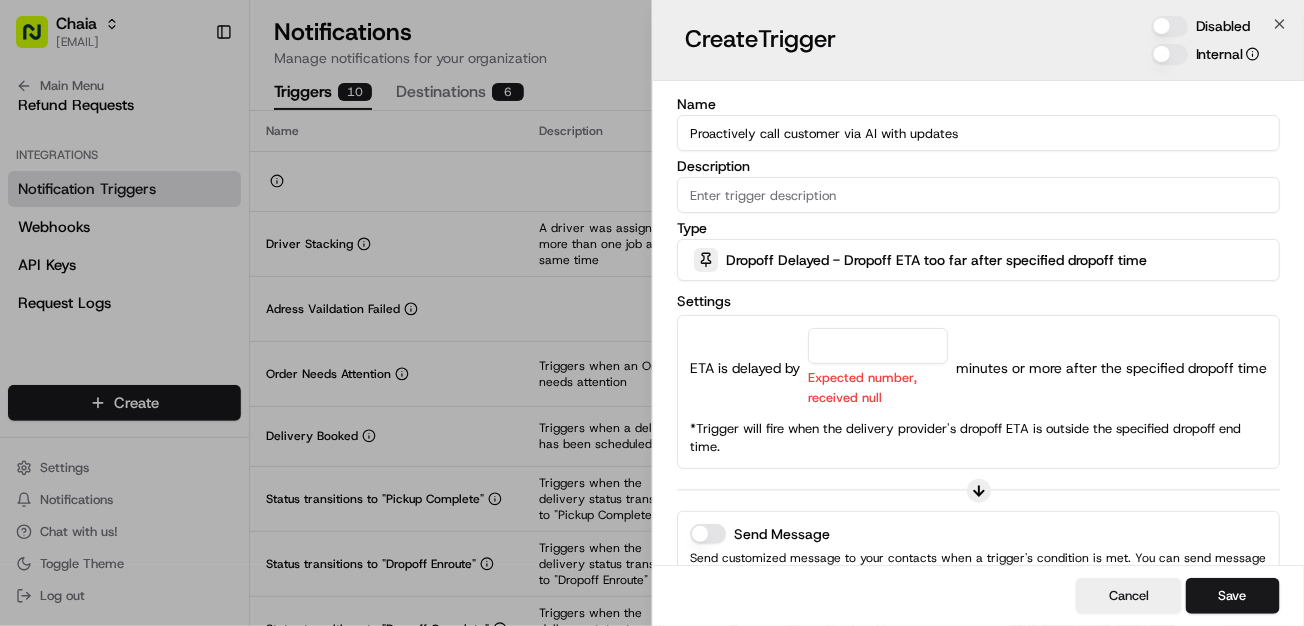click at bounding box center (878, 346) 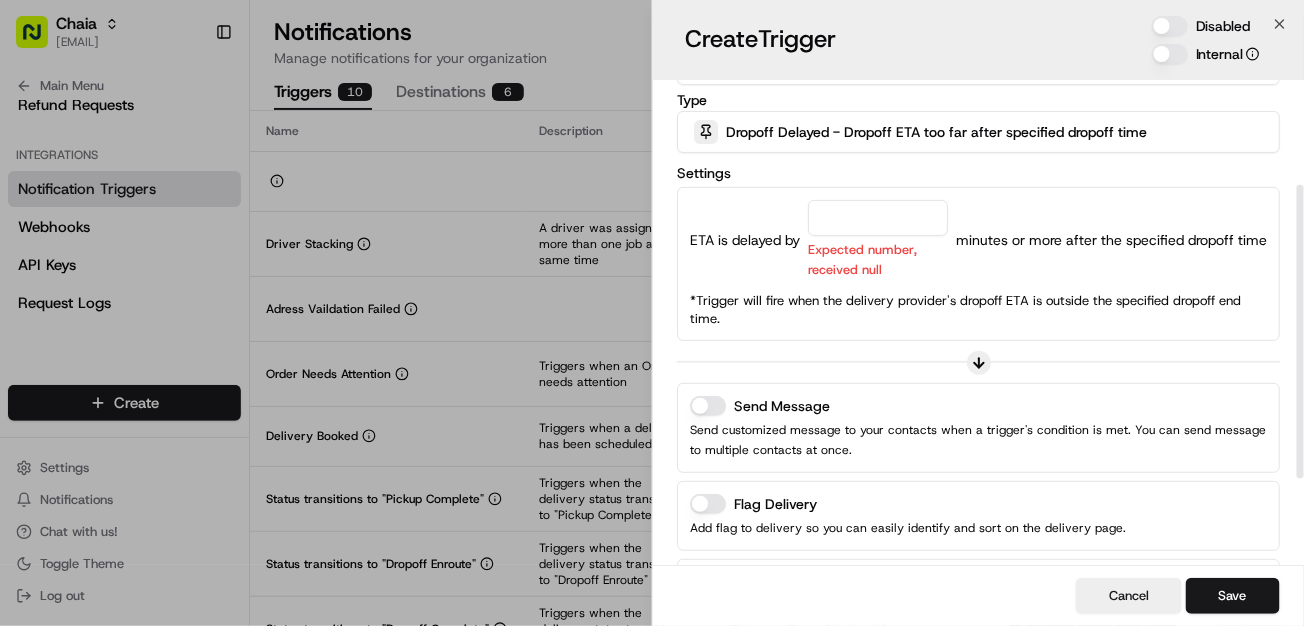 scroll, scrollTop: 170, scrollLeft: 0, axis: vertical 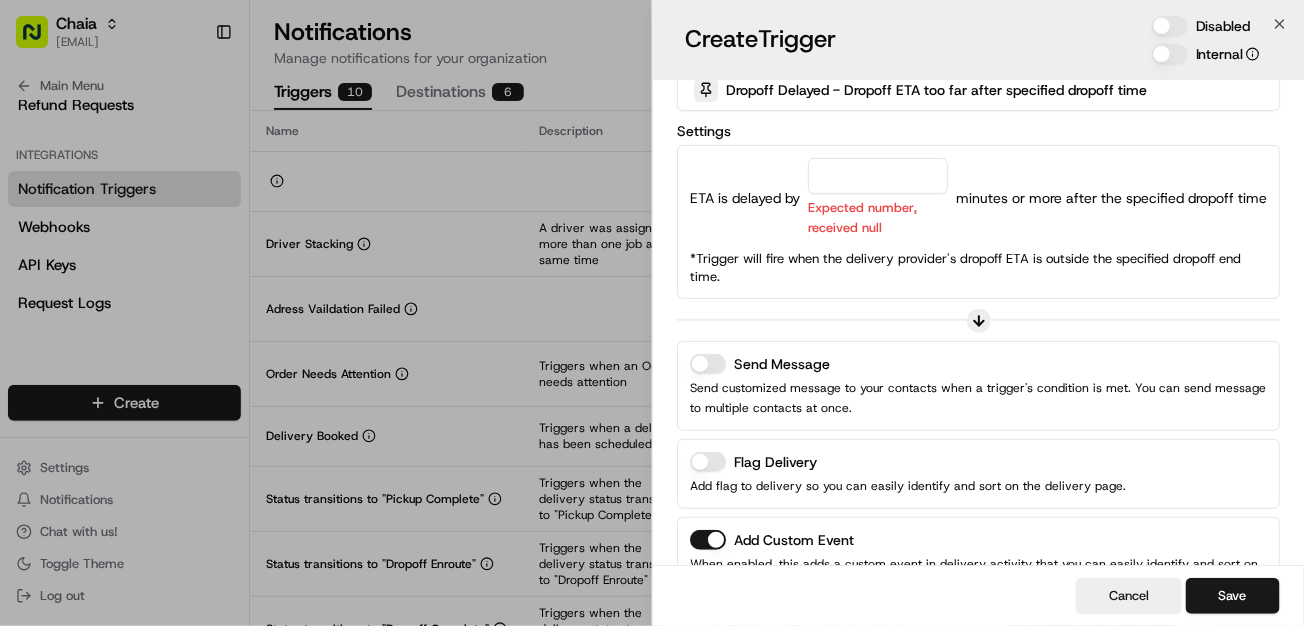 click on "Send Message" at bounding box center (708, 364) 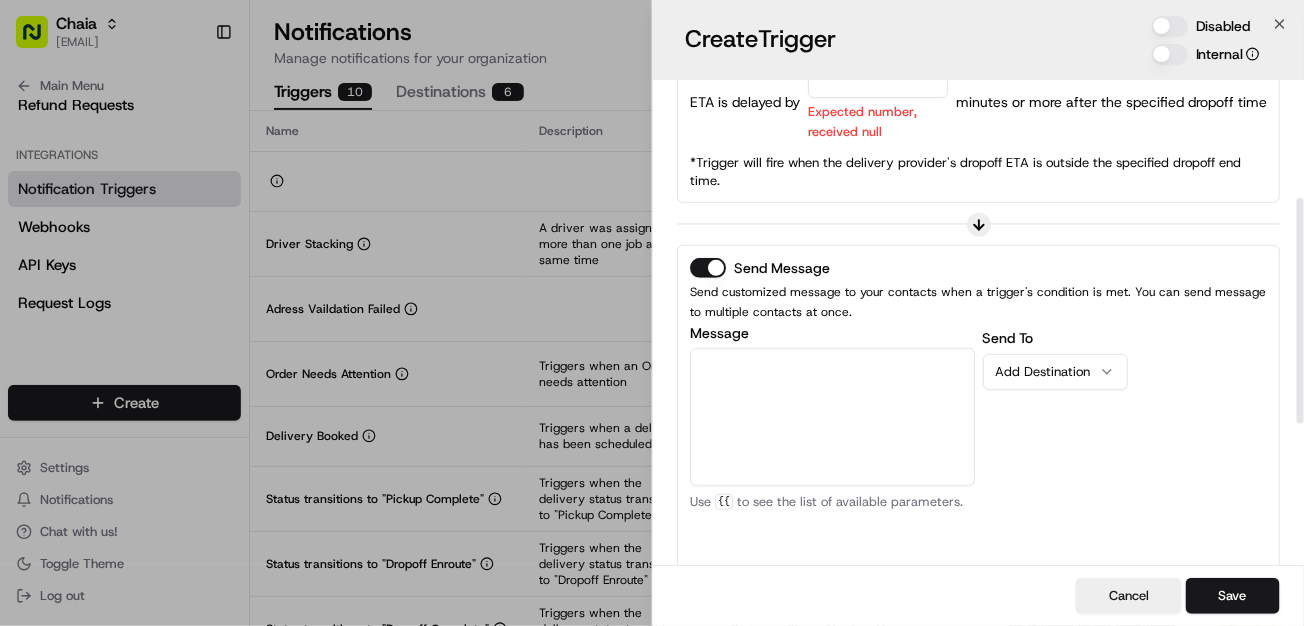 scroll, scrollTop: 292, scrollLeft: 0, axis: vertical 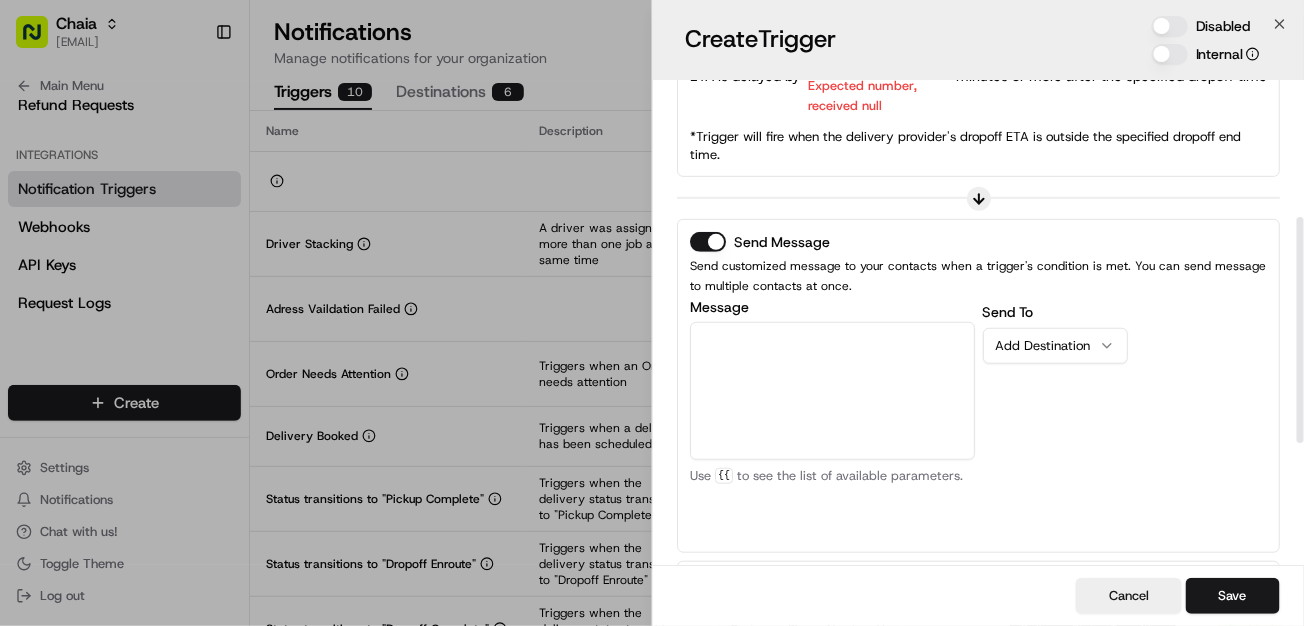 click on "Message" at bounding box center (832, 391) 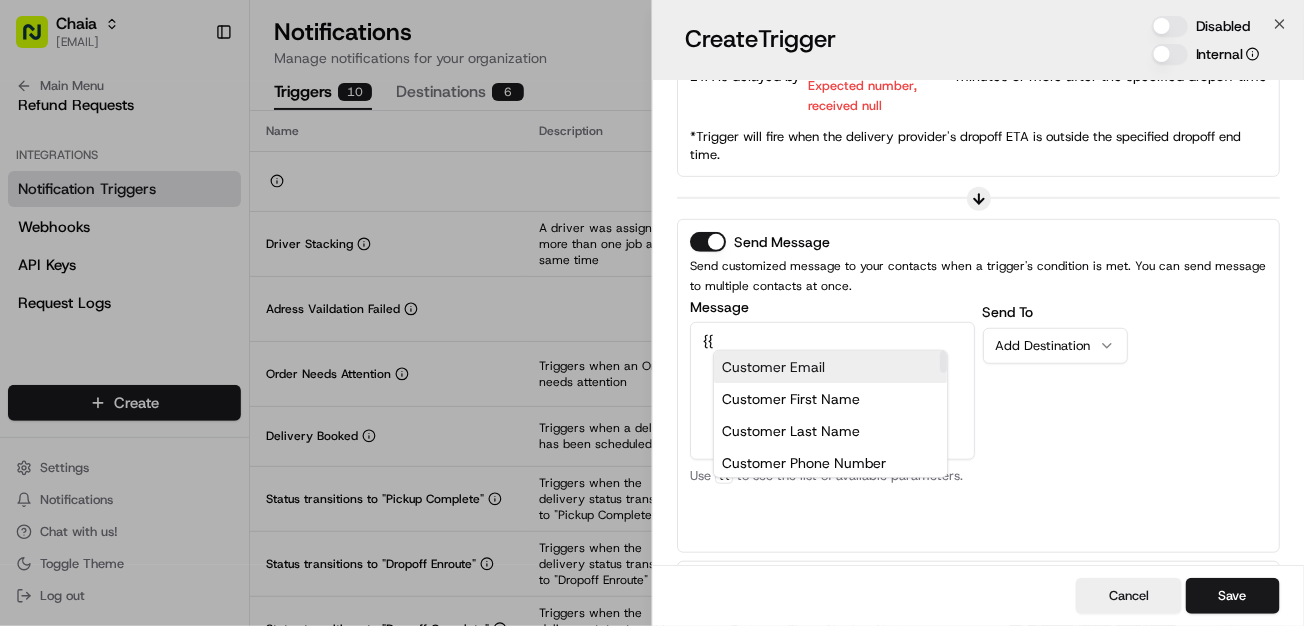 type on "{{" 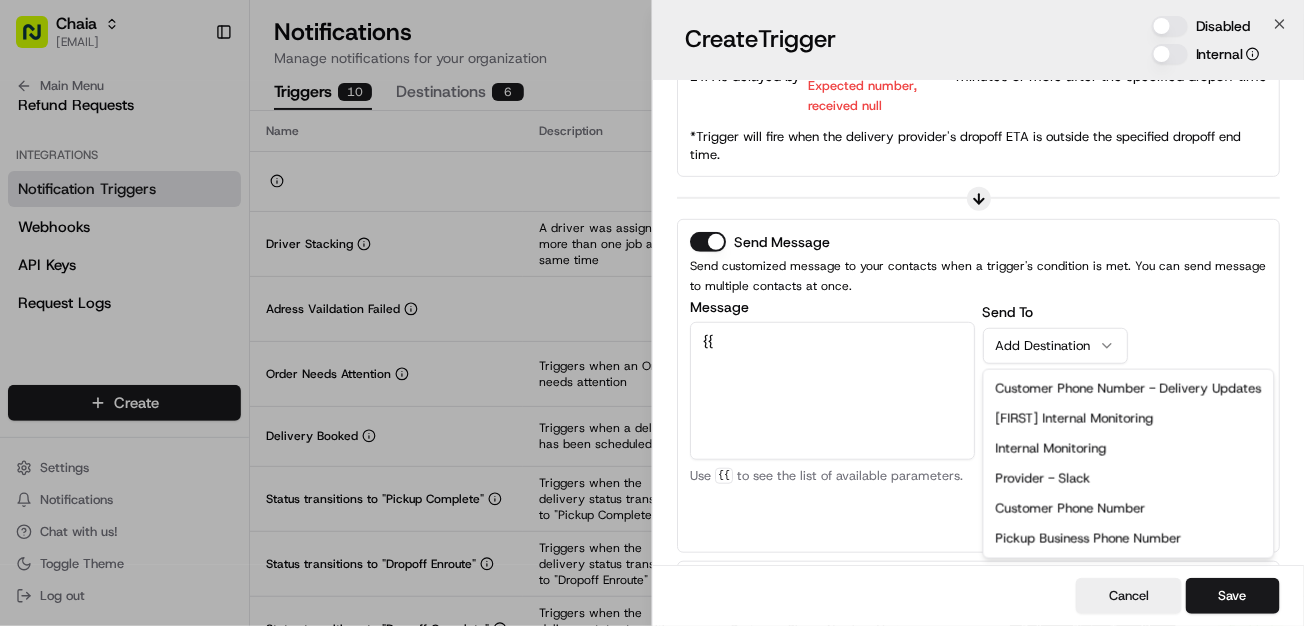 click on "Add Destination" at bounding box center (1047, 346) 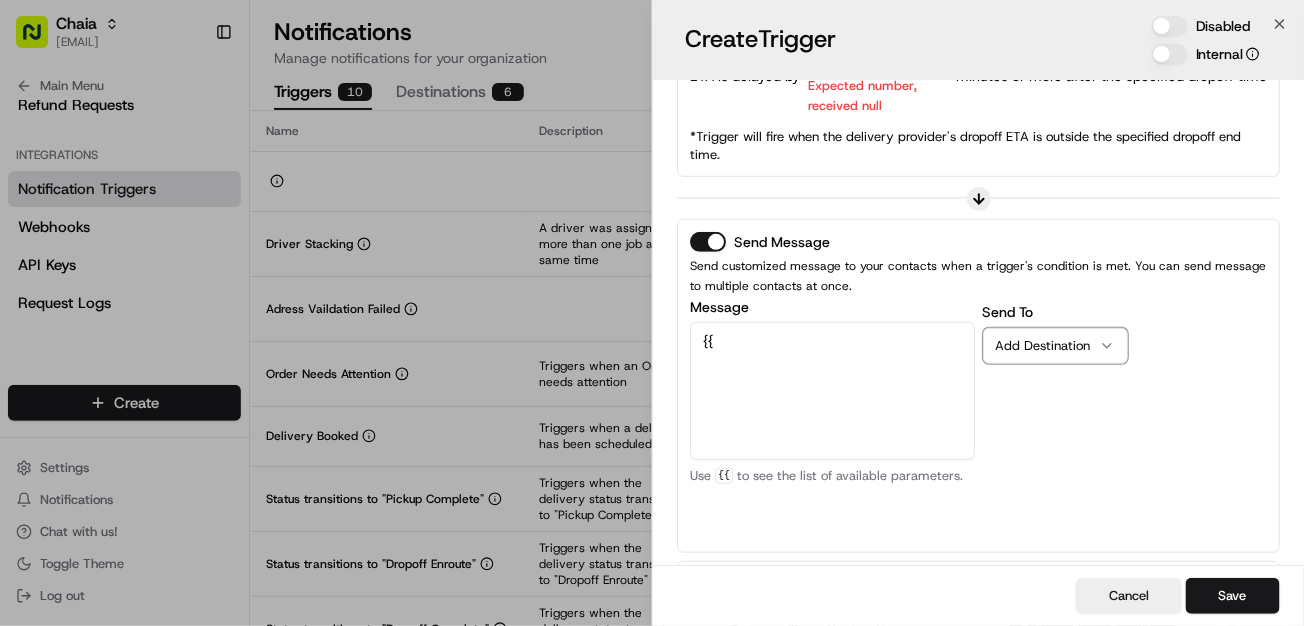 click on "Send Message" at bounding box center [708, 242] 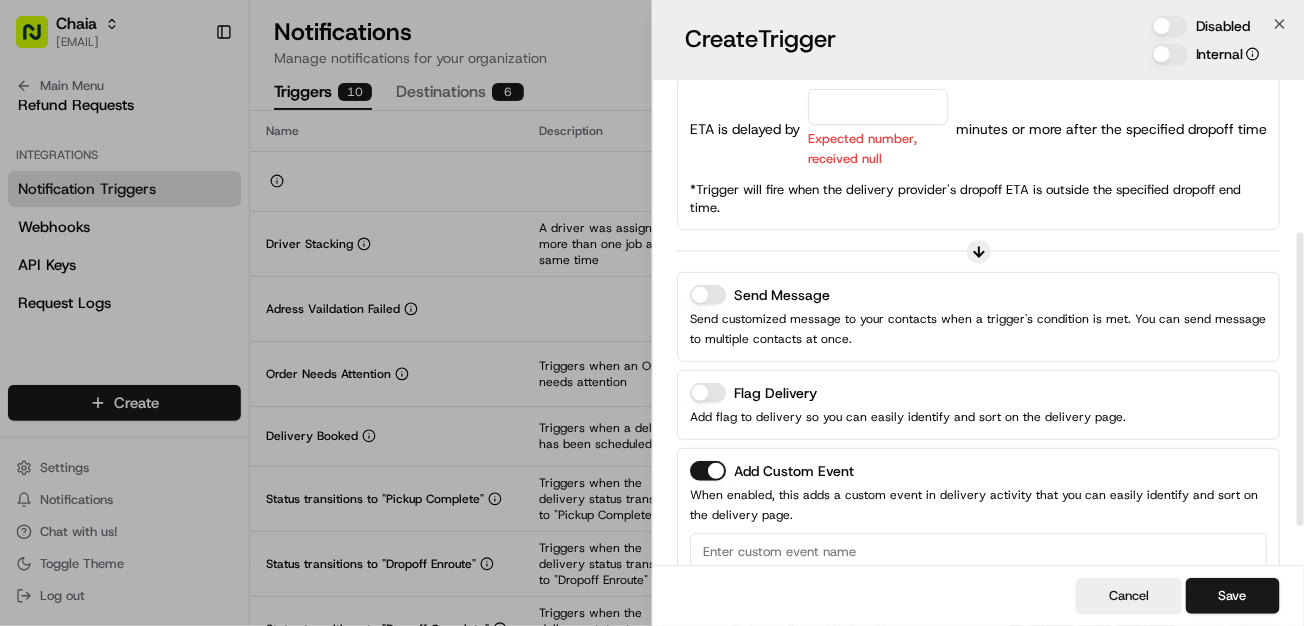 scroll, scrollTop: 234, scrollLeft: 0, axis: vertical 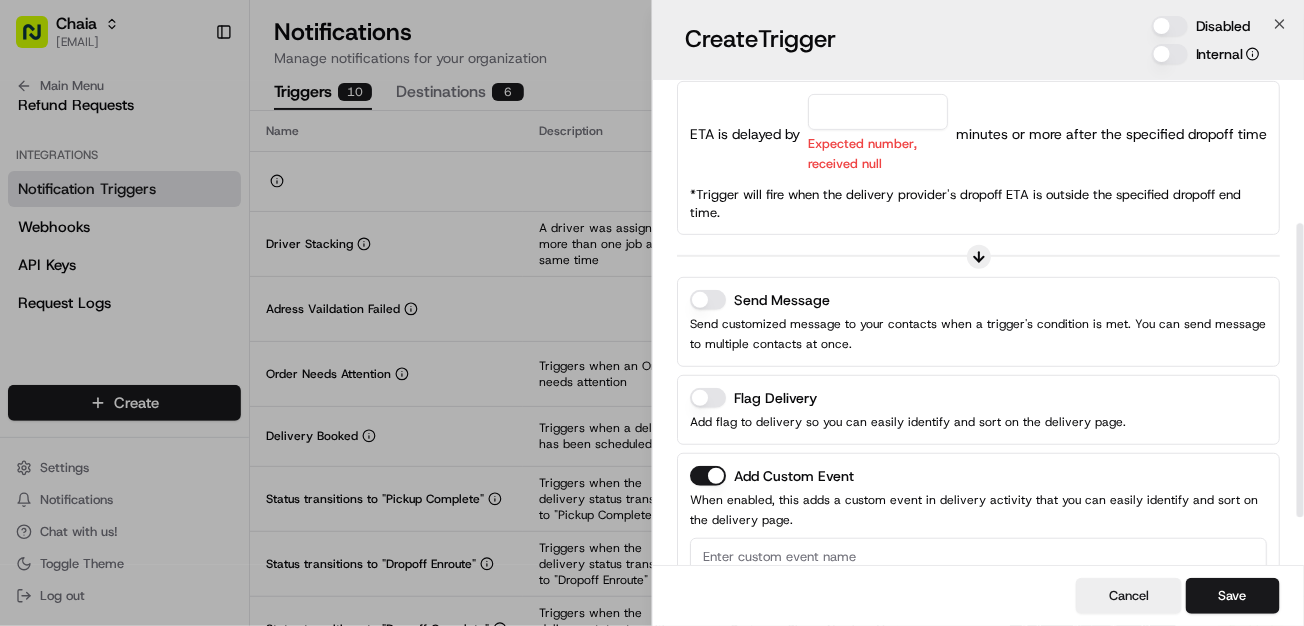 click on "Send Message" at bounding box center [708, 300] 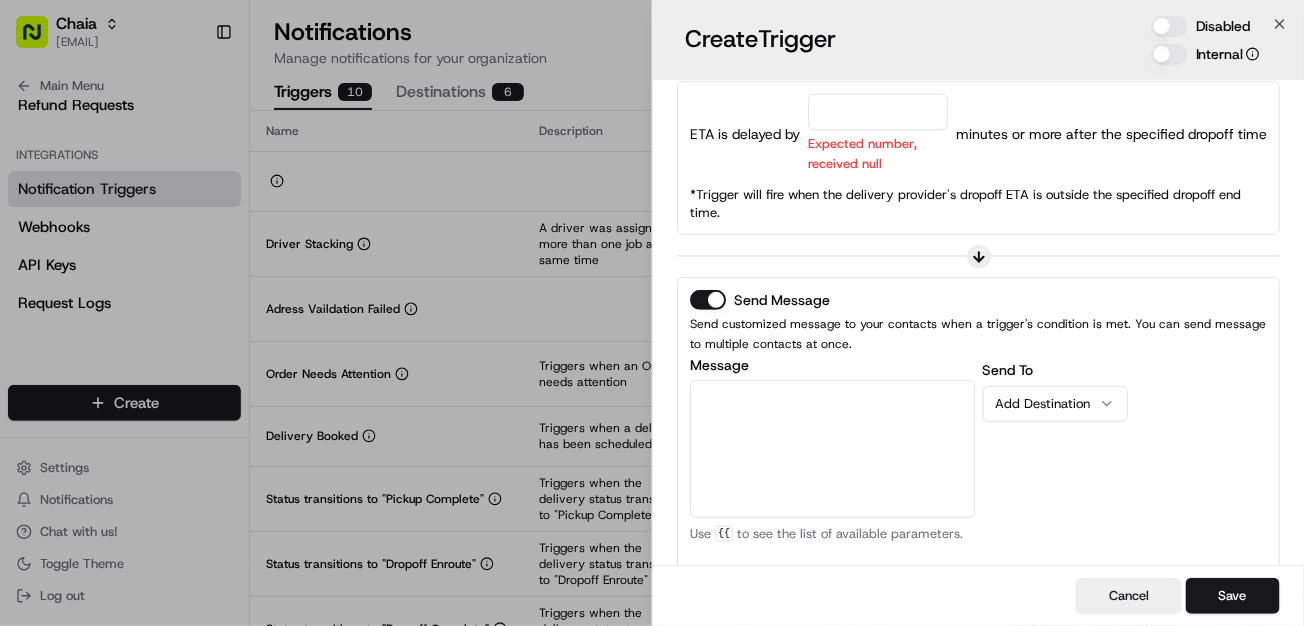 click on "Add Destination" at bounding box center [1055, 404] 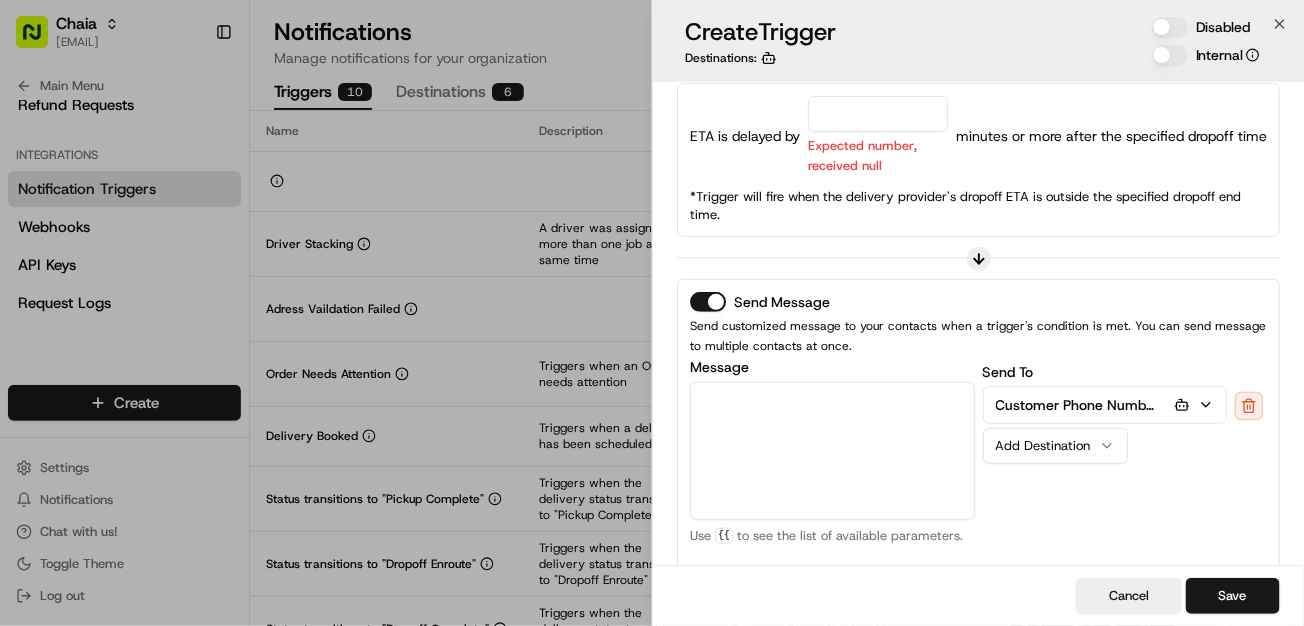 click on "Message" at bounding box center (832, 451) 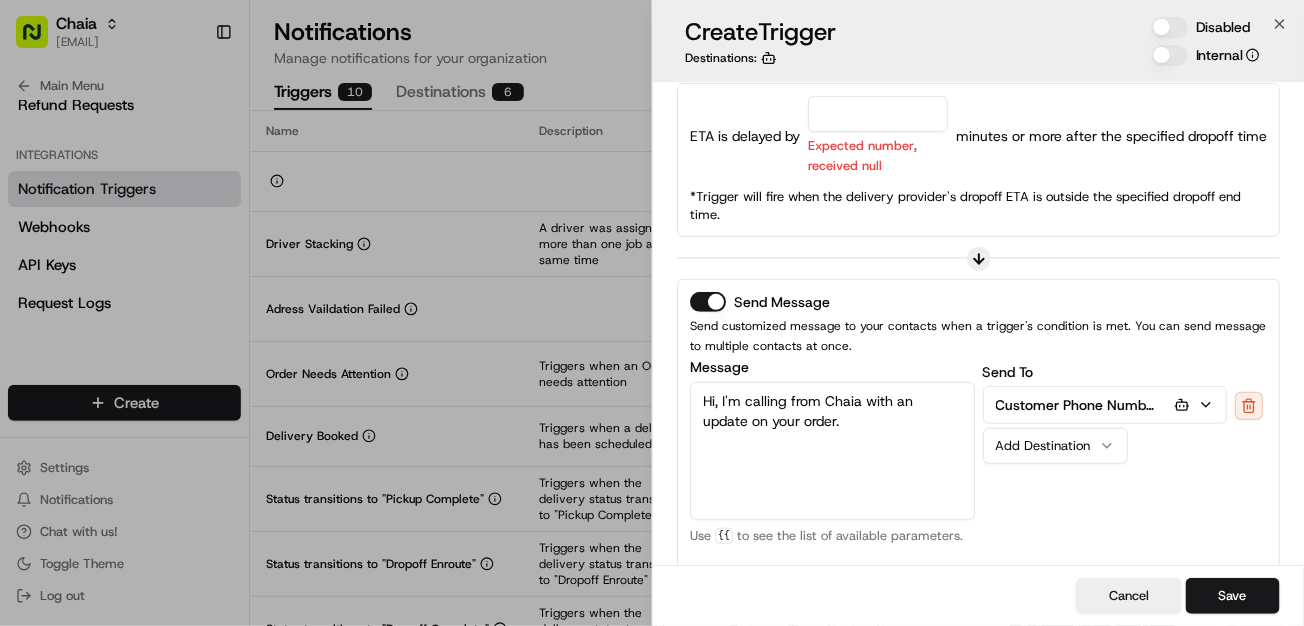 click on "Hi, I'm calling from Chaia with an update on your order." at bounding box center [832, 451] 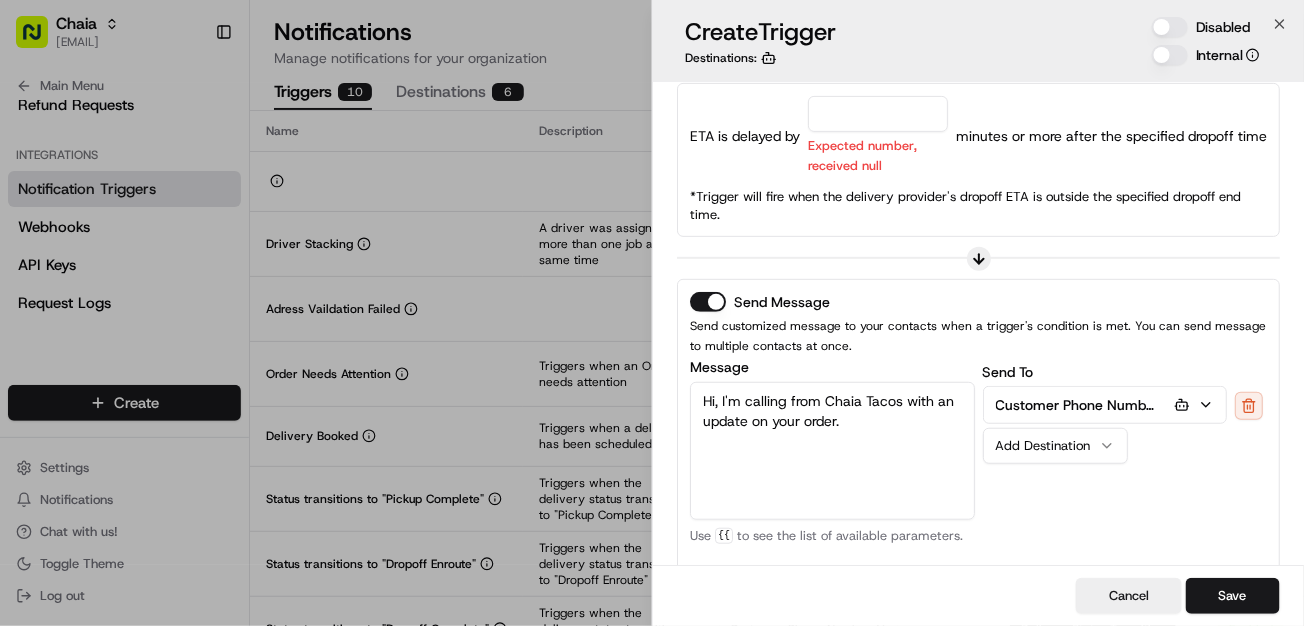 click on "Hi, I'm calling from Chaia Tacos with an update on your order." at bounding box center (832, 451) 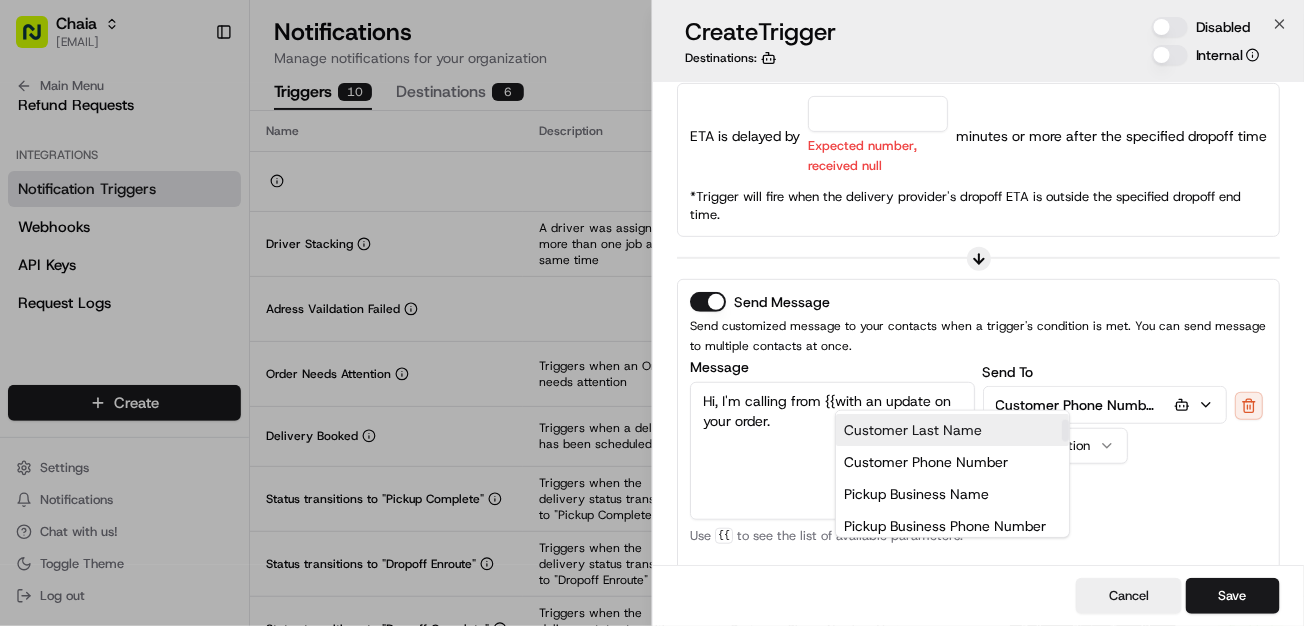 scroll, scrollTop: 62, scrollLeft: 0, axis: vertical 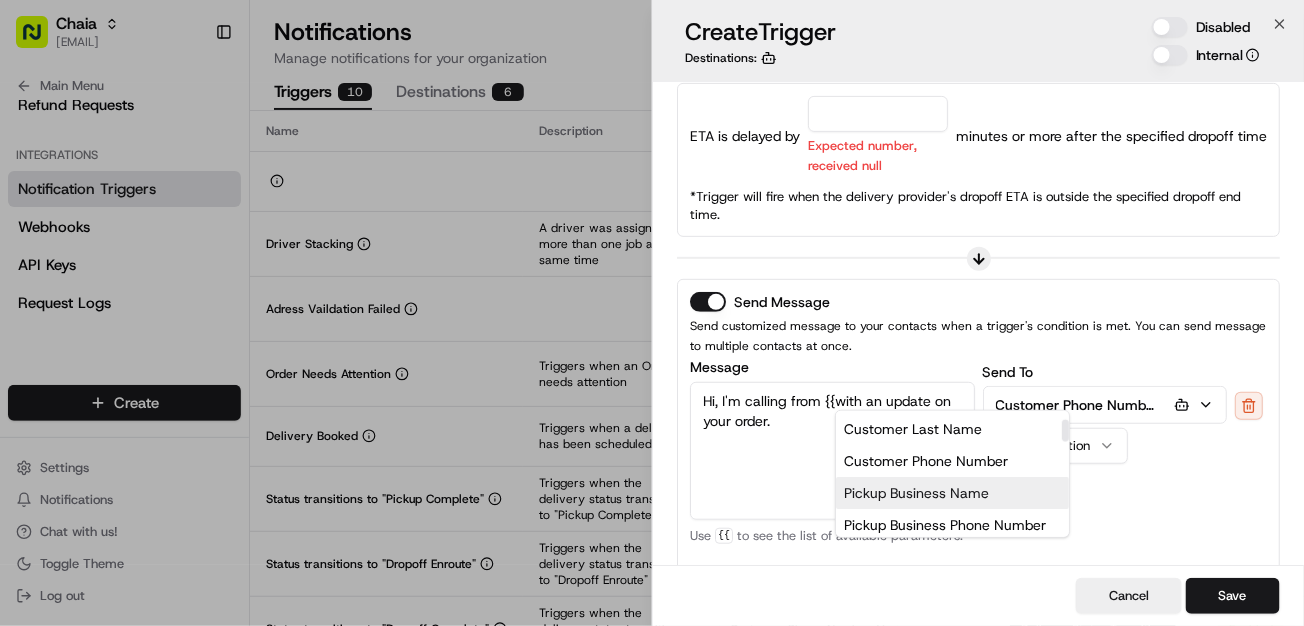 click on "Pickup Business Name" at bounding box center (952, 493) 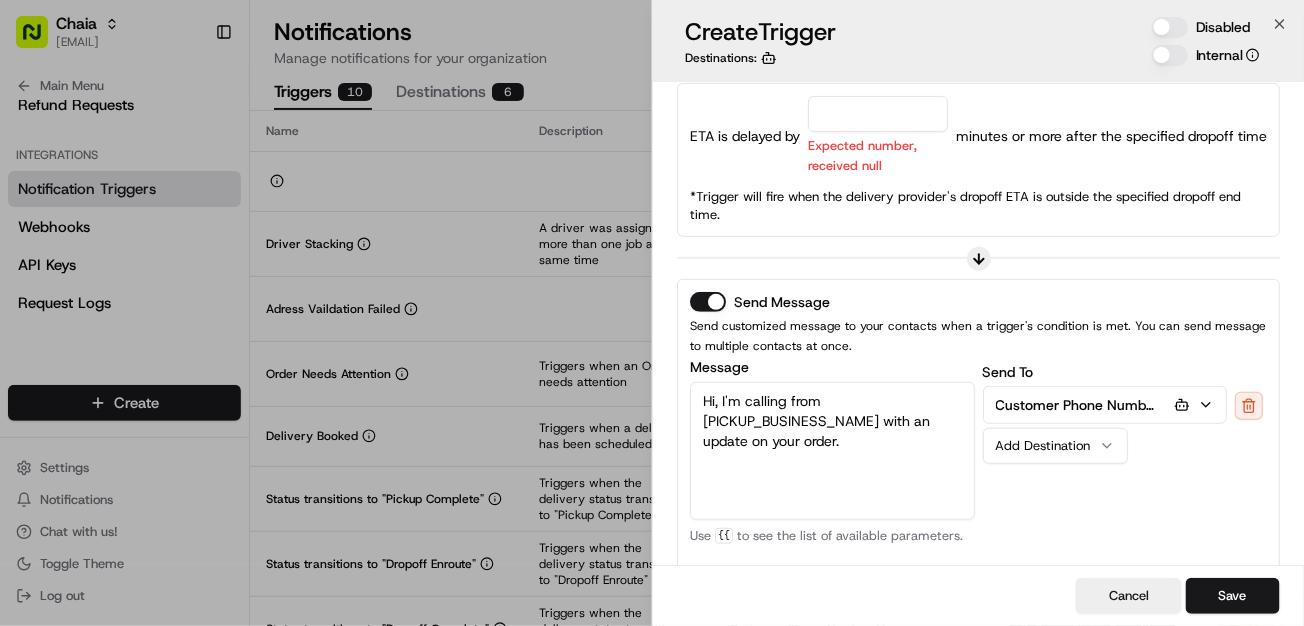 type on "Hi, I'm calling from [PICKUP_BUSINESS_NAME] with an update on your order." 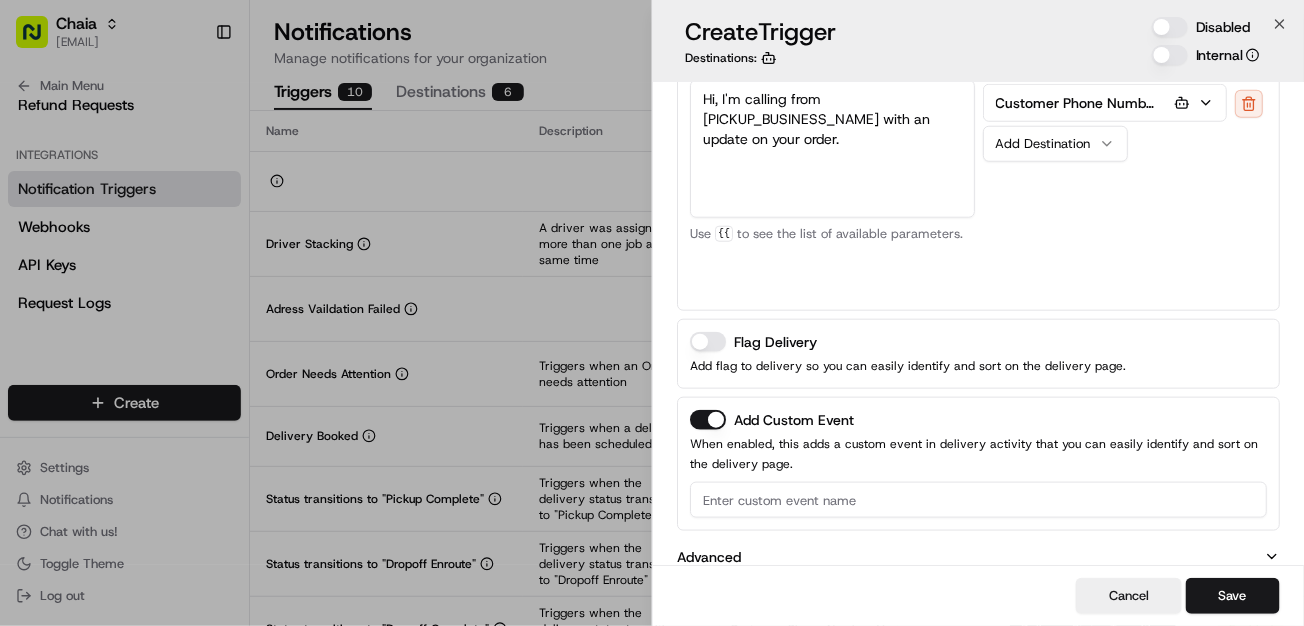 scroll, scrollTop: 560, scrollLeft: 0, axis: vertical 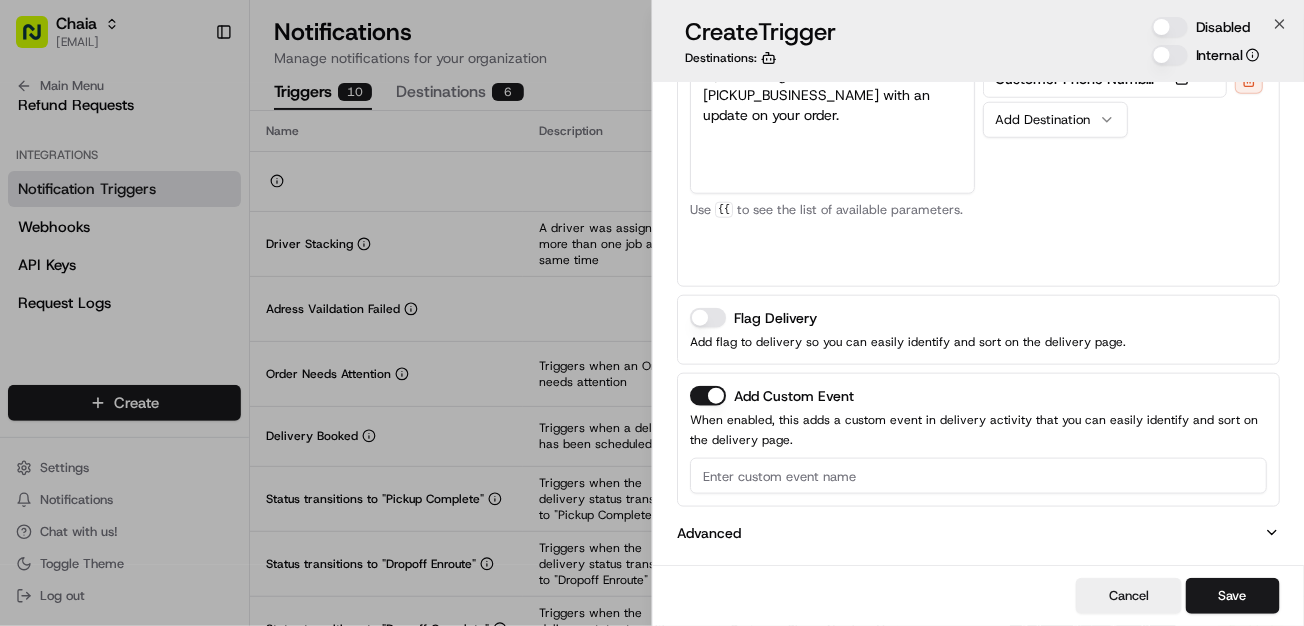 click on "Advanced" at bounding box center (978, 533) 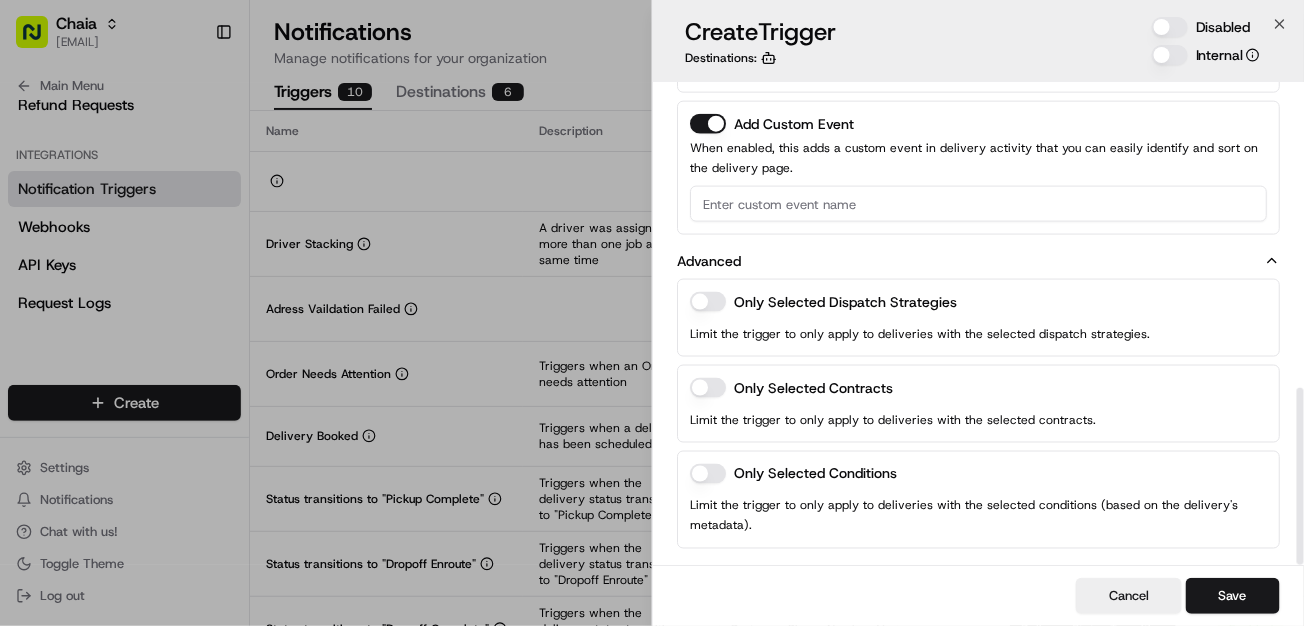 scroll, scrollTop: 837, scrollLeft: 0, axis: vertical 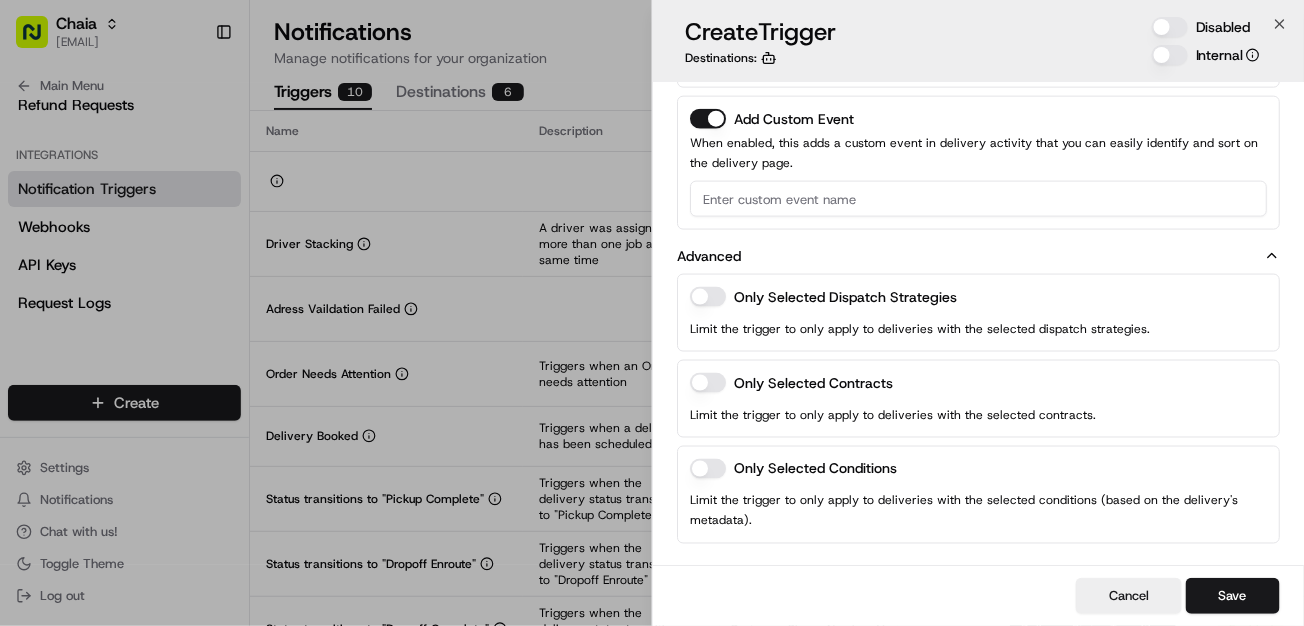 click on "Only Selected Conditions" at bounding box center [708, 469] 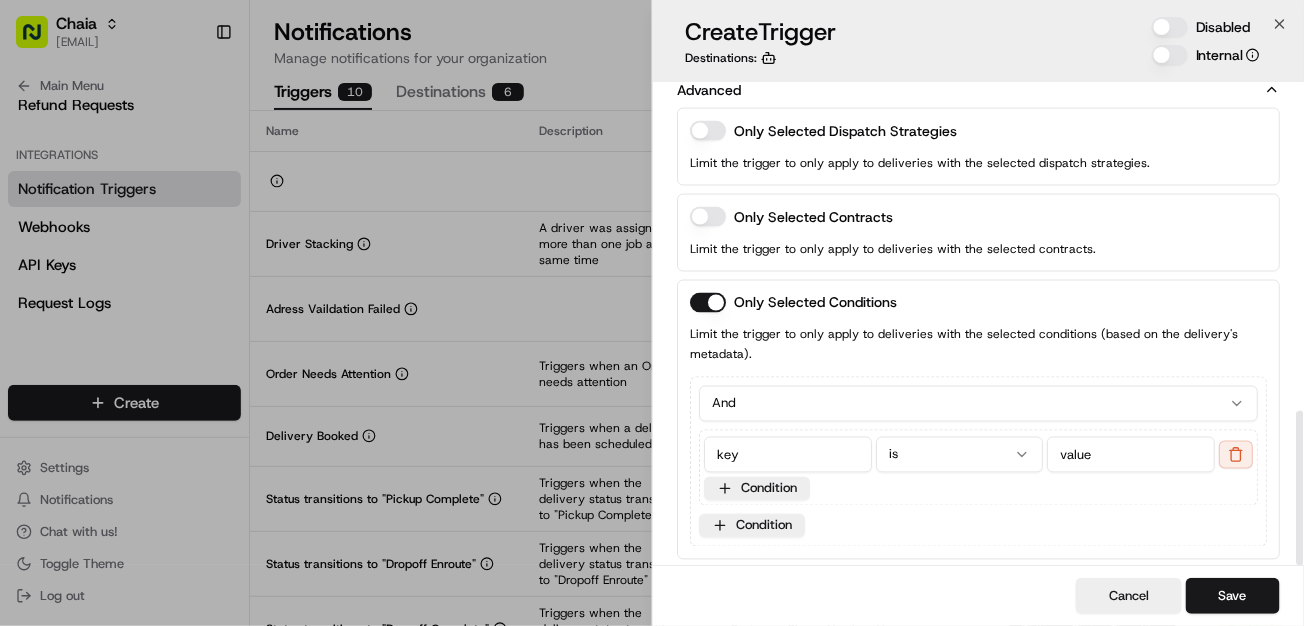 scroll, scrollTop: 1019, scrollLeft: 0, axis: vertical 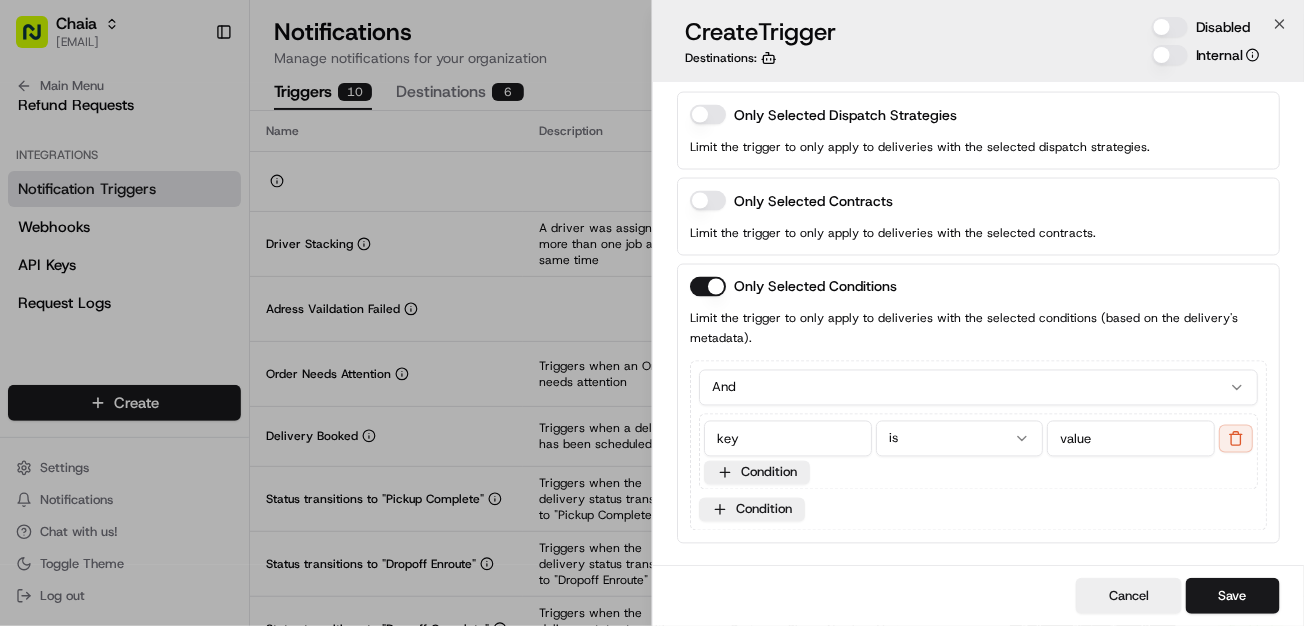 click on "And" at bounding box center [978, 388] 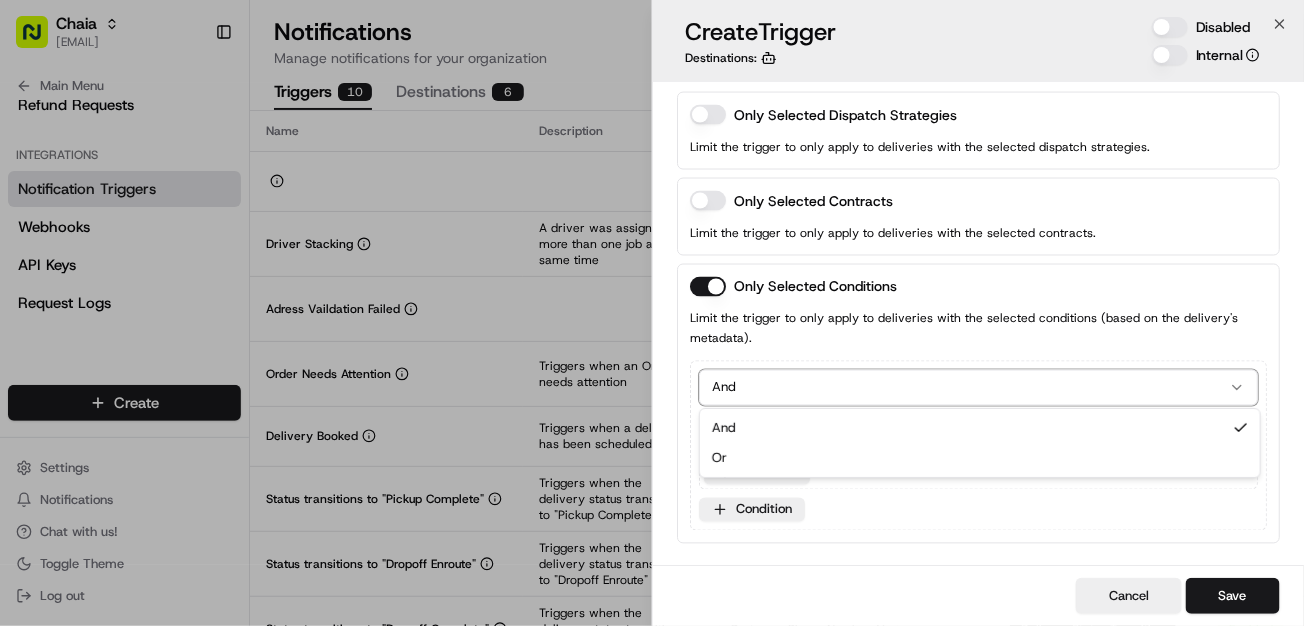 click on "And" at bounding box center [978, 388] 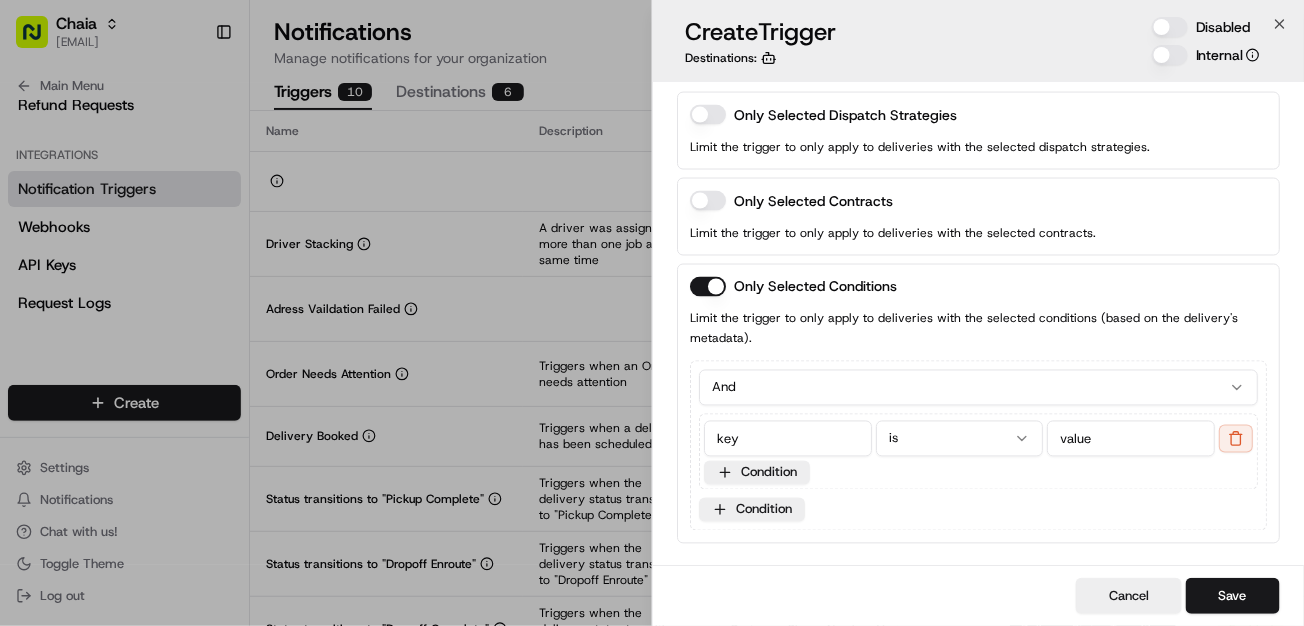 click on "key" at bounding box center [788, 439] 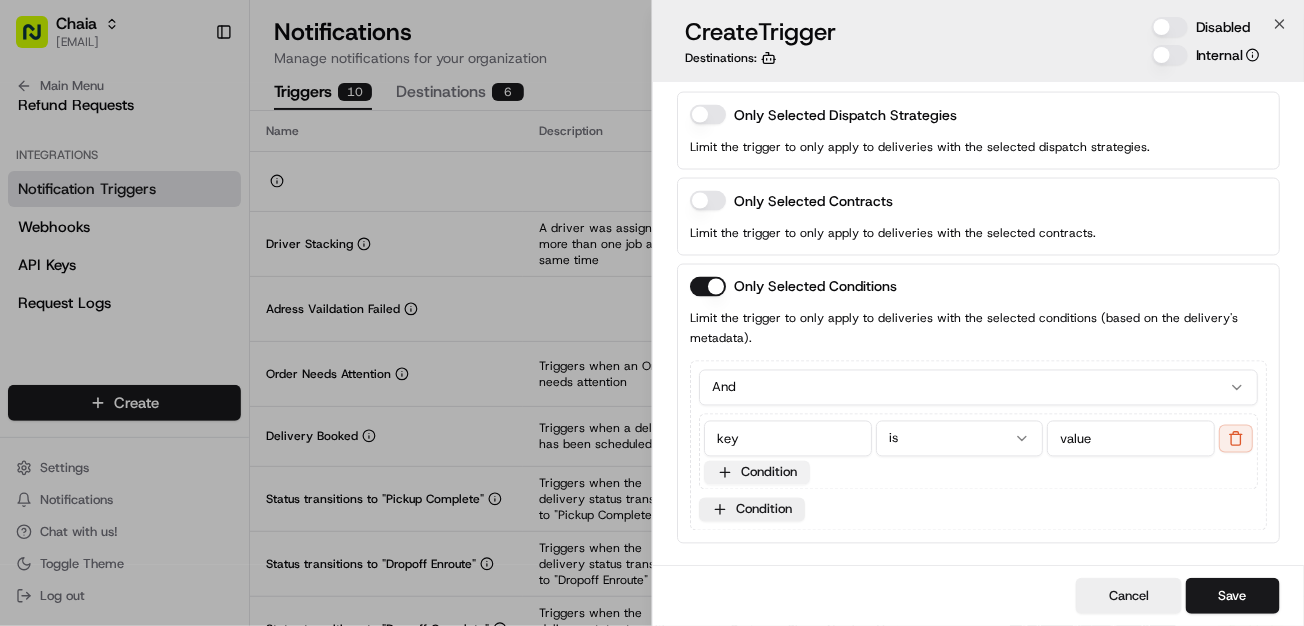 click on "Condition" at bounding box center [757, 473] 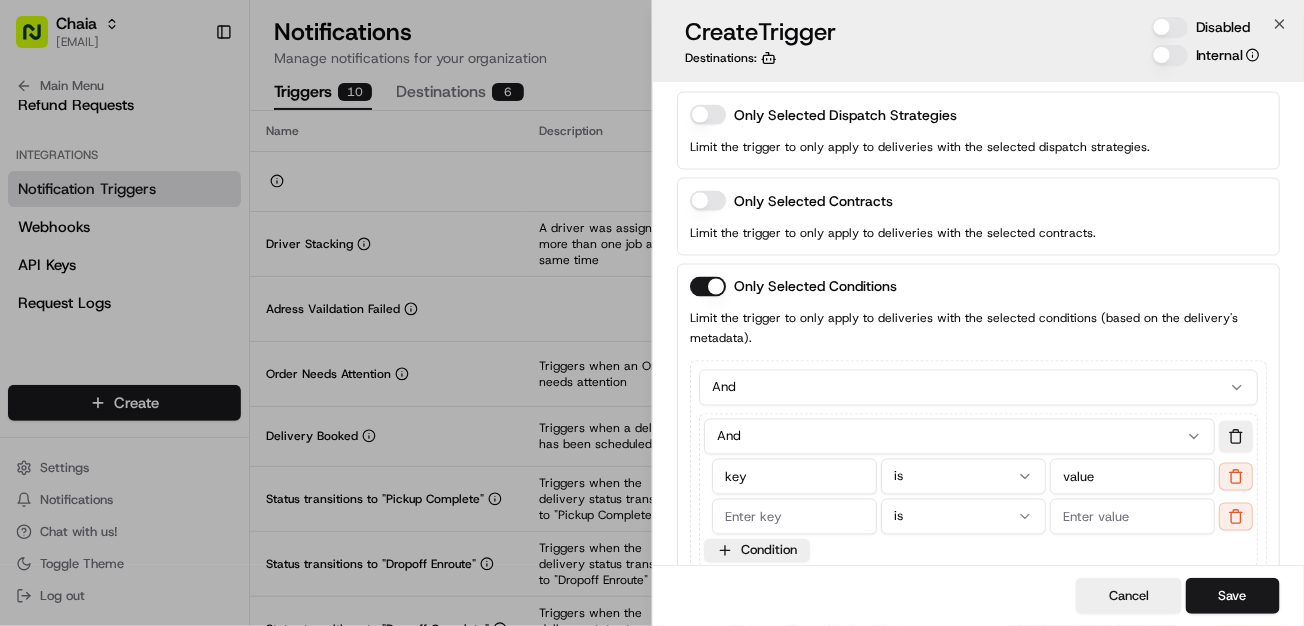 click on "Only Selected Conditions" at bounding box center [708, 287] 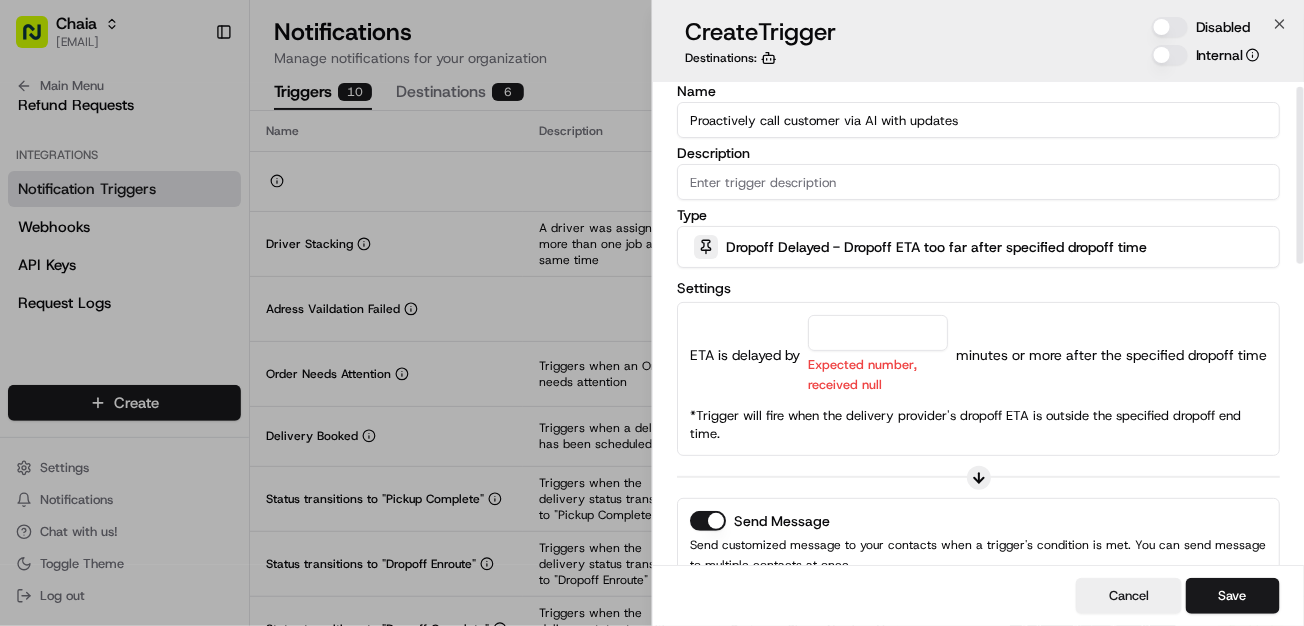 scroll, scrollTop: 0, scrollLeft: 0, axis: both 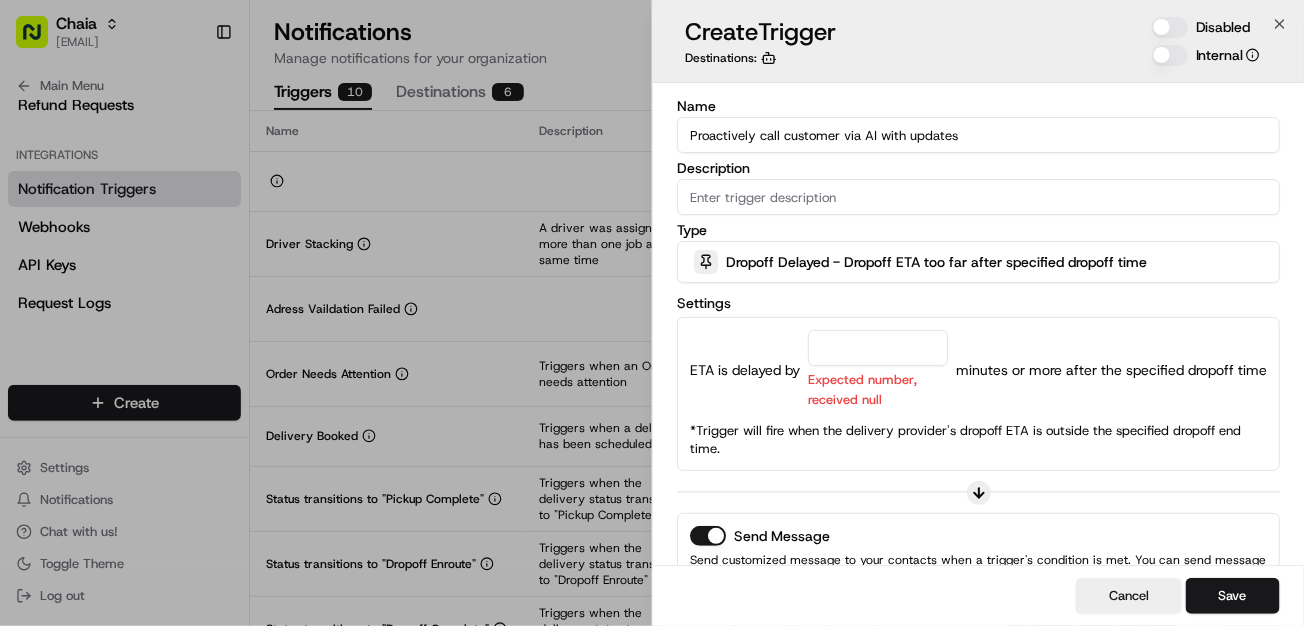 click at bounding box center [878, 348] 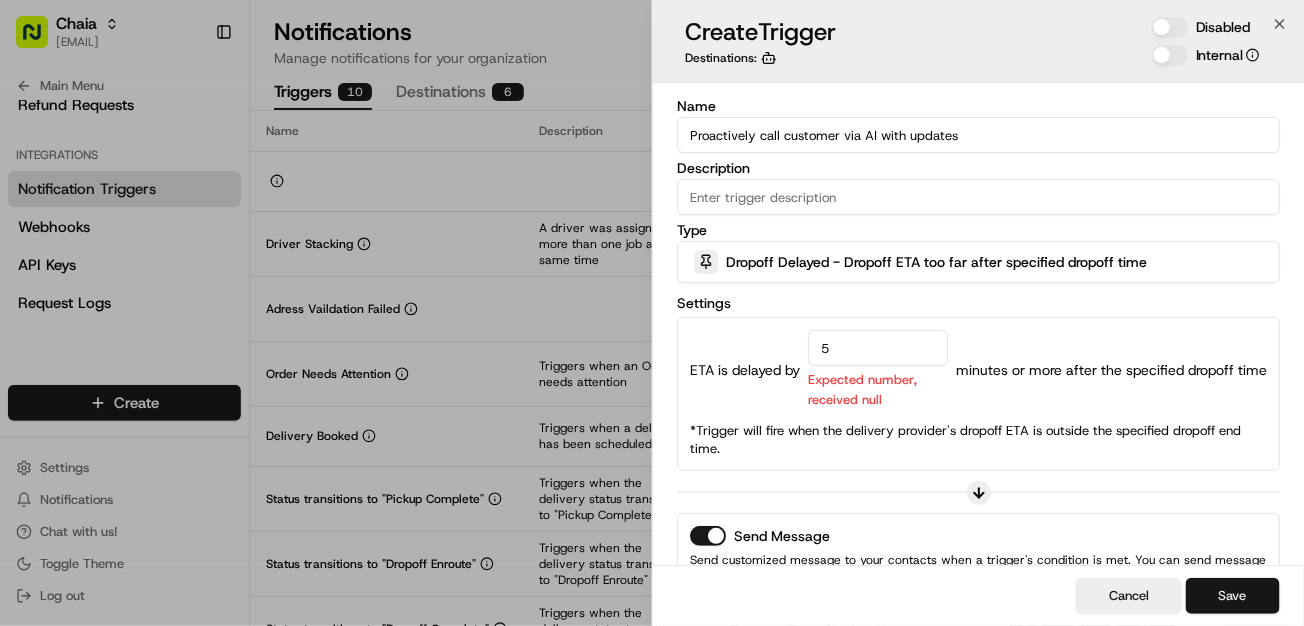 type on "5" 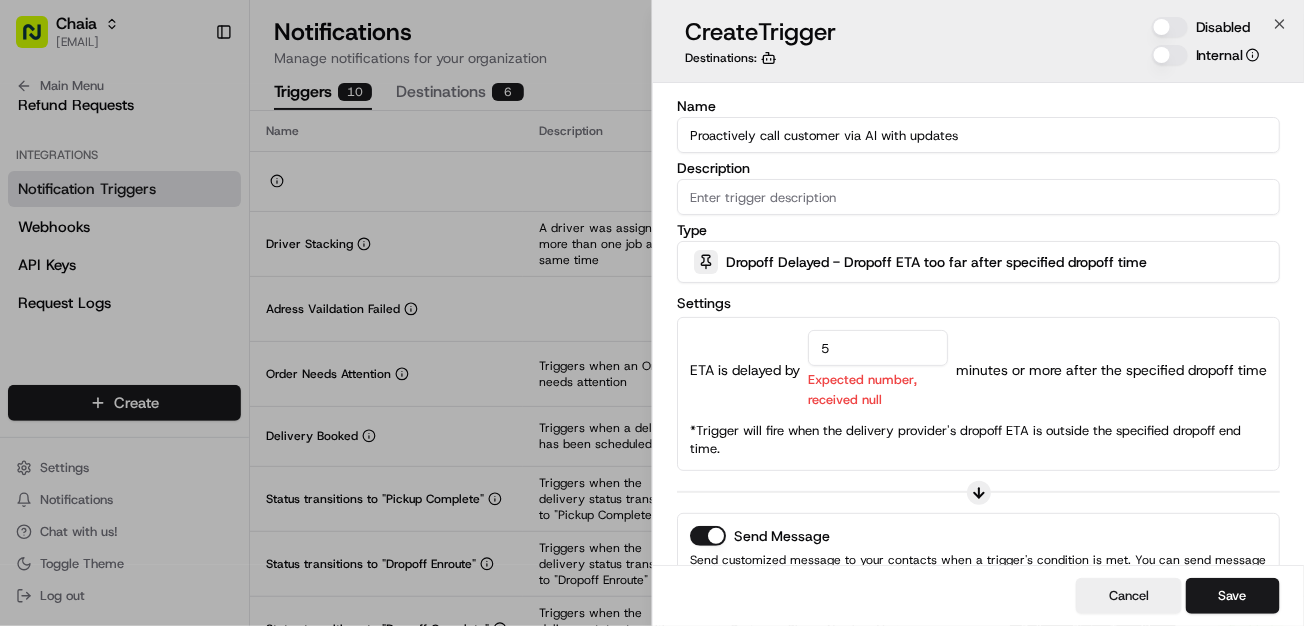 click on "Save" at bounding box center (1233, 596) 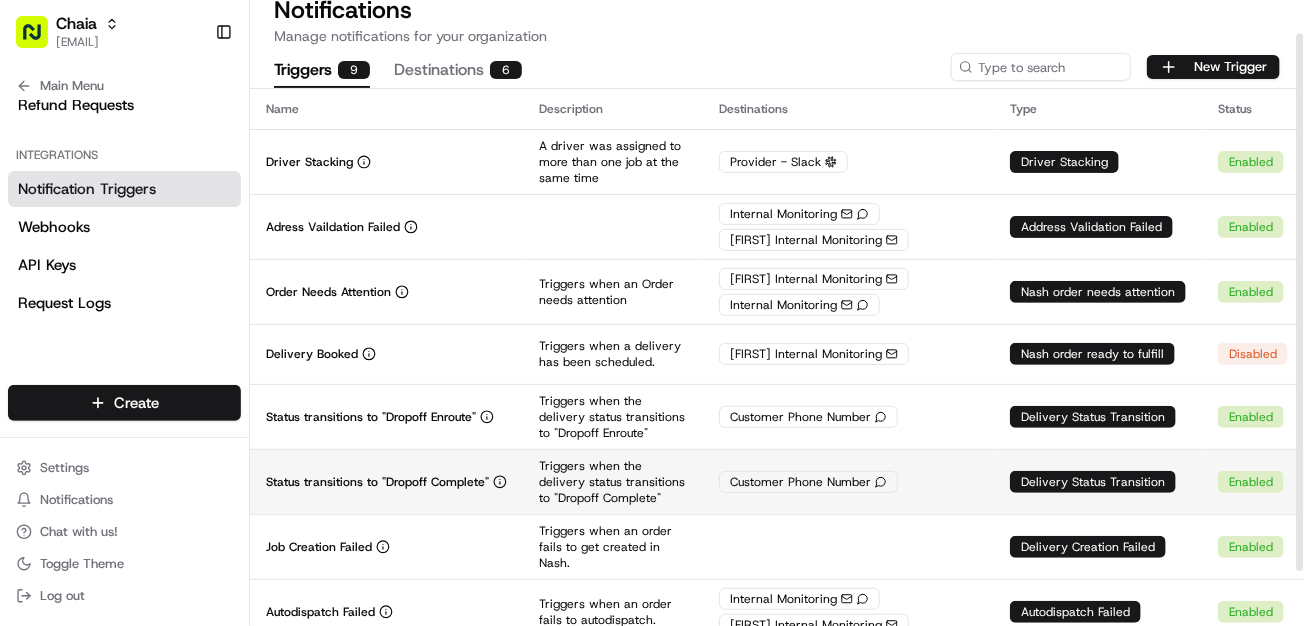 scroll, scrollTop: 0, scrollLeft: 0, axis: both 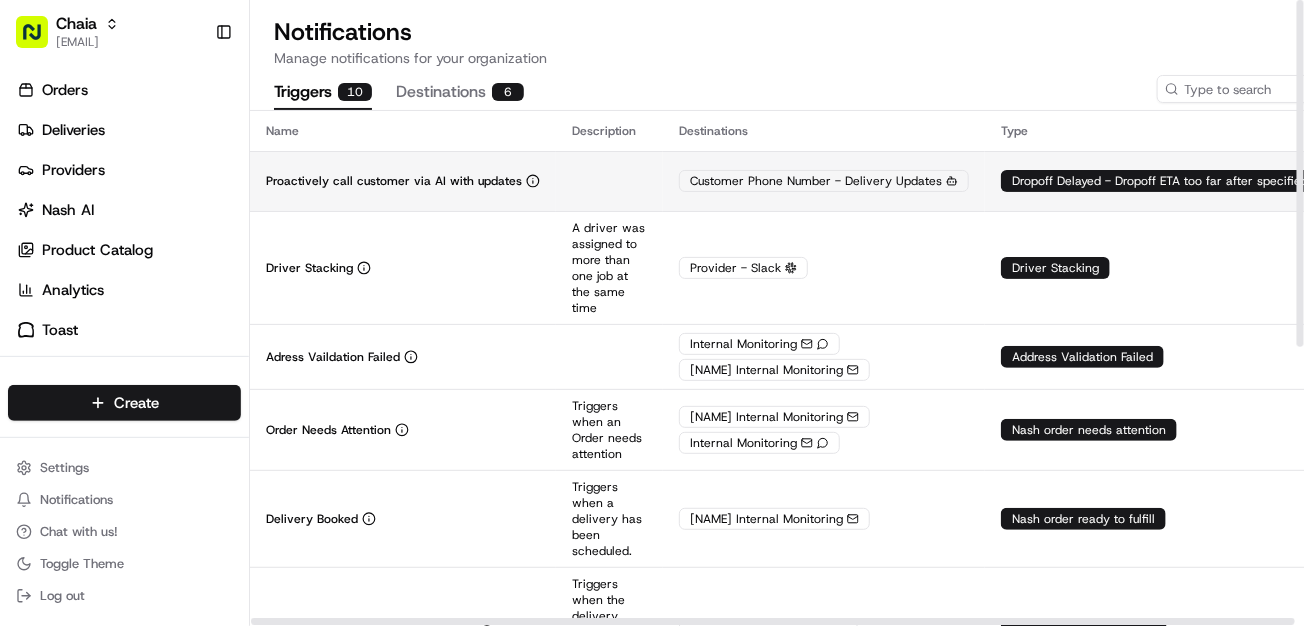 click on "Proactively call customer via AI with updates" at bounding box center (403, 181) 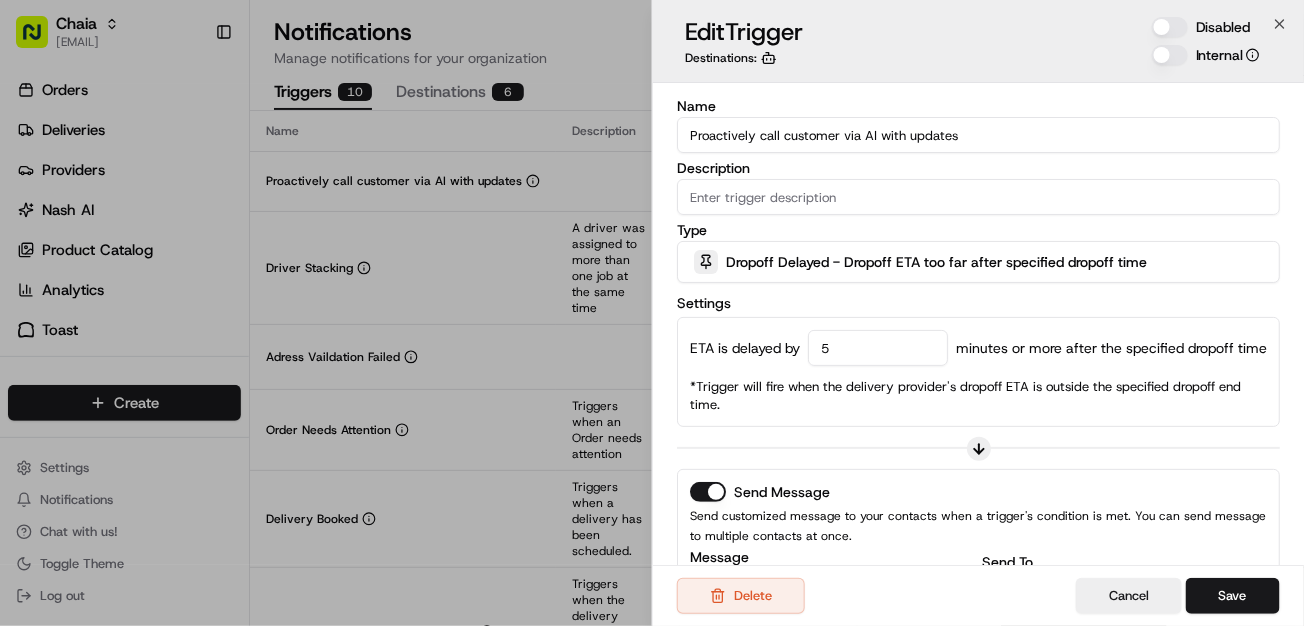 click on "Proactively call customer via AI with updates" at bounding box center (978, 135) 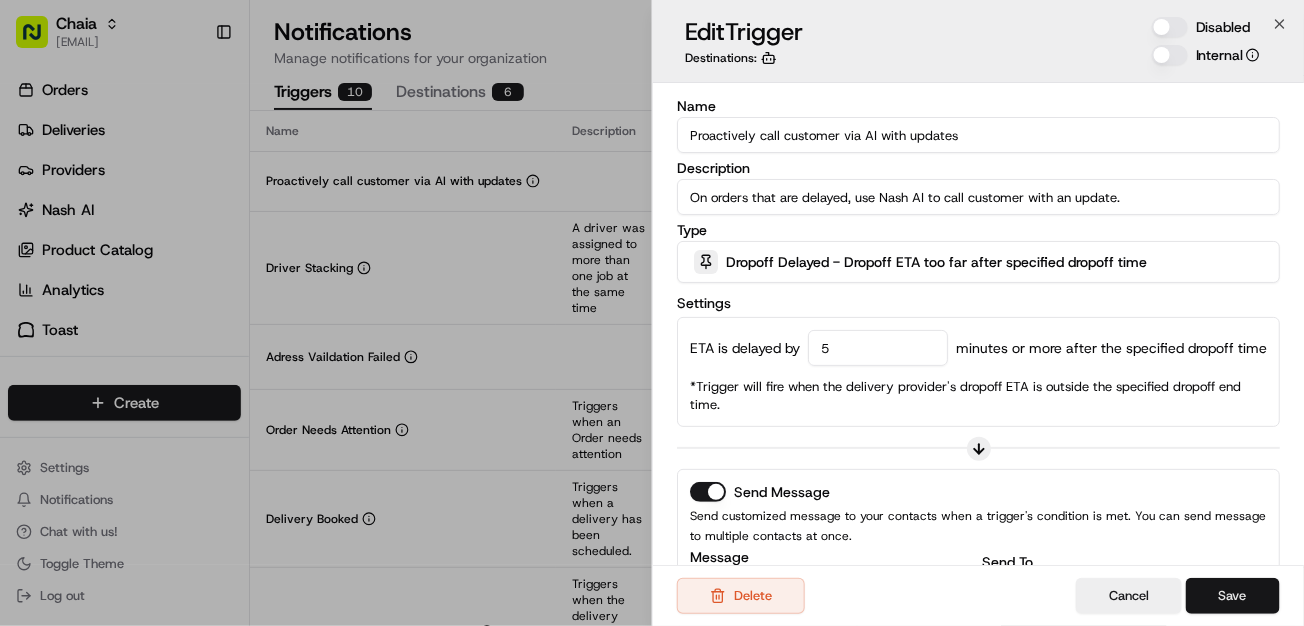 type on "On orders that are delayed, use Nash AI to call customer with an update." 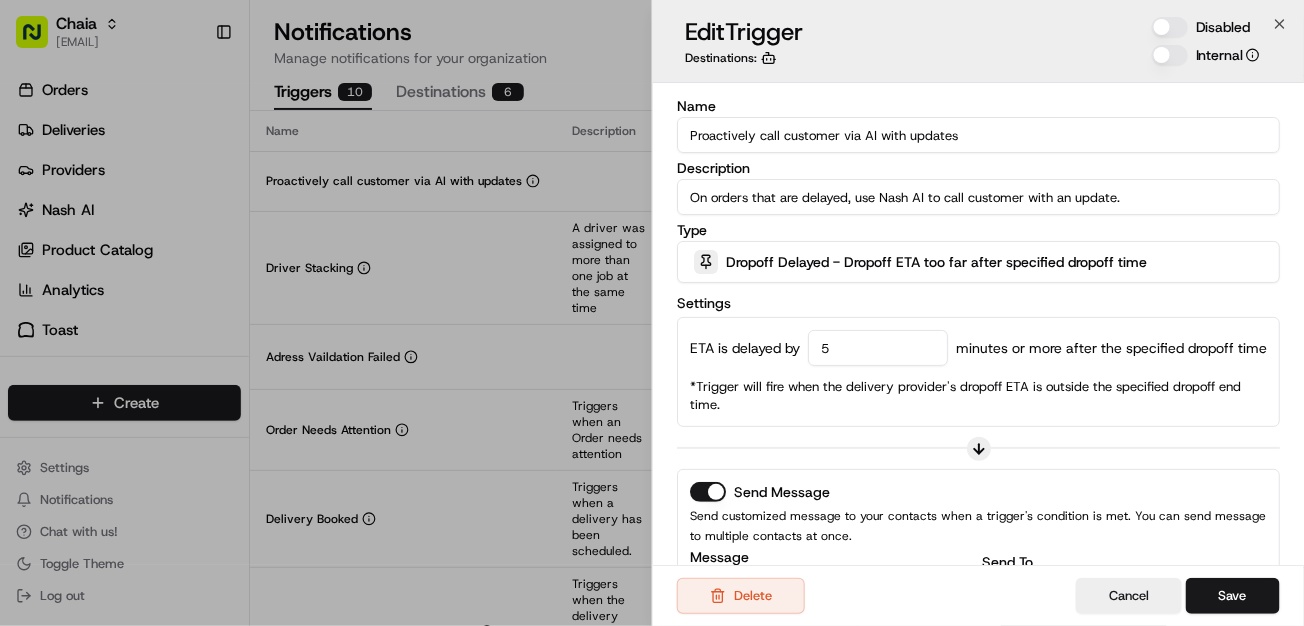 click on "Save" at bounding box center (1233, 596) 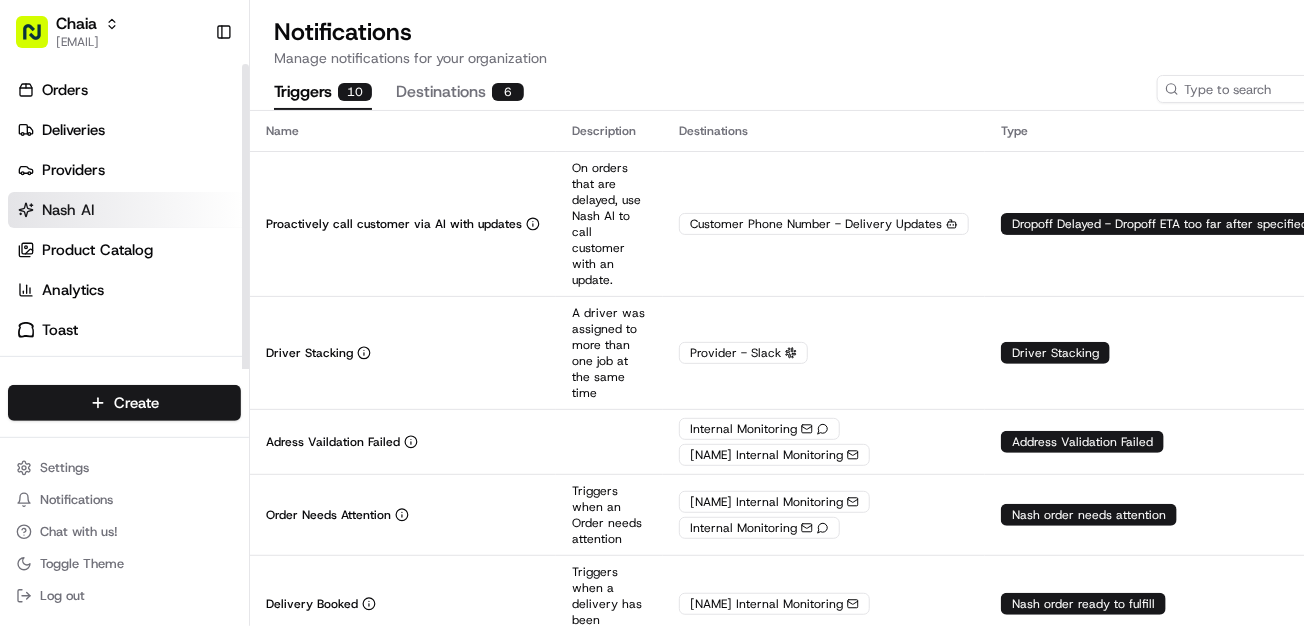 click on "Nash AI" at bounding box center (128, 210) 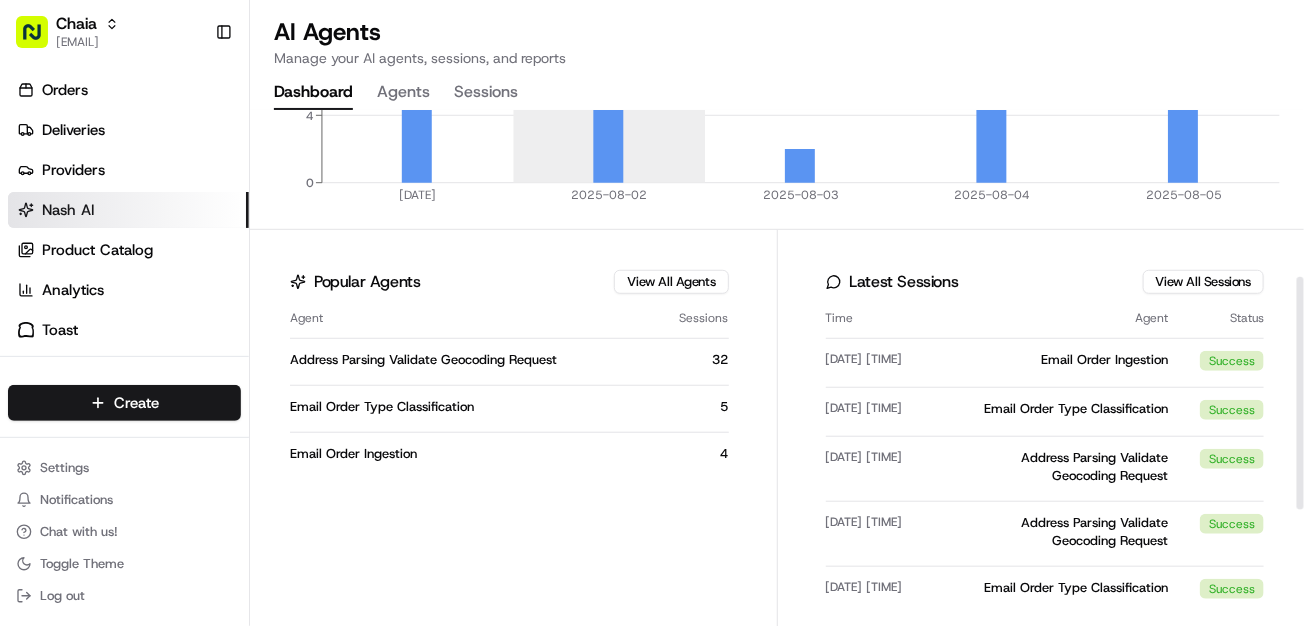 scroll, scrollTop: 370, scrollLeft: 0, axis: vertical 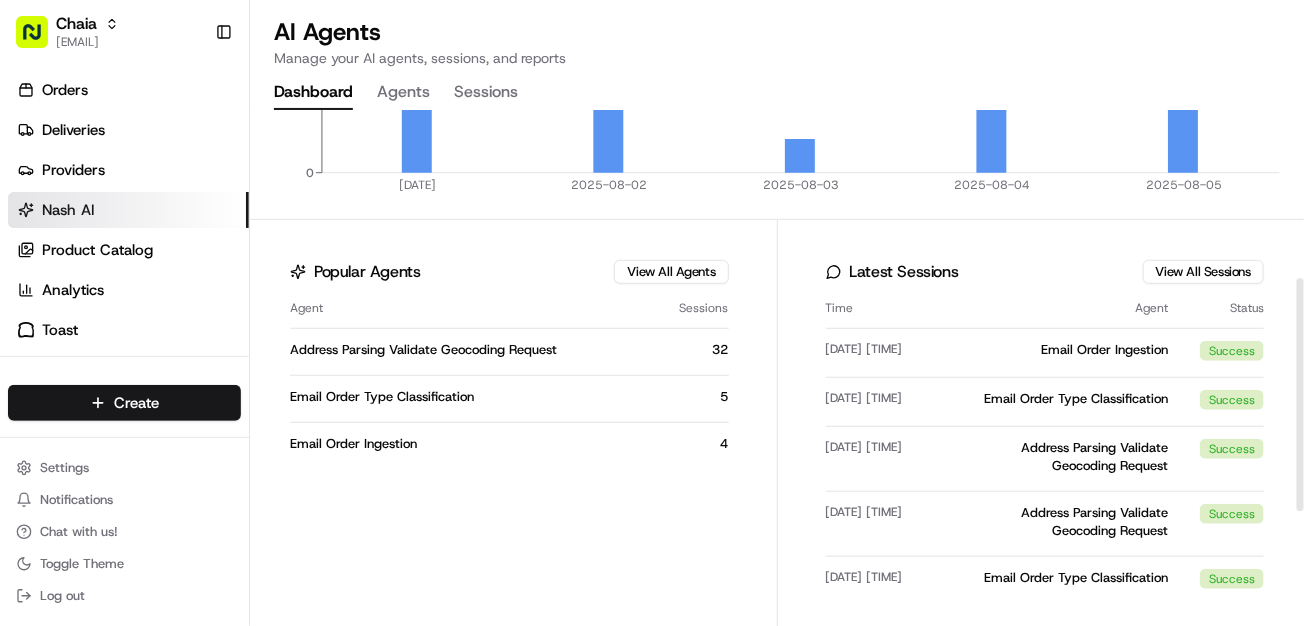 click on "Agents" at bounding box center [403, 93] 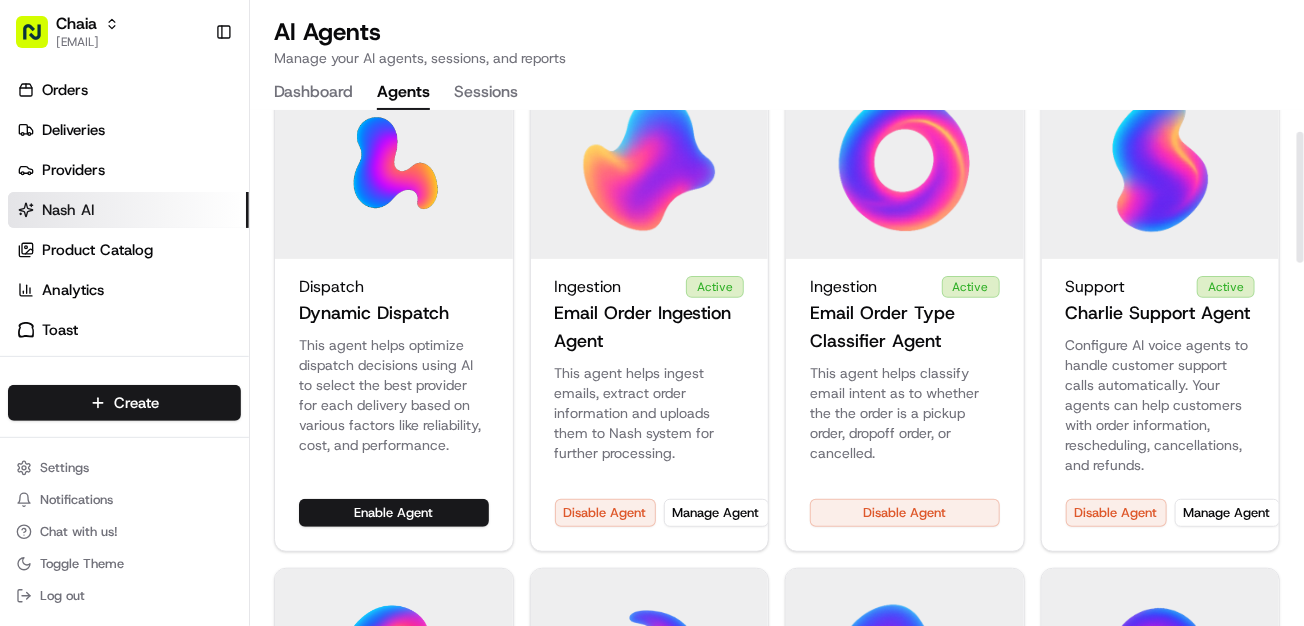 scroll, scrollTop: 81, scrollLeft: 0, axis: vertical 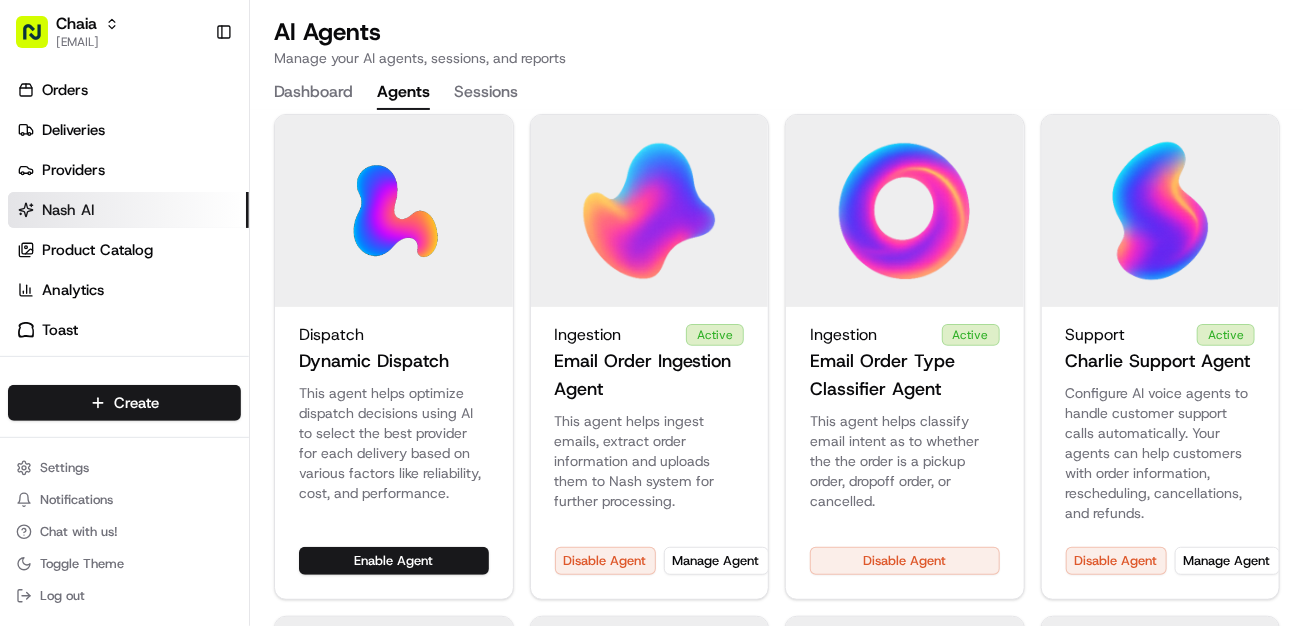 click on "Available Agents Enable Nash AI Agents to give your logistics team superpowers. All Types Dispatch Dynamic Dispatch This agent helps optimize dispatch decisions using AI to select the best provider for each delivery based on various factors like reliability, cost, and performance. Enable Agent Ingestion Active  Email Order Ingestion Agent This agent helps ingest emails, extract order information and uploads them to Nash system for further processing. Disable Agent Manage Agent Ingestion Active  Email Order Type Classifier Agent This agent helps classify email intent as to whether the the order is a pickup order, dropoff order, or cancelled. Disable Agent Support Active  Charlie Support Agent Configure AI voice agents to handle customer support calls automatically. Your agents can help customers with order information, rescheduling, cancellations, and refunds. Disable Agent Manage Agent Support Active  Outbound Voice Agent Disable Agent Manage Agent Geocoding Active  Validate Geocoding Request Agent Active" at bounding box center [777, 1048] 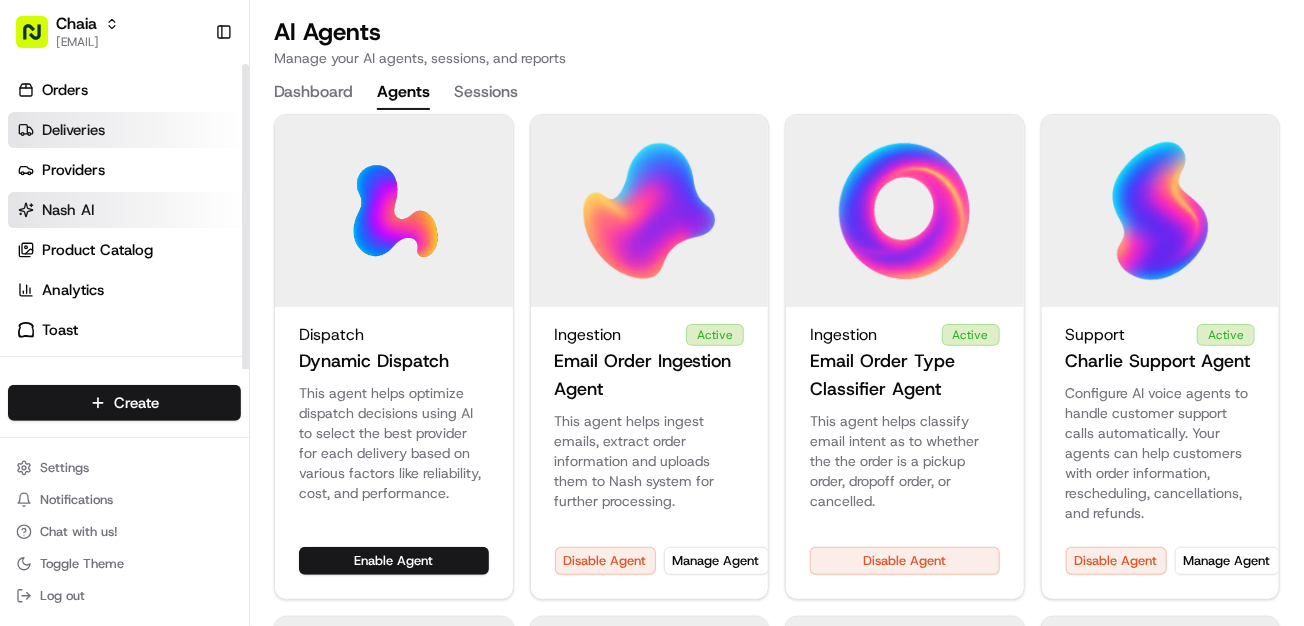 click on "Deliveries" at bounding box center [73, 130] 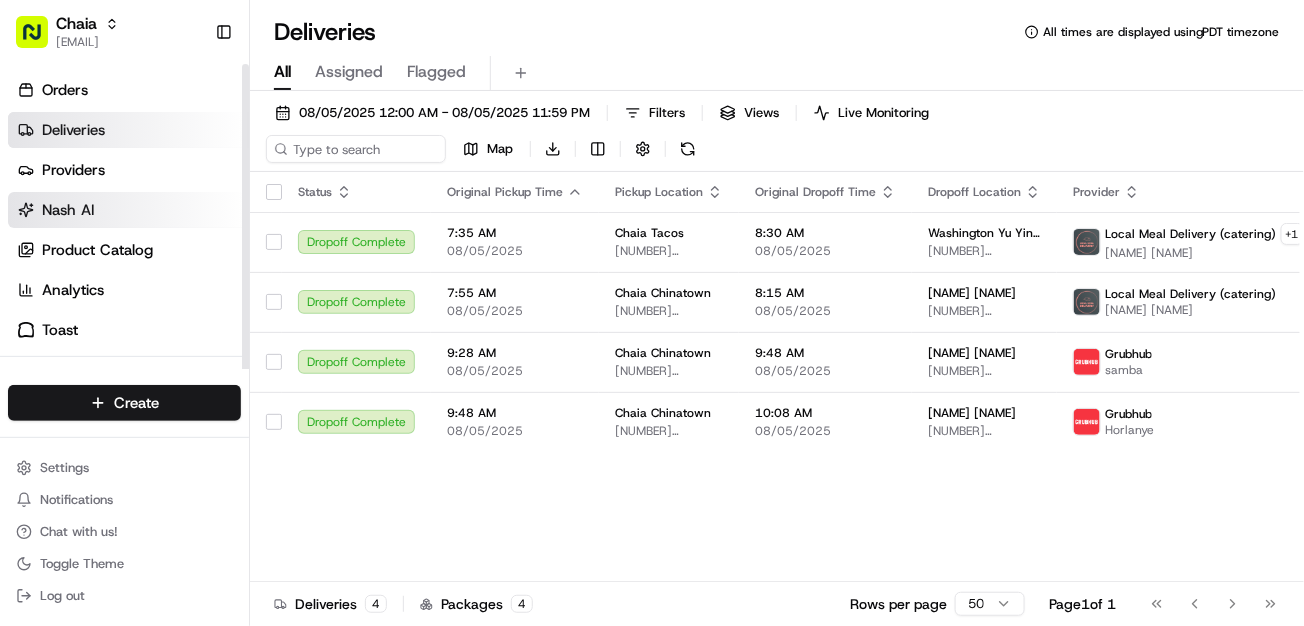 click on "Nash AI" at bounding box center [68, 210] 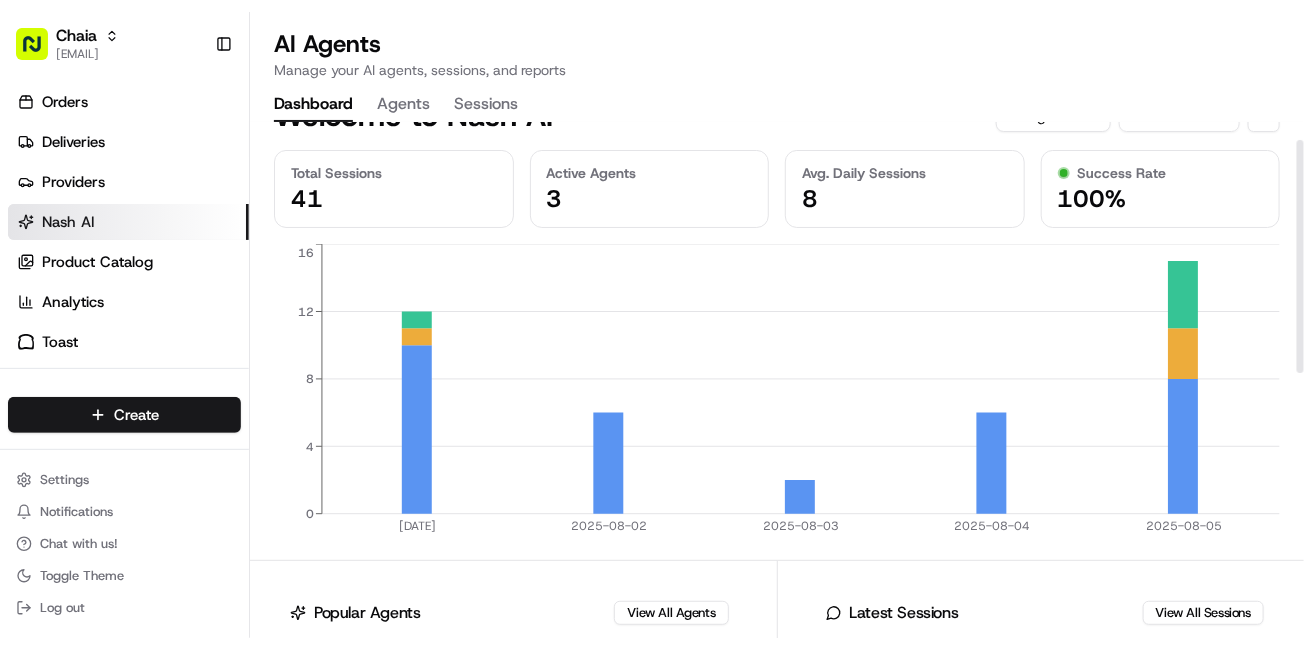 scroll, scrollTop: 18, scrollLeft: 0, axis: vertical 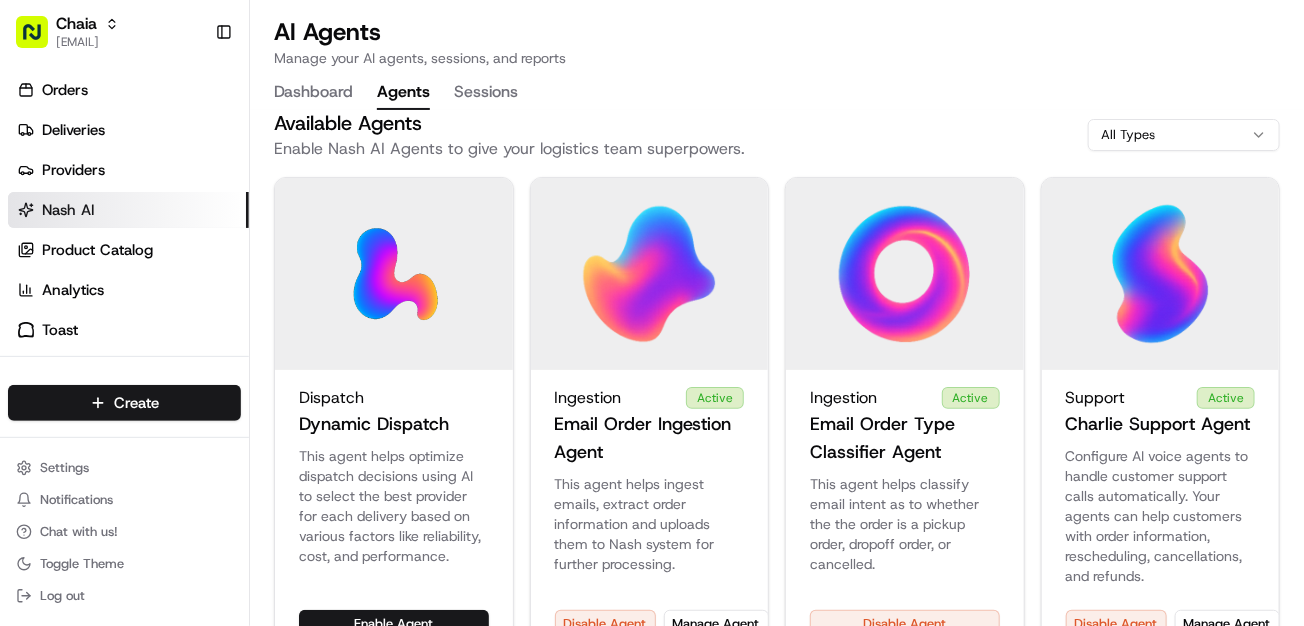 click on "Agents" at bounding box center [403, 93] 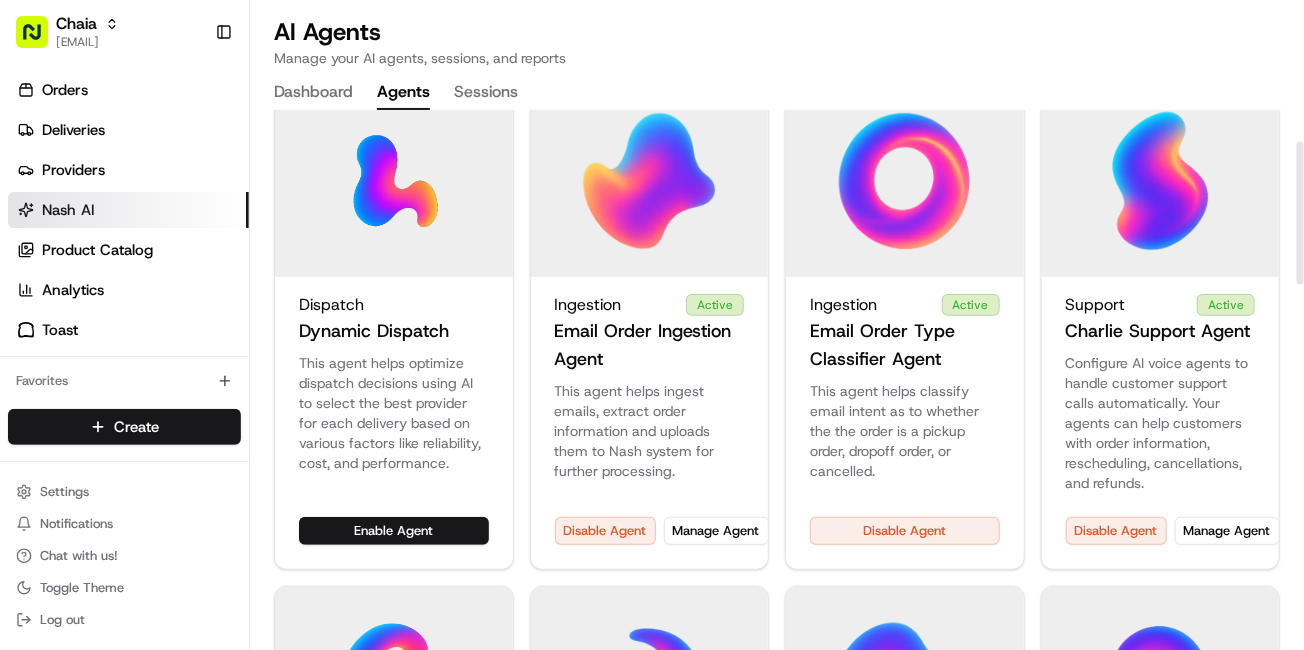 scroll, scrollTop: 115, scrollLeft: 0, axis: vertical 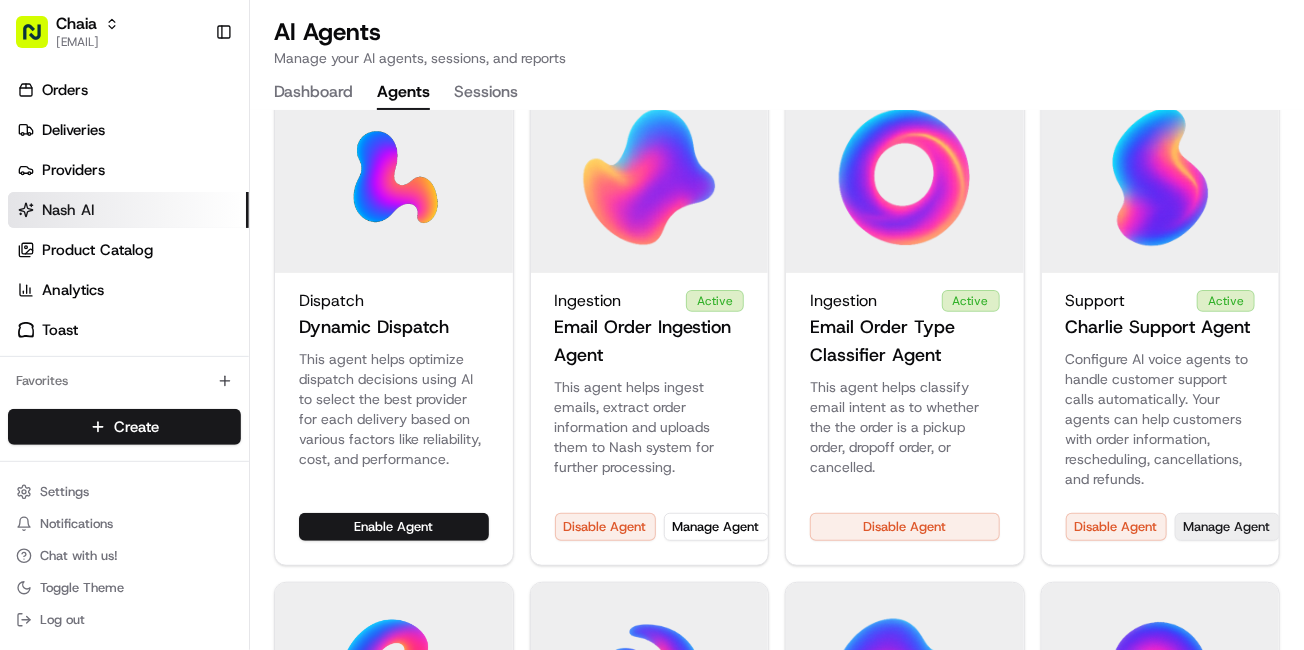 click on "Manage Agent" at bounding box center [1227, 527] 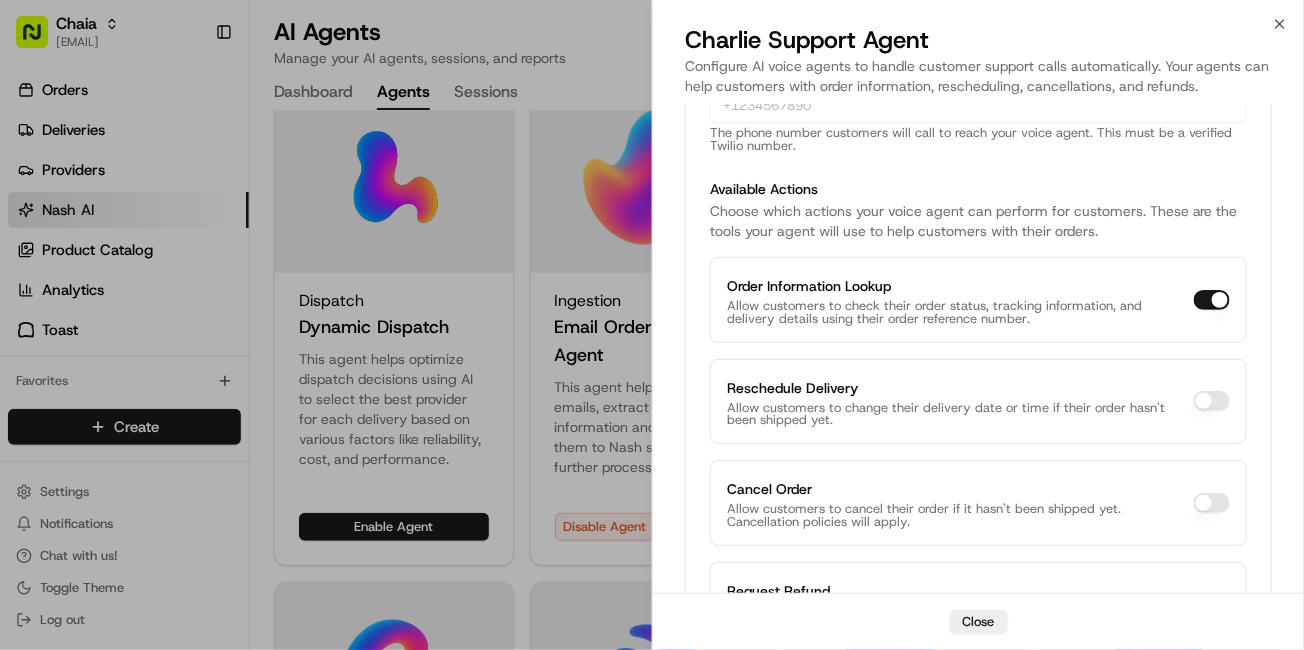 scroll, scrollTop: 490, scrollLeft: 0, axis: vertical 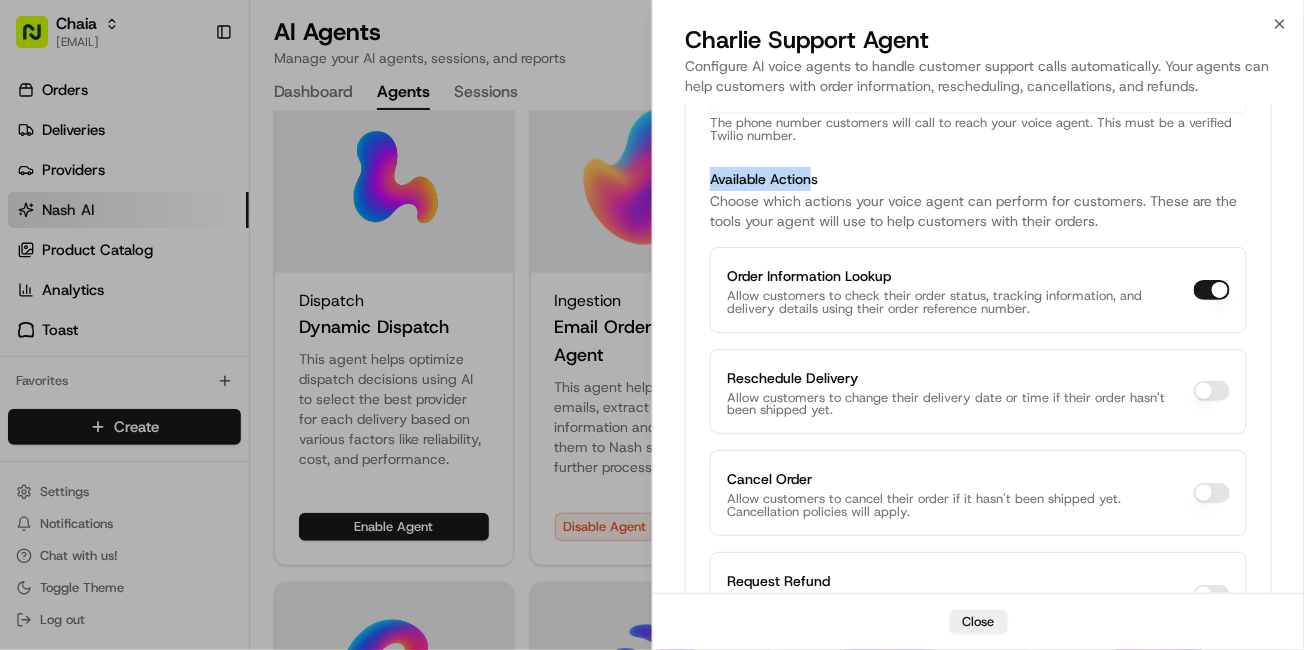 drag, startPoint x: 710, startPoint y: 176, endPoint x: 808, endPoint y: 168, distance: 98.32599 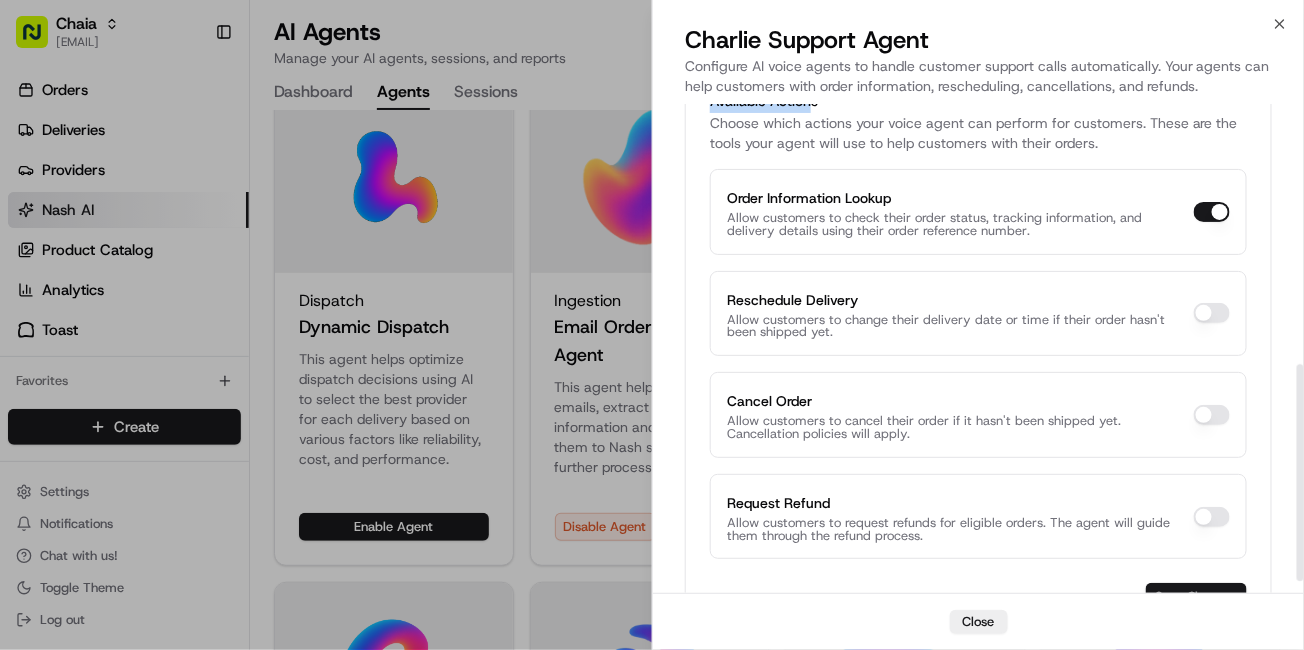 scroll, scrollTop: 599, scrollLeft: 0, axis: vertical 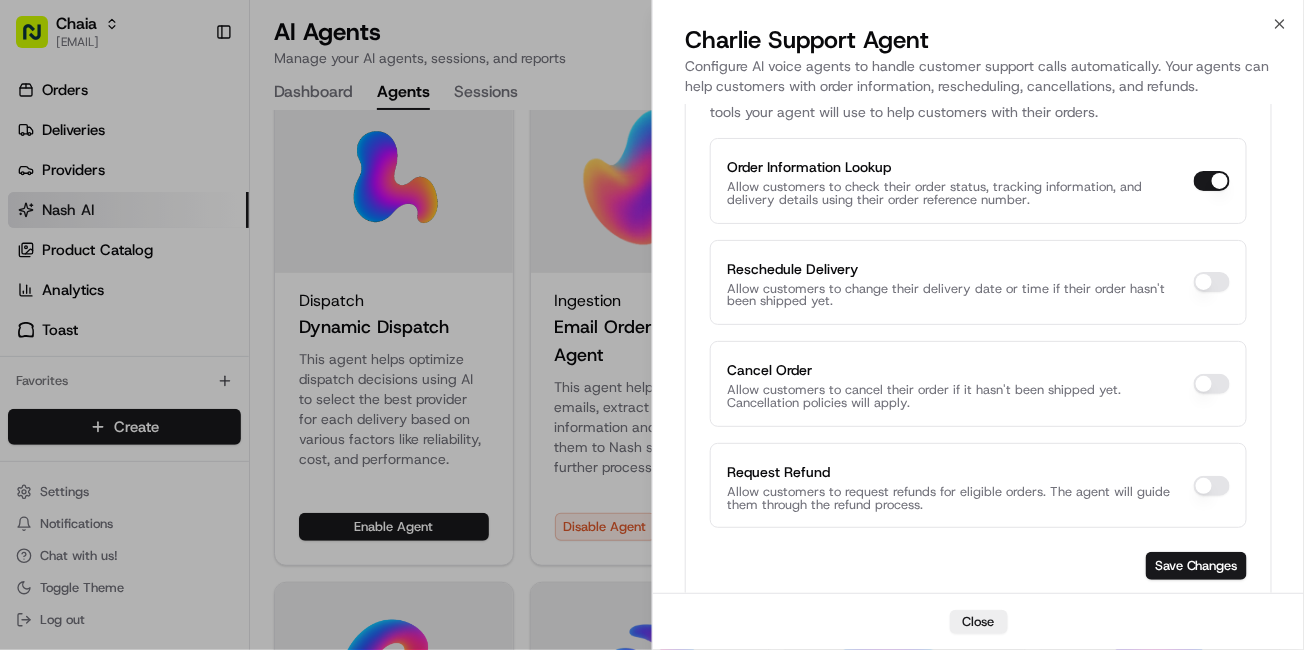 click on "Order Information Lookup" at bounding box center (1212, 181) 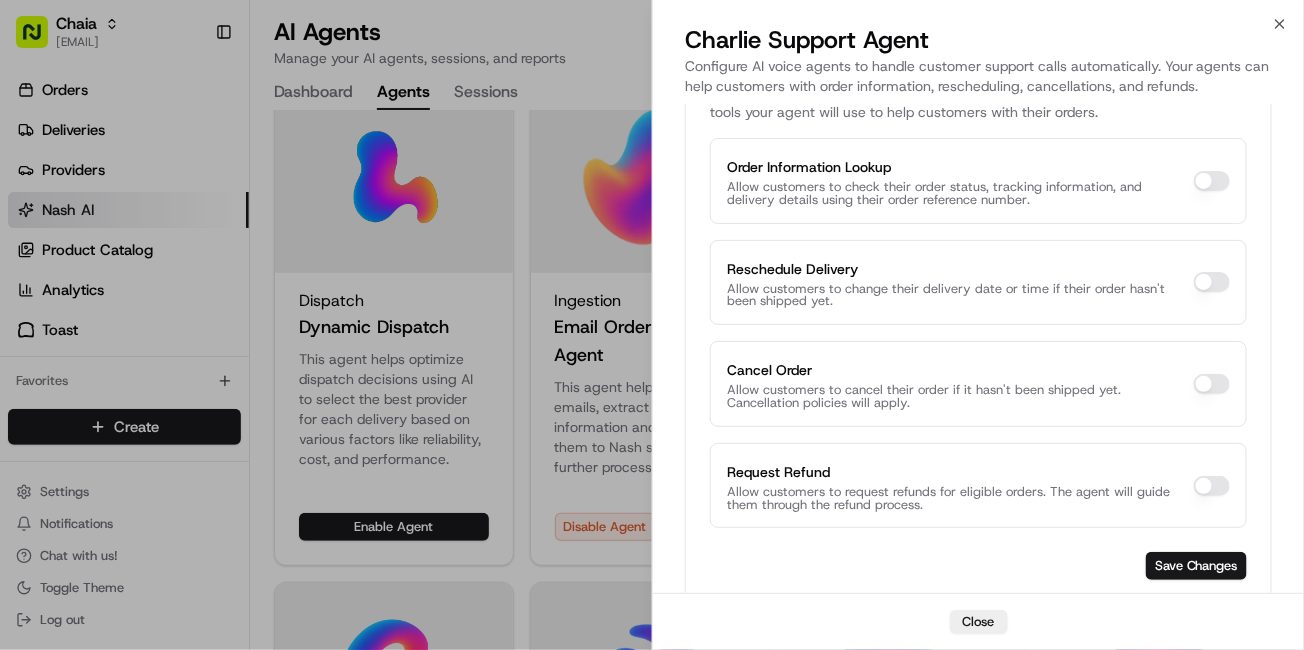 click on "Order Information Lookup" at bounding box center [1212, 181] 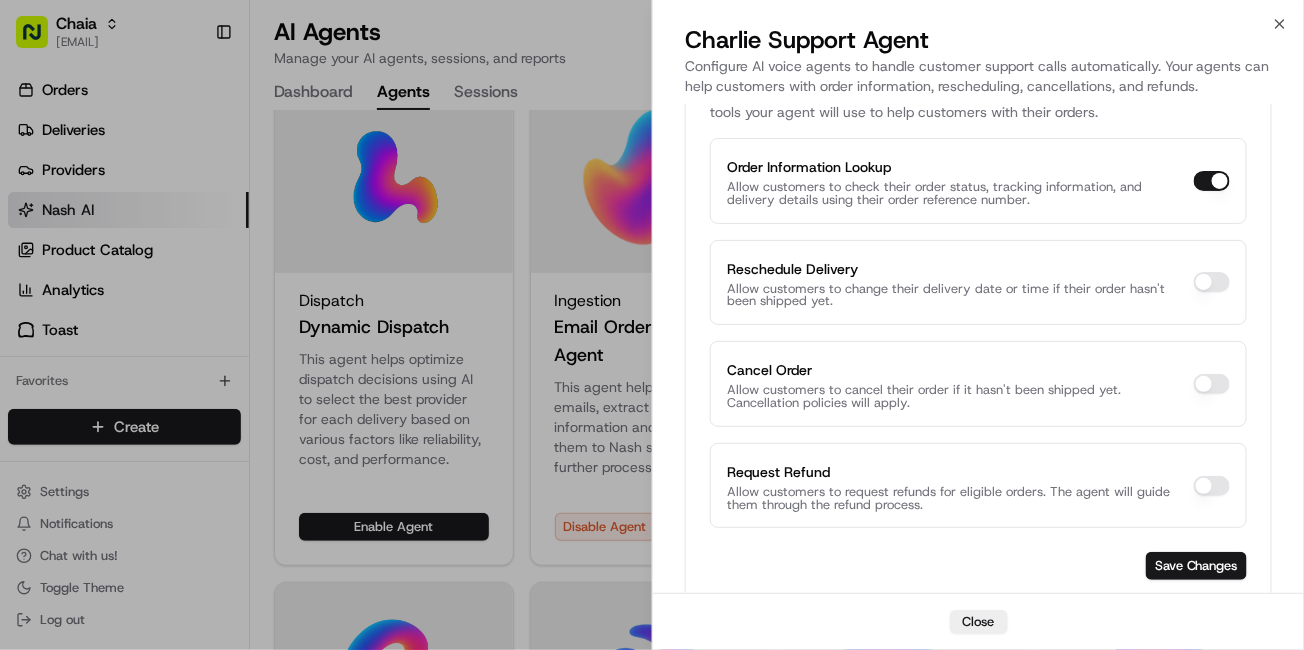 click on "Order Information Lookup" at bounding box center (1212, 181) 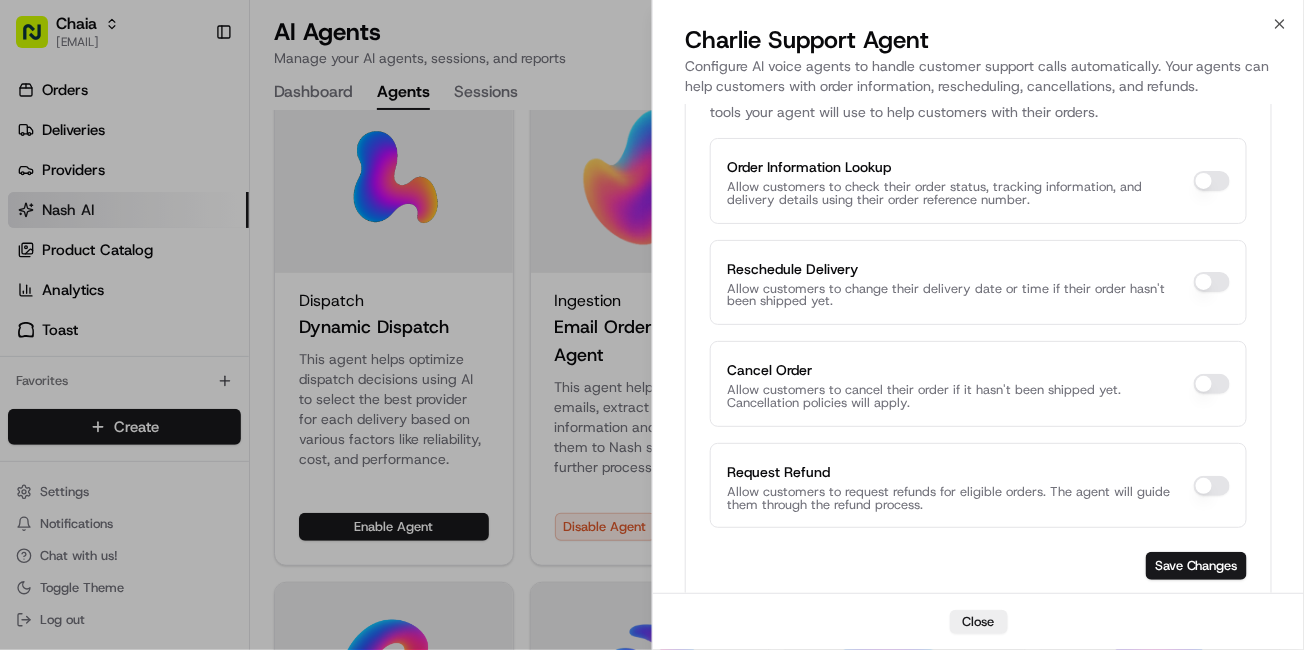 click on "Order Information Lookup" at bounding box center [1212, 181] 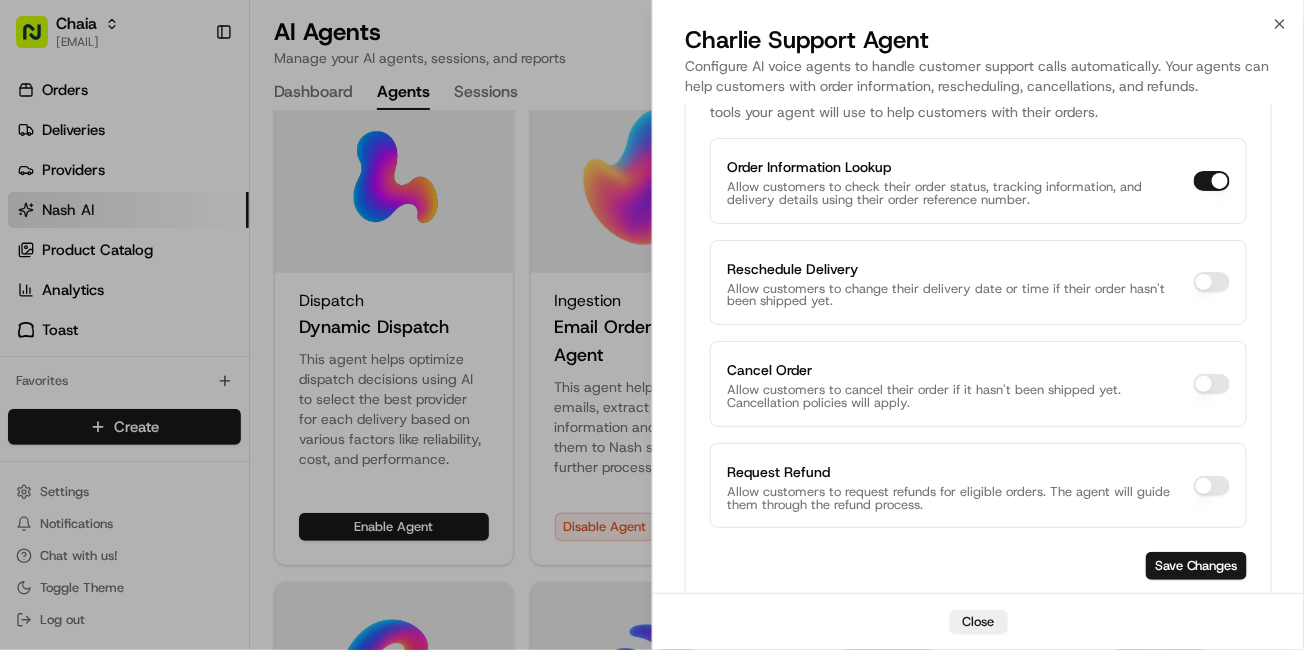 click on "Cancel Order" at bounding box center [1212, 384] 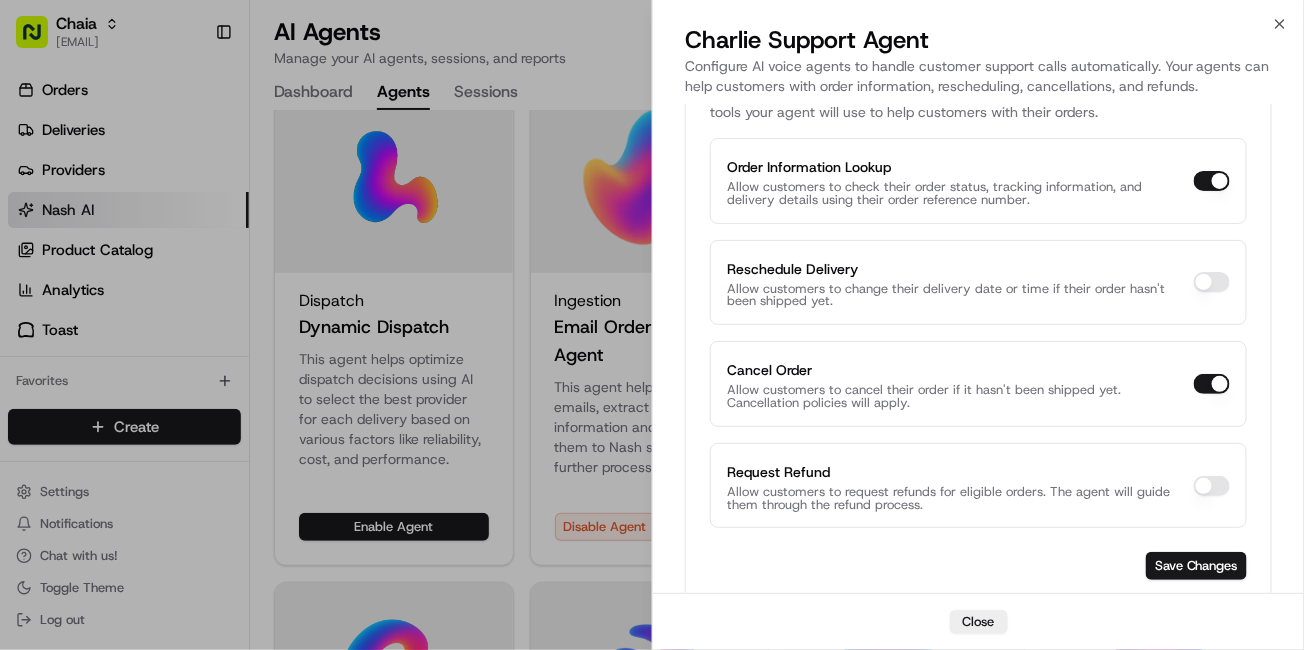 click on "Reschedule Delivery" at bounding box center (1212, 282) 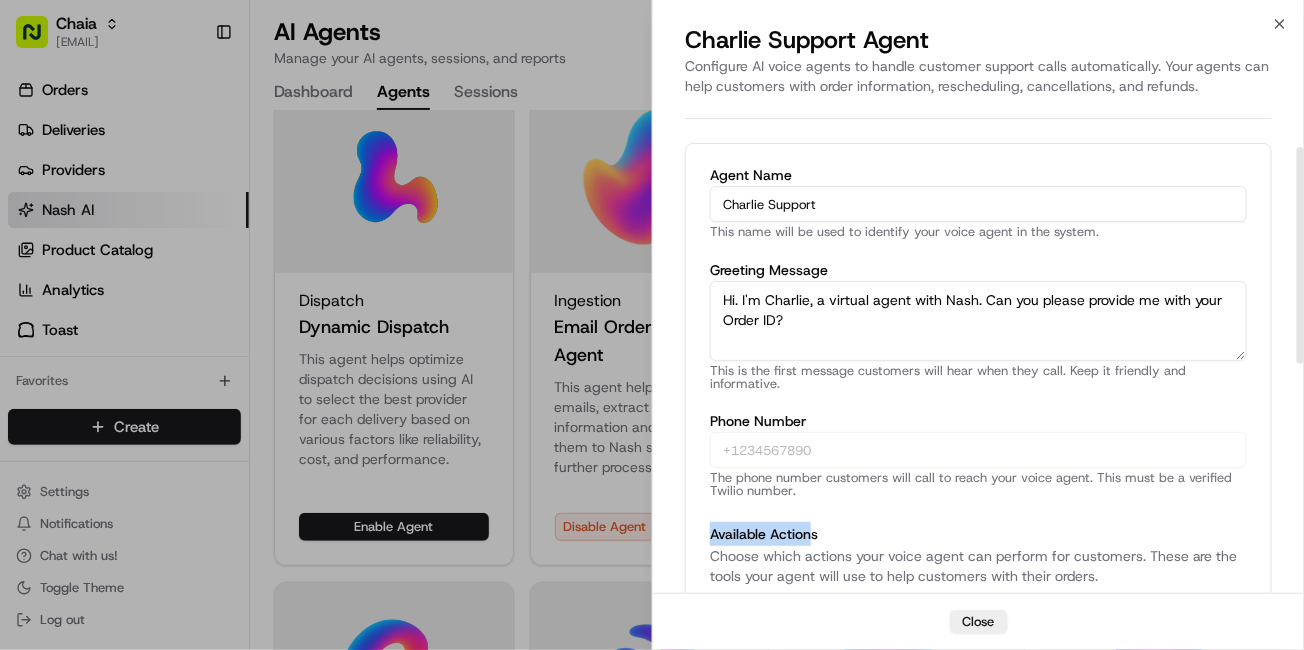 scroll, scrollTop: 81, scrollLeft: 0, axis: vertical 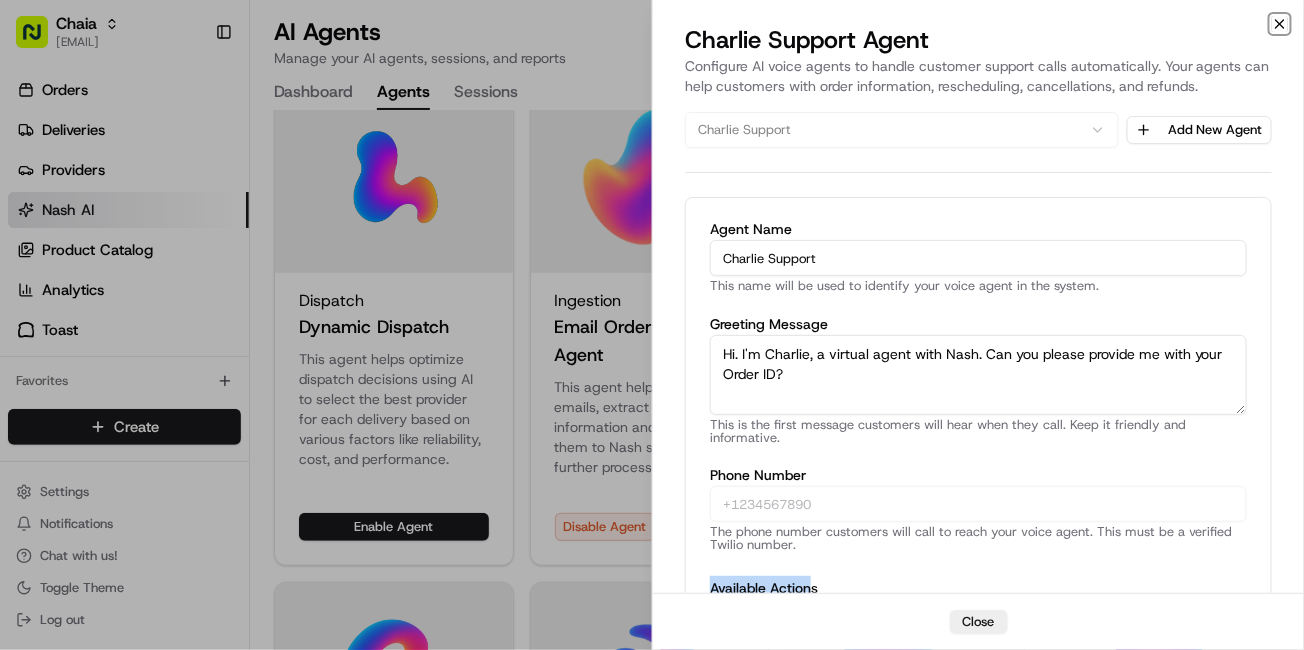 click 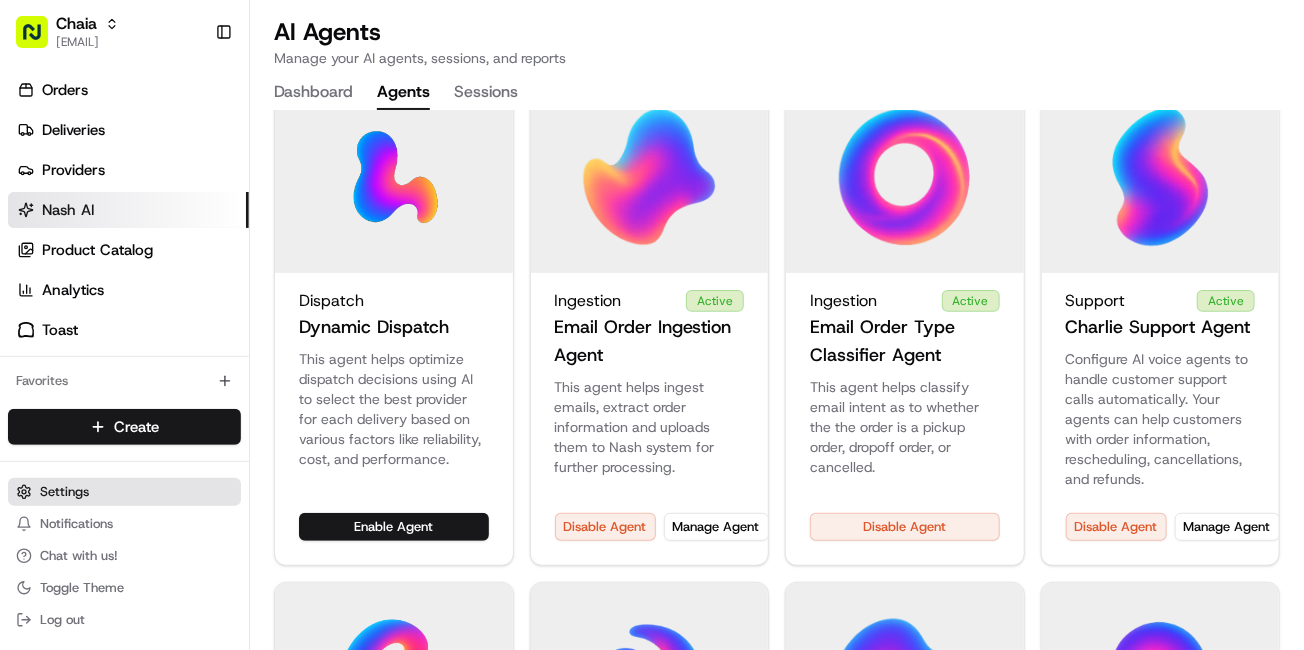 click on "Settings" at bounding box center (64, 492) 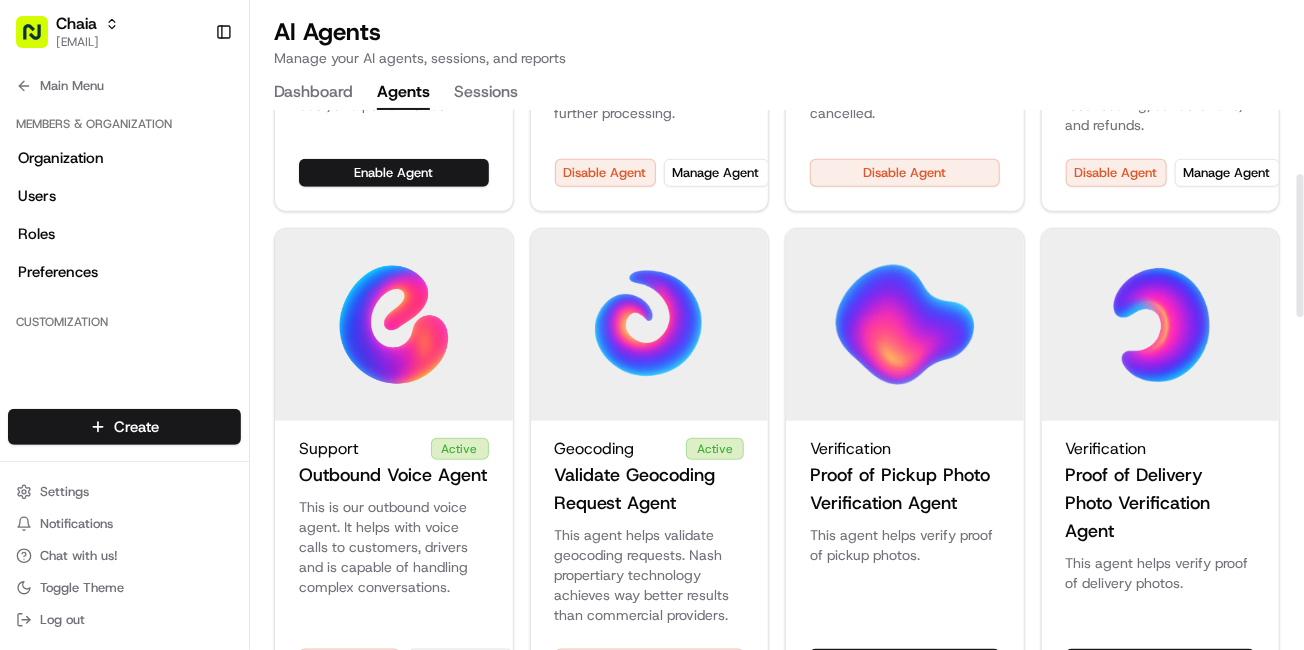 scroll, scrollTop: 498, scrollLeft: 0, axis: vertical 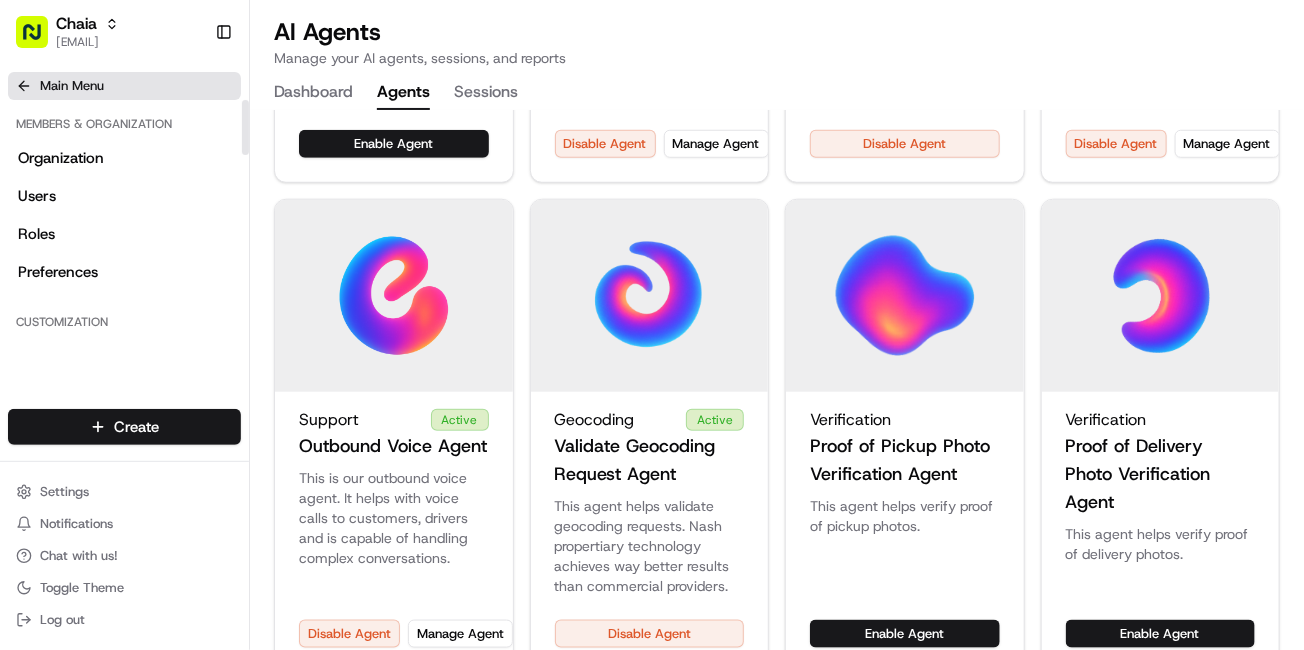 click 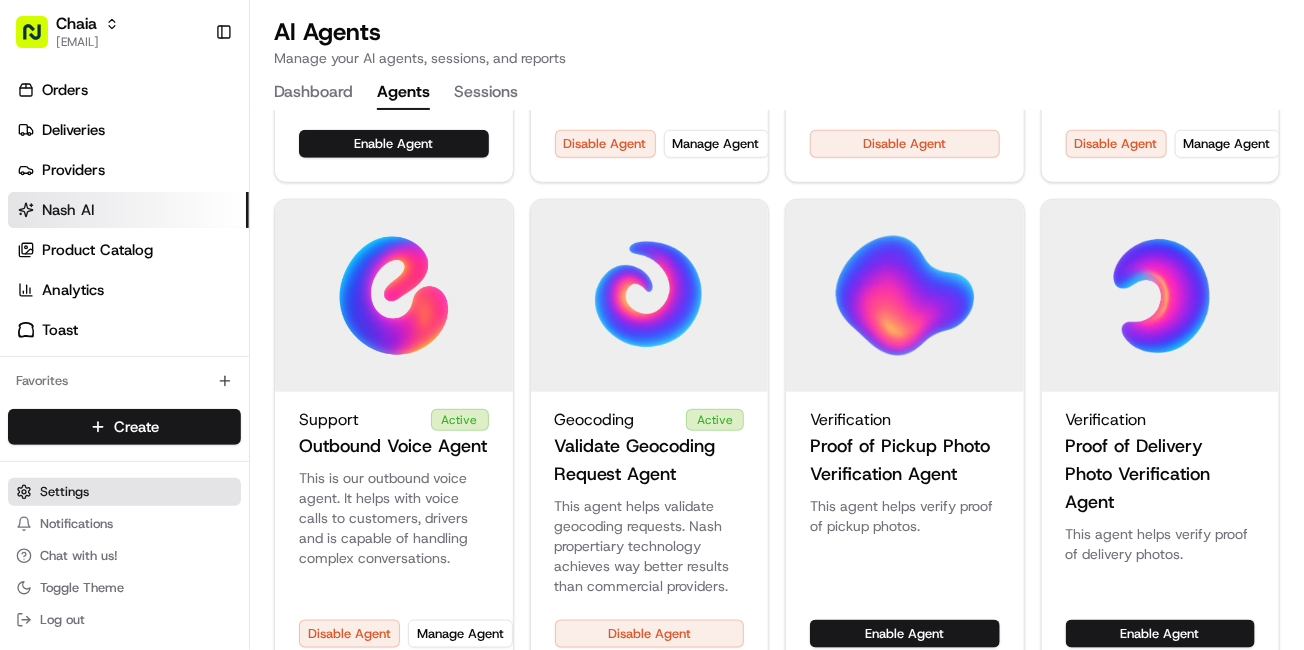 click on "Settings" at bounding box center (64, 492) 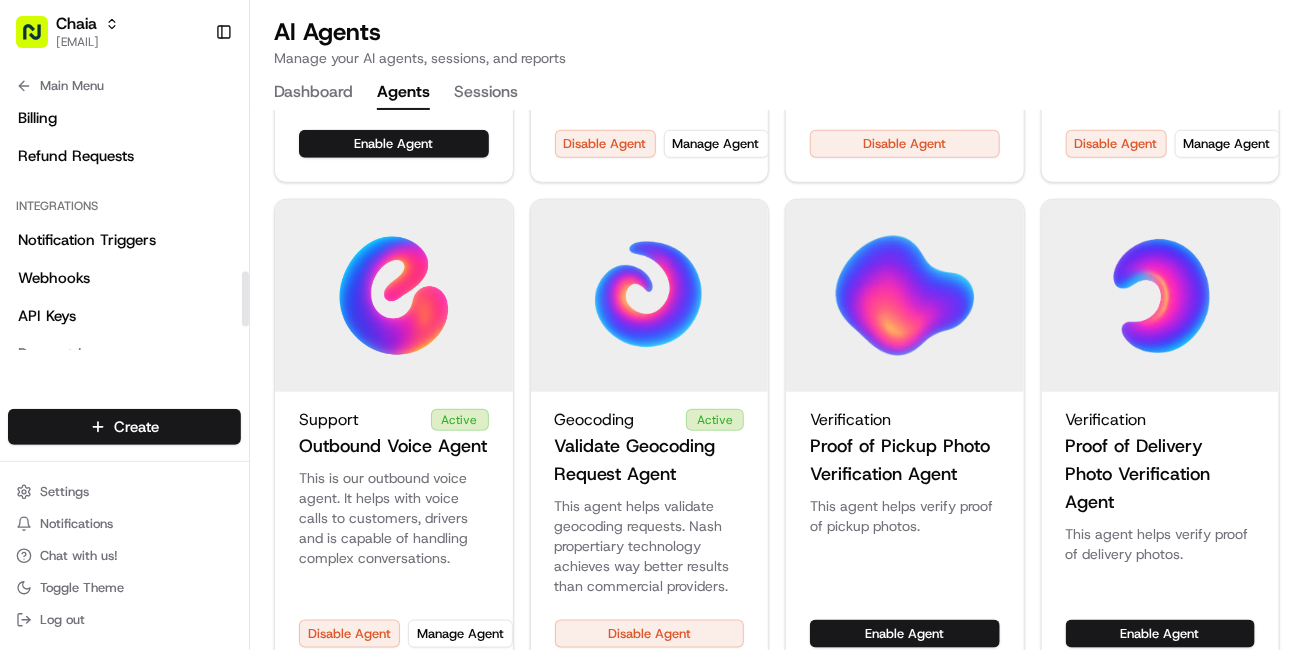 scroll, scrollTop: 760, scrollLeft: 0, axis: vertical 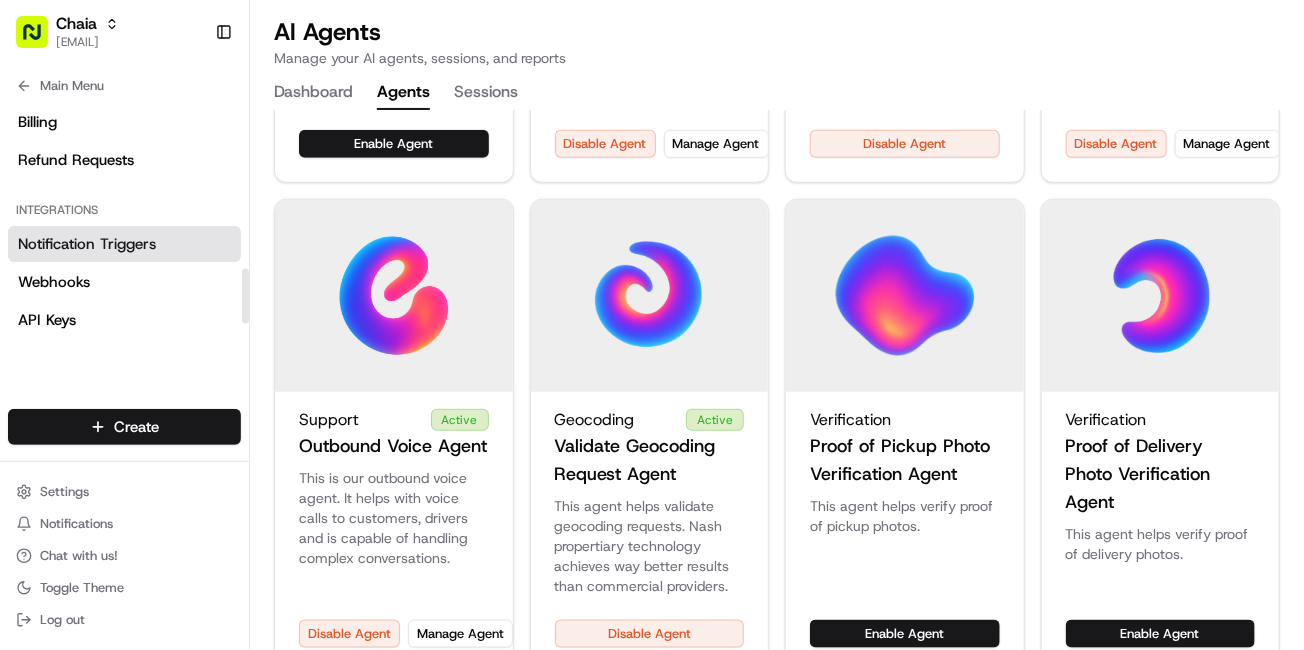 click on "Notification Triggers" at bounding box center [87, 244] 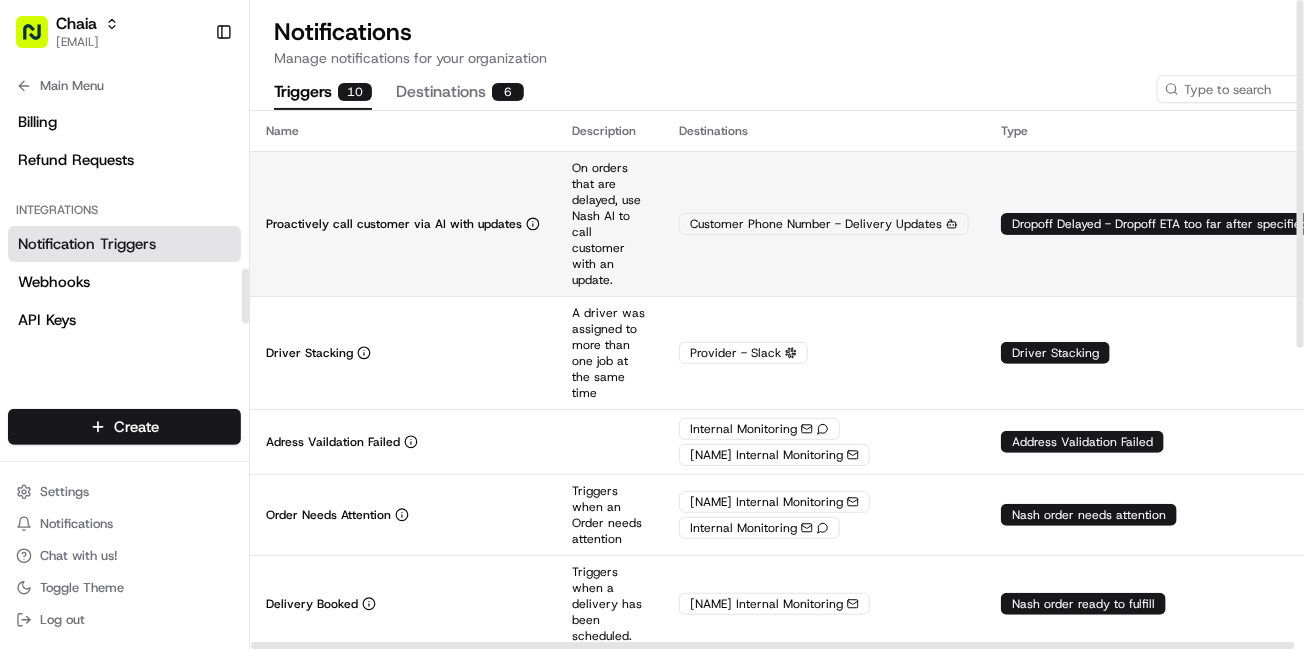 click on "Proactively call customer via AI with updates" at bounding box center (394, 224) 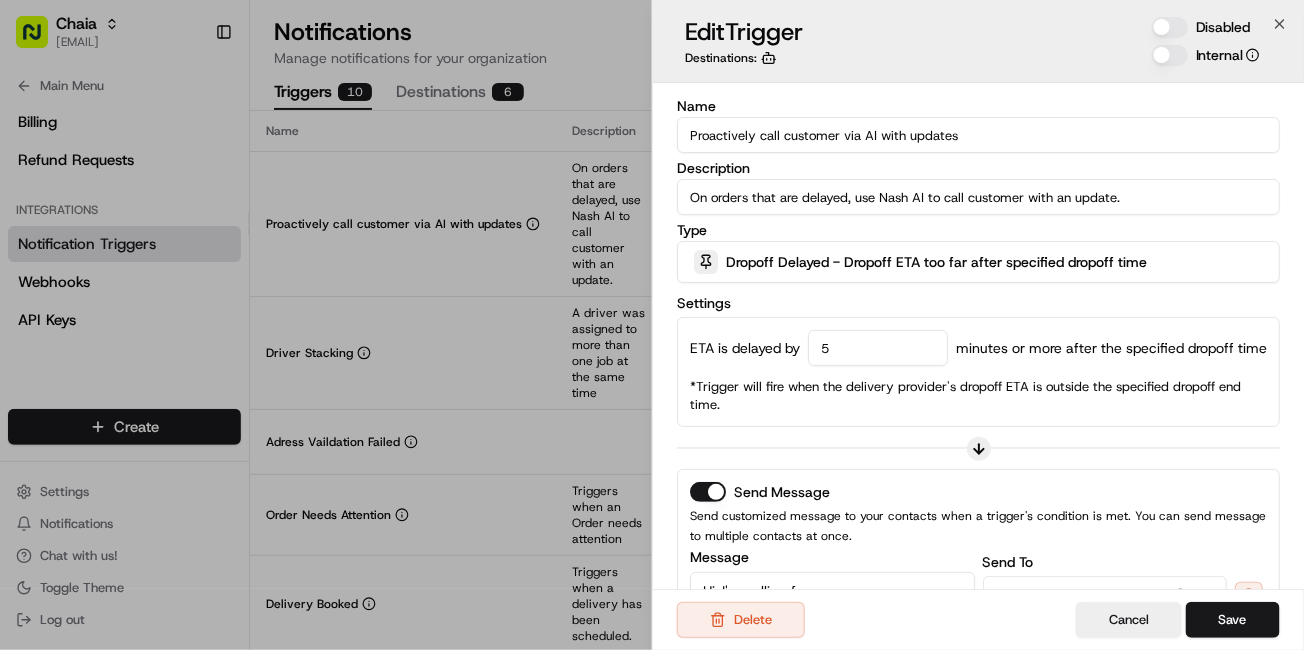 click on "5" at bounding box center [878, 348] 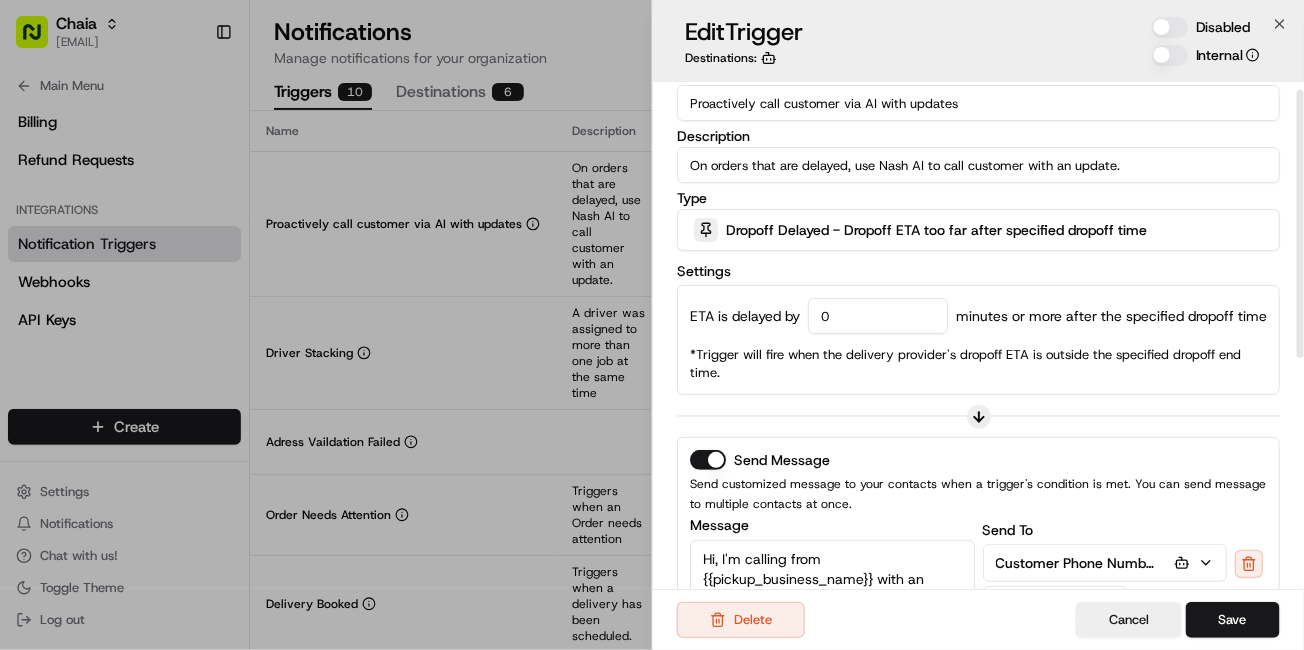 scroll, scrollTop: 12, scrollLeft: 0, axis: vertical 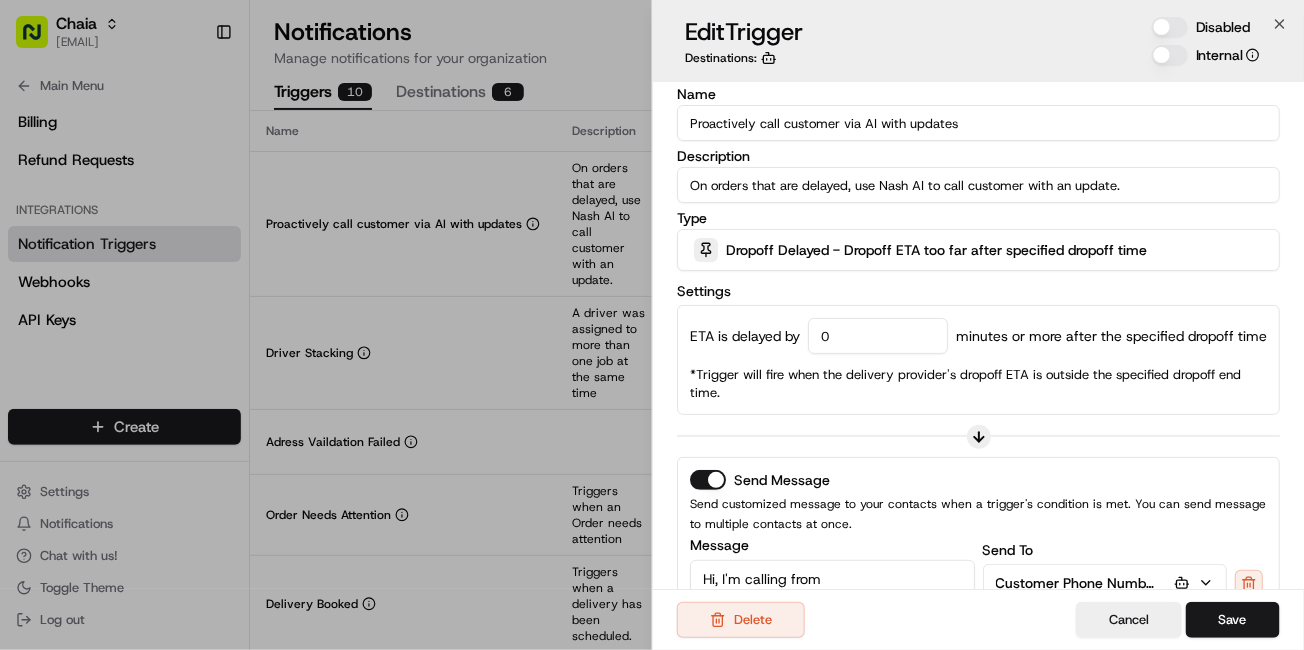 type on "5" 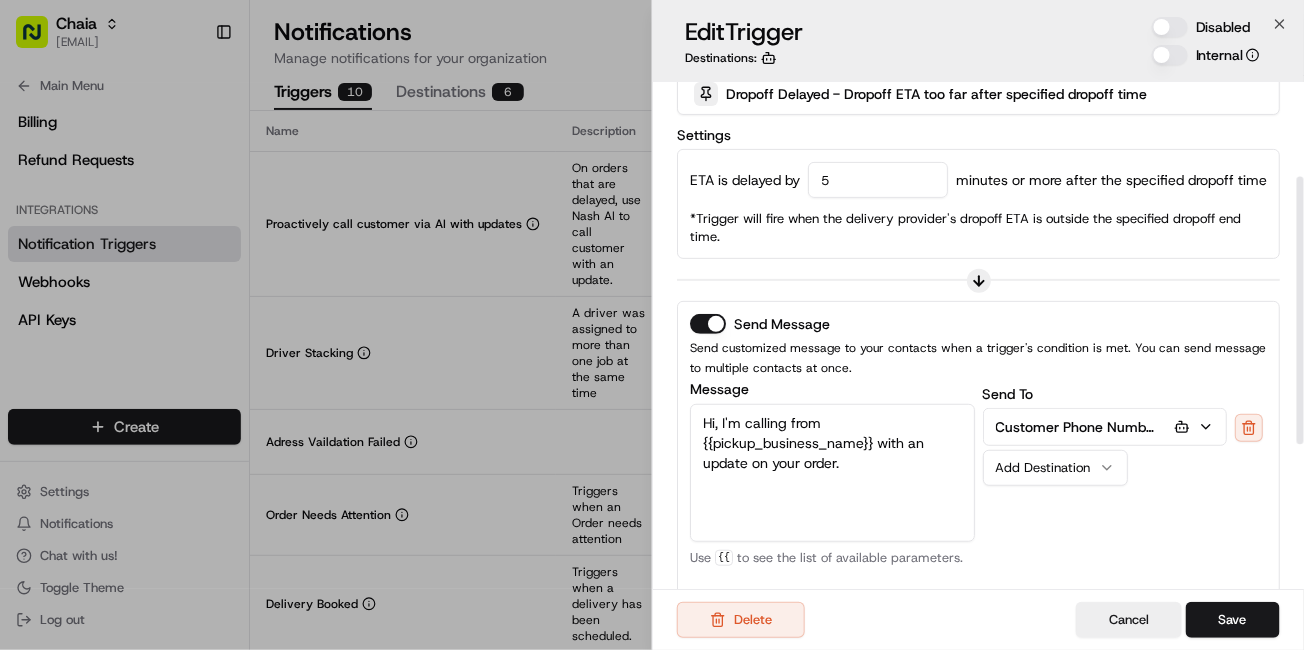 scroll, scrollTop: 176, scrollLeft: 0, axis: vertical 